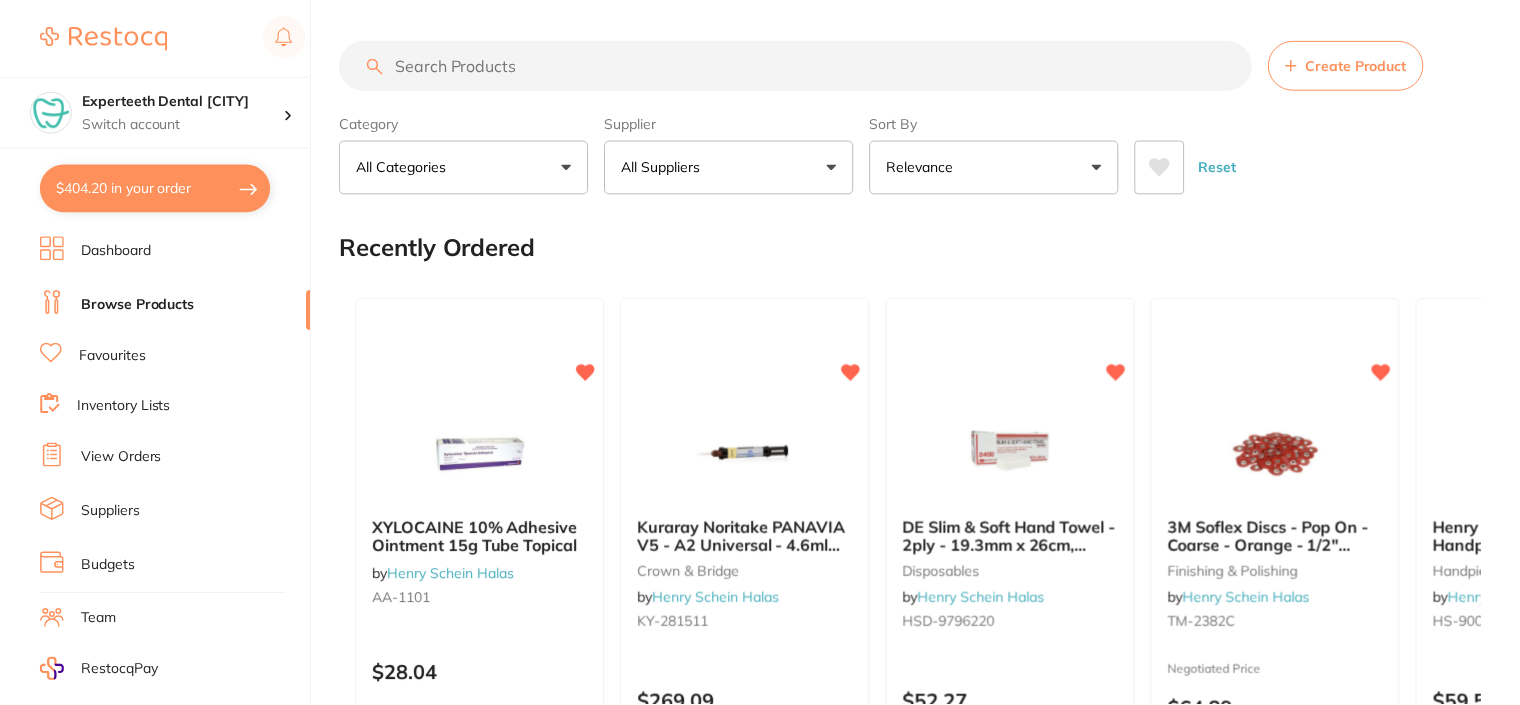 scroll, scrollTop: 0, scrollLeft: 0, axis: both 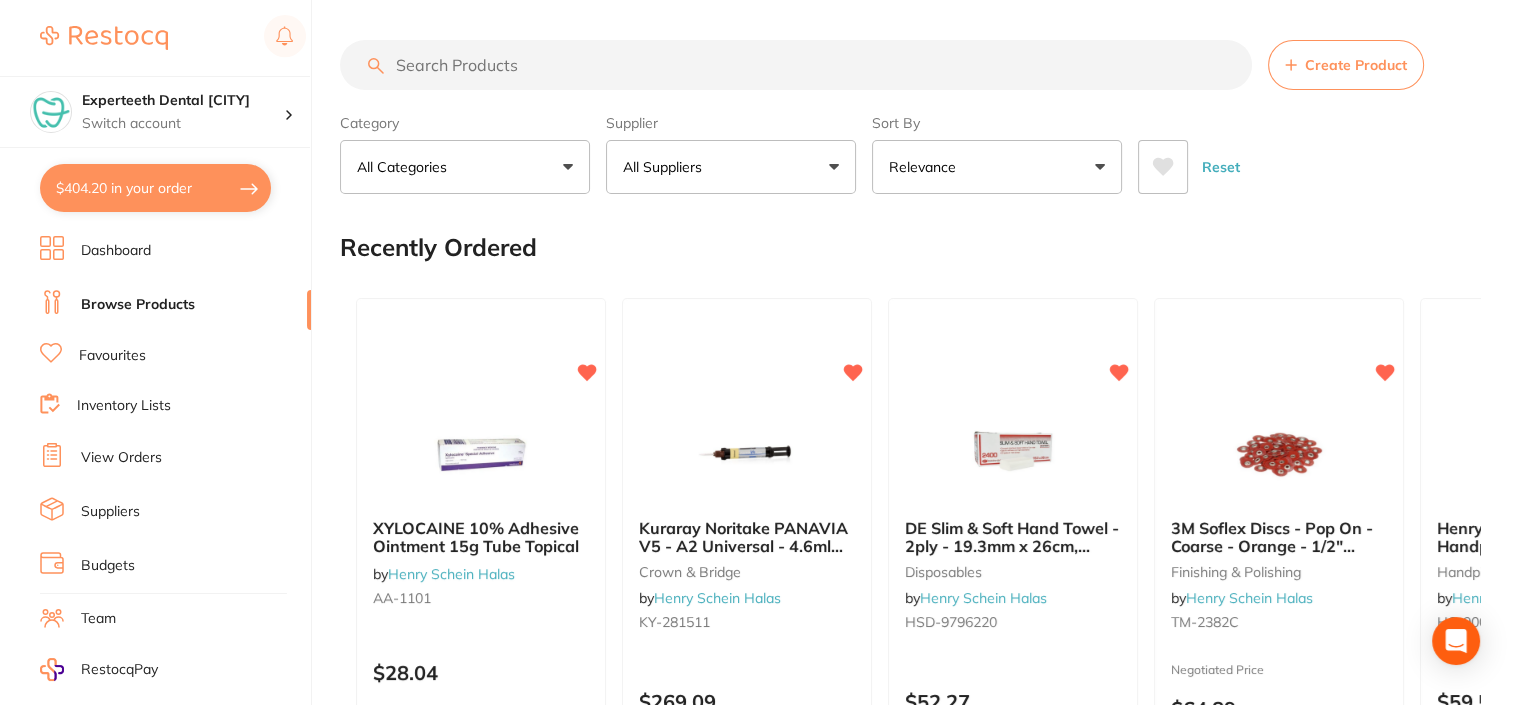 click on "$404.20   in your order" at bounding box center [155, 188] 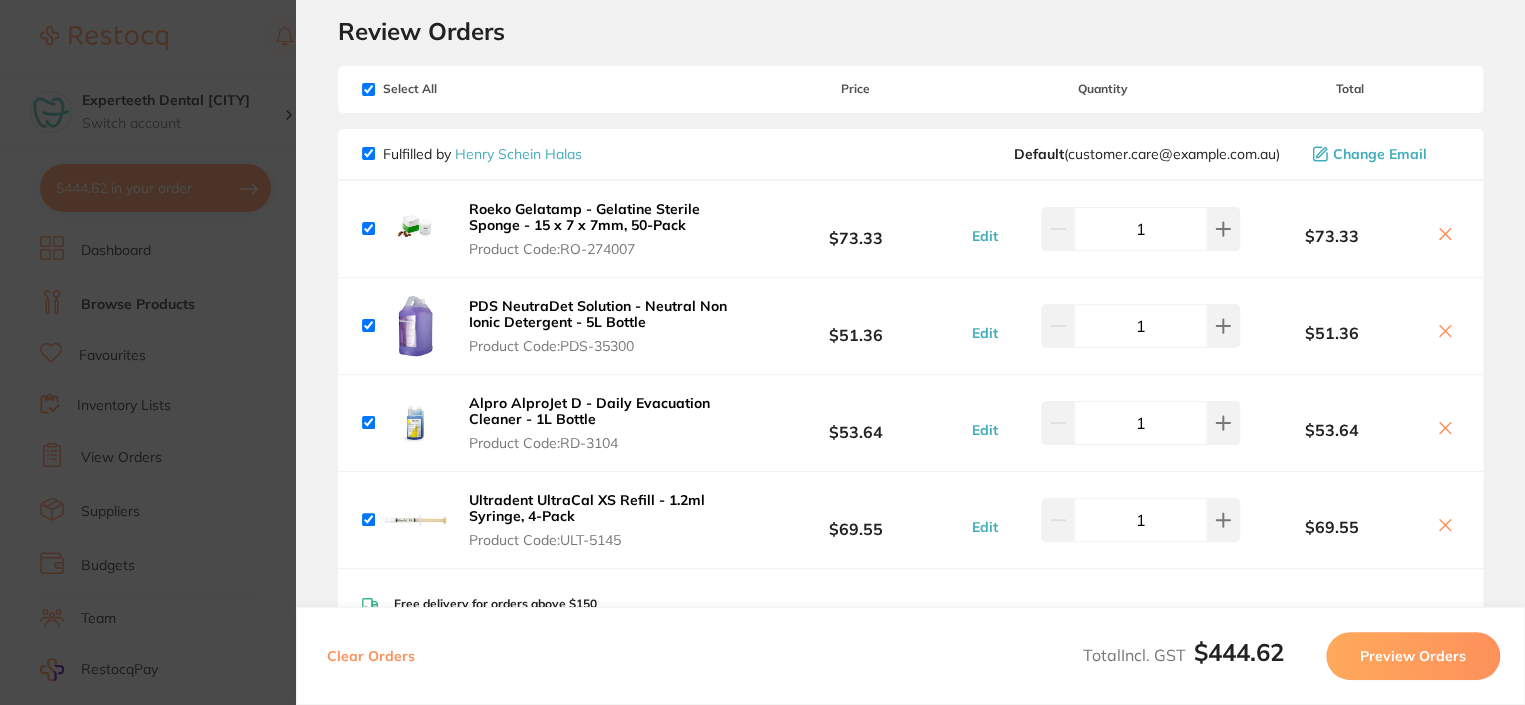 scroll, scrollTop: 100, scrollLeft: 0, axis: vertical 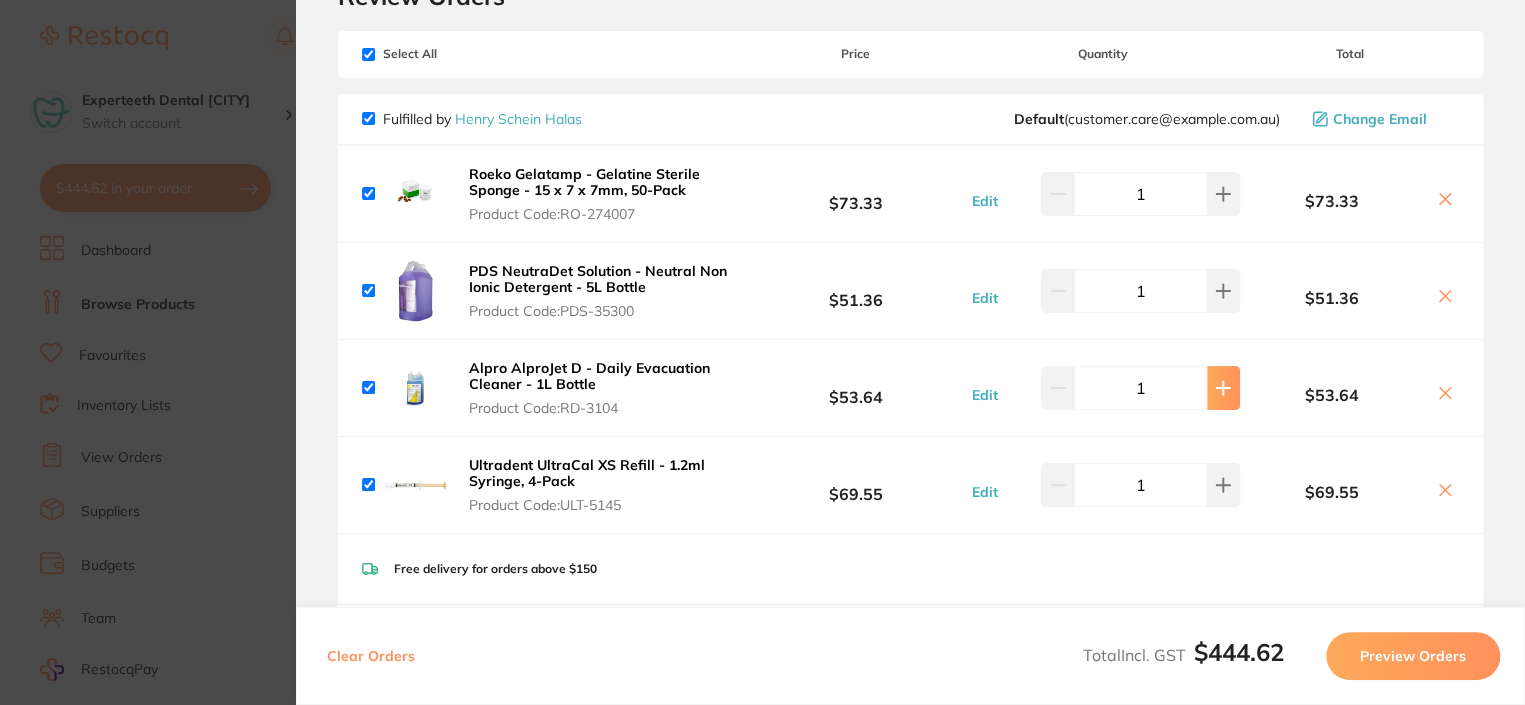 click at bounding box center [1223, 194] 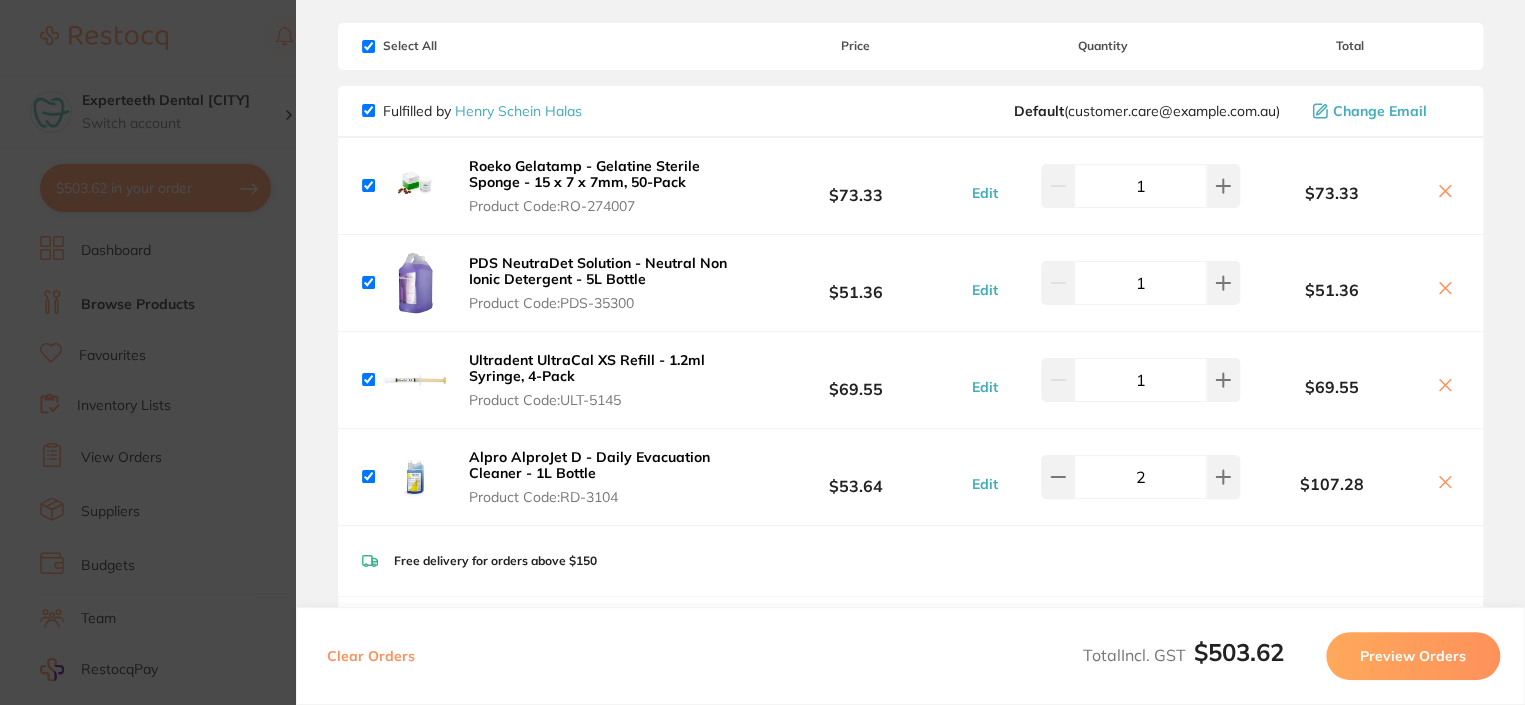 scroll, scrollTop: 0, scrollLeft: 0, axis: both 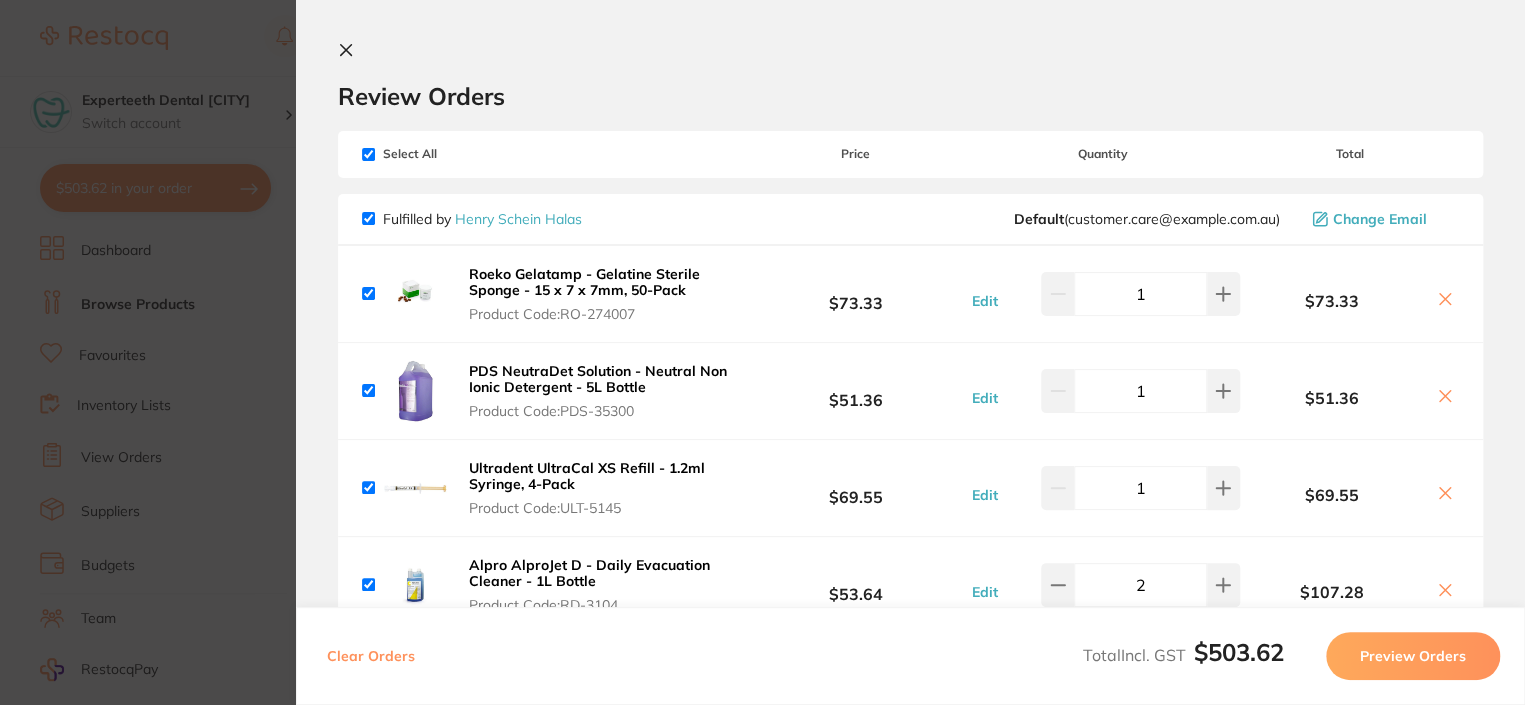 click on "Review Orders Your orders are being processed and we will notify you once we have placed the orders. You may close this window Back to Preview Orders Aug 1 2025, 15:28 Henry Schein Halas # 82130 Origin Dental # 80926 Deliver To Manager Narrabri ( Experteeth Dental Narrabri ) 114 Maitland Street, Narrabri NSW 2390  (02) 6792 4990 manager.narra159@experteeth.com.au Select All Price Quantity Total Fulfilled by   Henry Schein Halas Default ( customer.care@example.com.au ) Change Email   Roeko Gelatamp - Gelatine Sterile Sponge - 15 x 7 x 7mm, 50-Pack   Product Code:  RO-274007     $73.33 Edit     1         $73.33   PDS NeutraDet Solution - Neutral Non Ionic Detergent - 5L Bottle   Product Code:  PDS-35300     $51.36 Edit     1         $51.36   Ultradent UltraCal XS Refill - 1.2ml Syringe, 4-Pack   Product Code:  ULT-5145     $69.55 Edit     1         $69.55   Alpro AlproJet D - Daily Evacuation Cleaner - 1L Bottle   Product Code:  RD-3104     $53.64 Edit     2         $107.28     Product Code:  RO-274007" at bounding box center [910, 352] 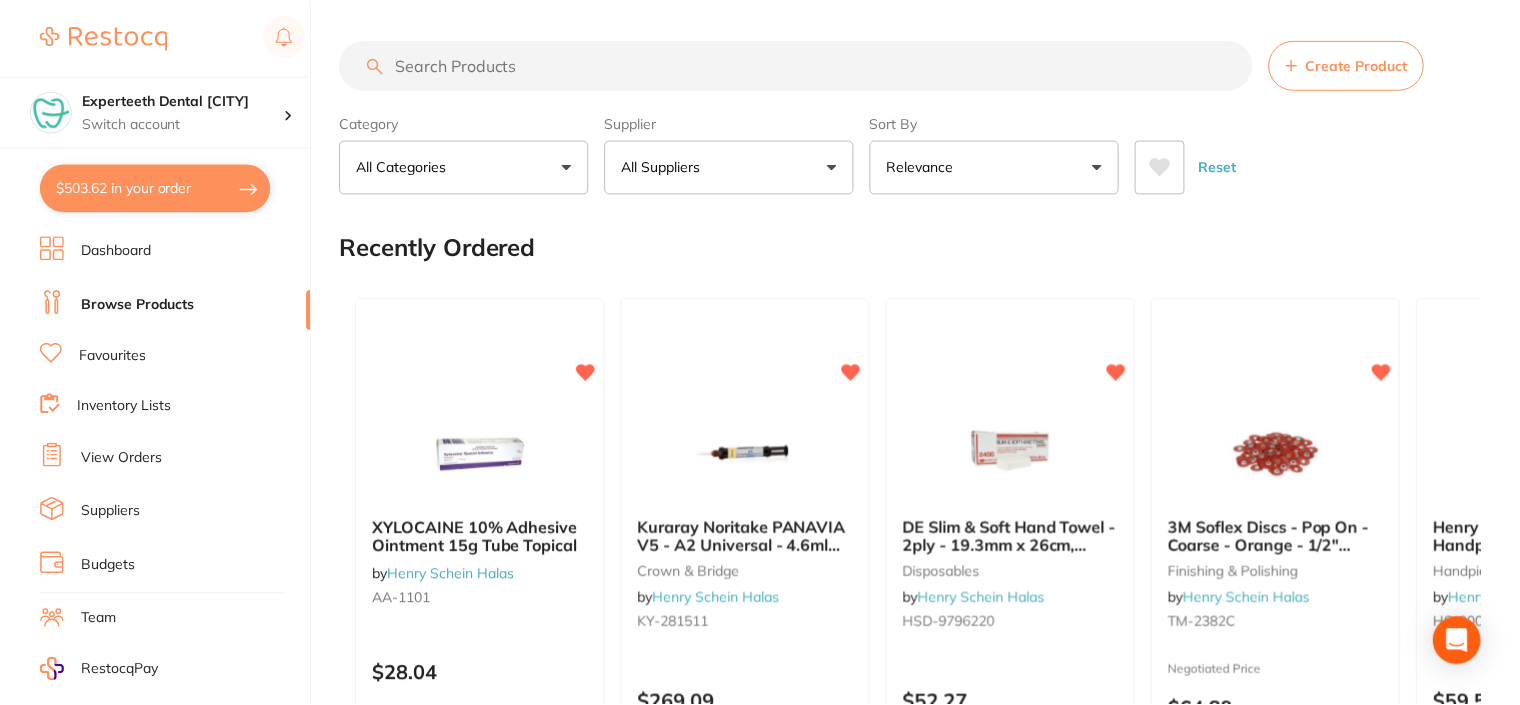 scroll, scrollTop: 0, scrollLeft: 0, axis: both 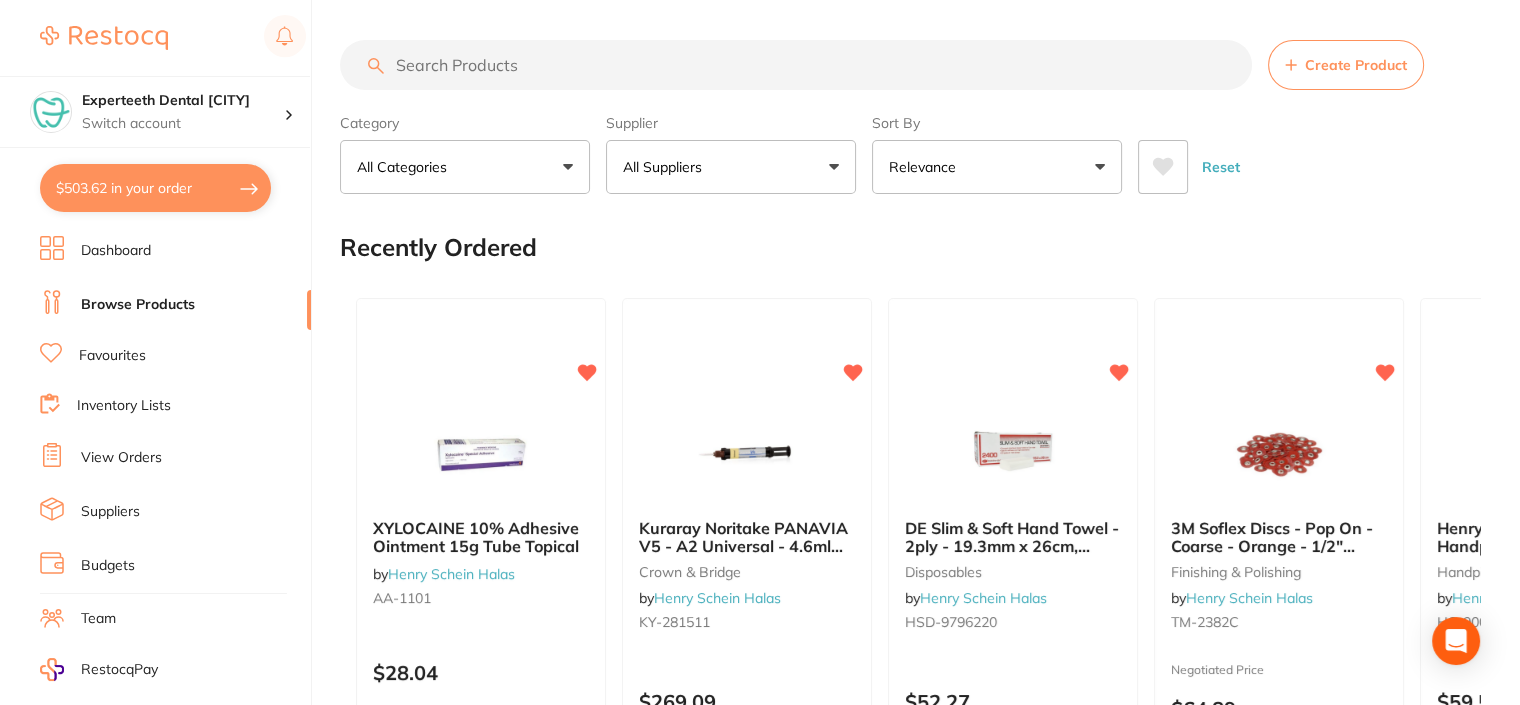 click at bounding box center [796, 65] 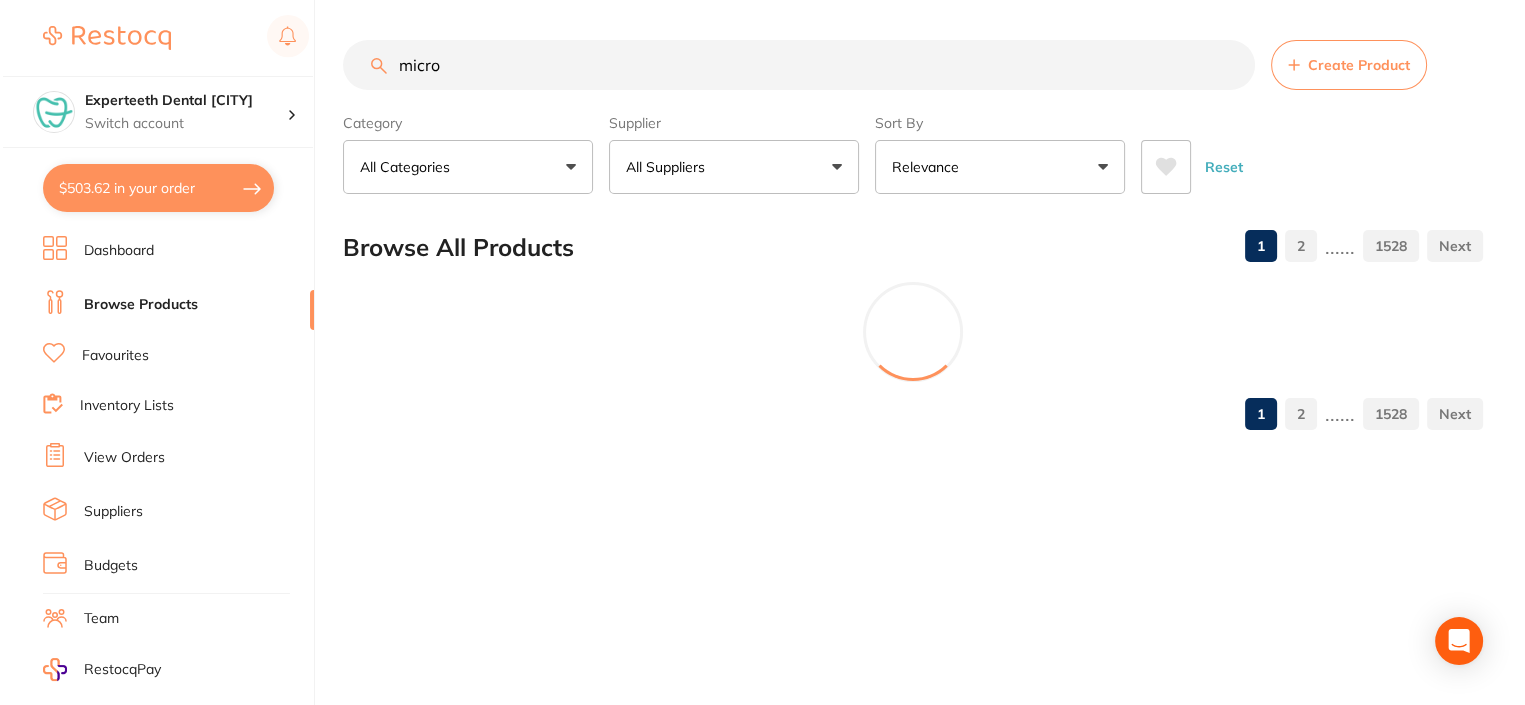 scroll, scrollTop: 0, scrollLeft: 0, axis: both 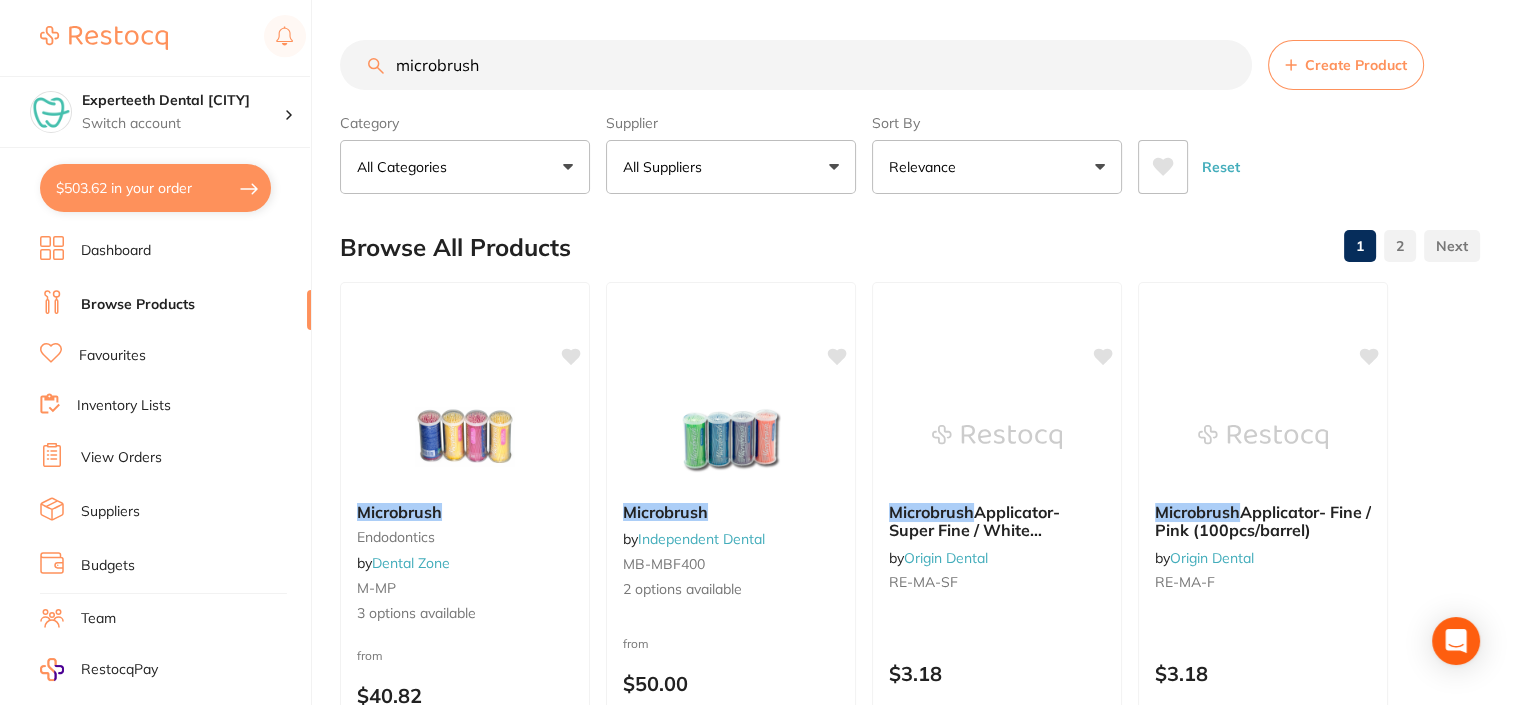 type on "microbrush" 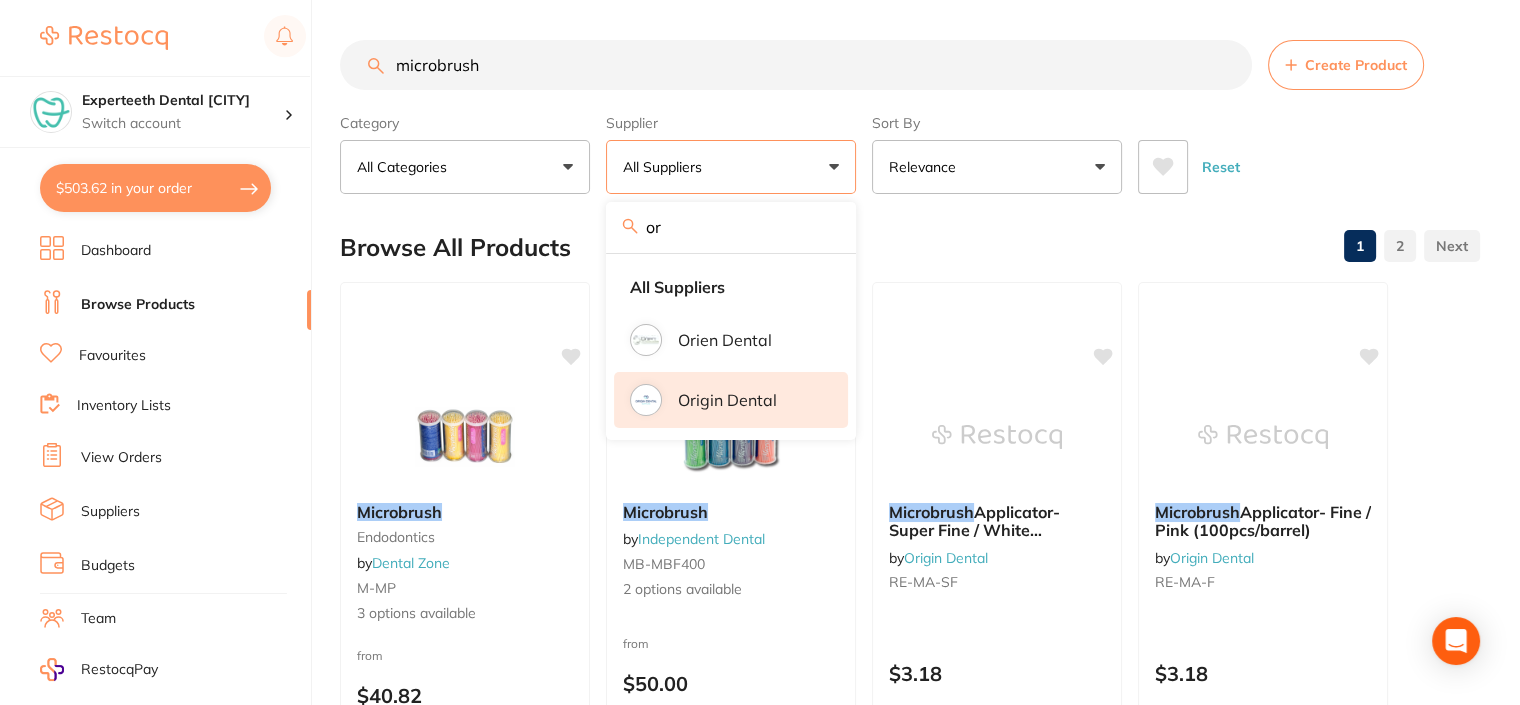 type on "or" 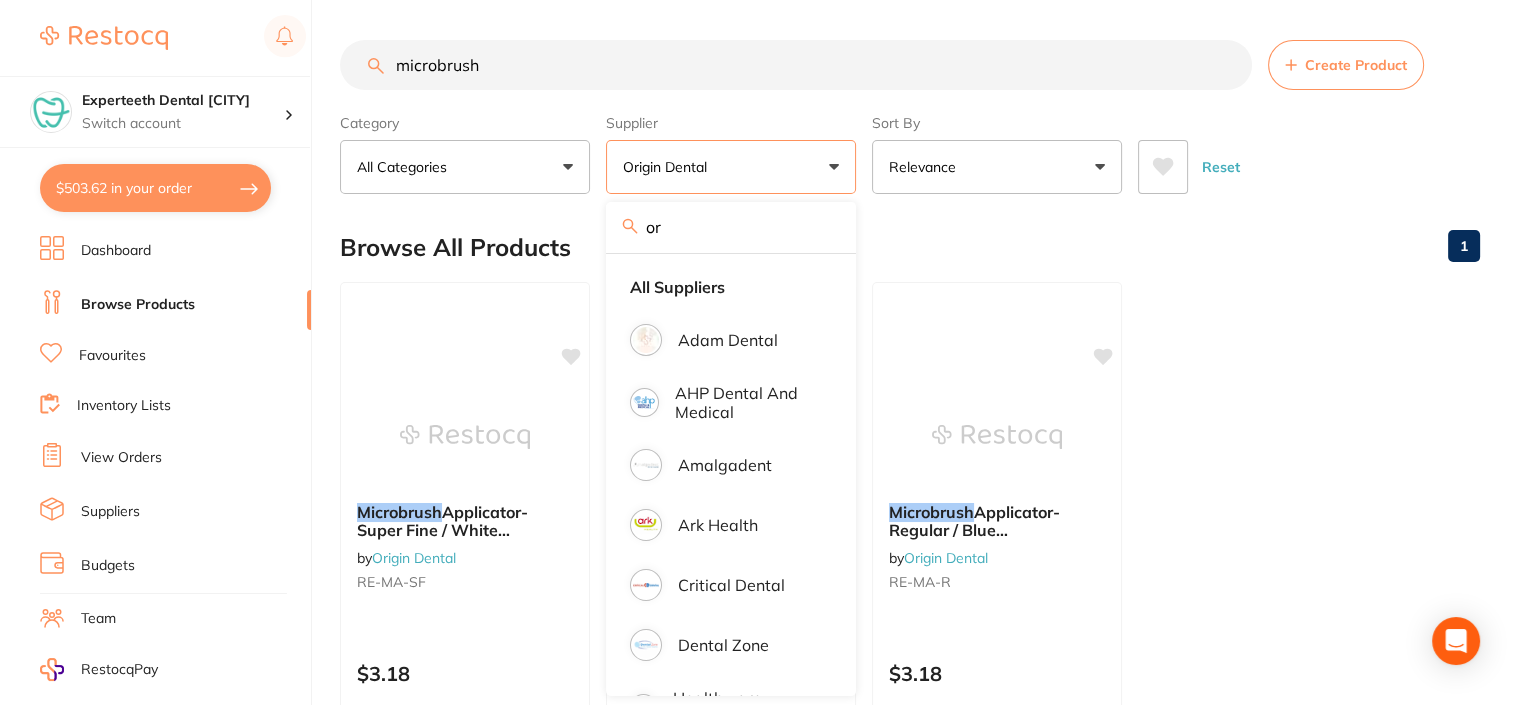 click on "microbrush         Create Product Category All Categories All Categories Clear Category   false    All Categories Category All Categories Supplier Origin Dental or All Suppliers Adam Dental AHP Dental and Medical Amalgadent Ark Health Critical Dental Dental Zone Healthware Australia Ridley Henry Schein Halas Independent Dental Livingstone International Matrixdental Numedical Orien dental Origin Dental VP Dental & Medical Supplies Clear Supplier   true    Origin Dental Supplier or Adam Dental AHP Dental and Medical Amalgadent Ark Health Critical Dental Dental Zone Healthware Australia Ridley Henry Schein Halas Independent Dental Livingstone International Matrixdental Numedical Orien dental Origin Dental VP Dental & Medical Supplies Sort By Relevance Highest Price Lowest Price On Sale Relevance Clear Sort By   false    Relevance Sort By Highest Price Lowest Price On Sale Relevance Reset Filters Reset Filter By Category All Categories All Categories Clear Filter By Category   false    All Categories Adam Dental" at bounding box center (930, 480) 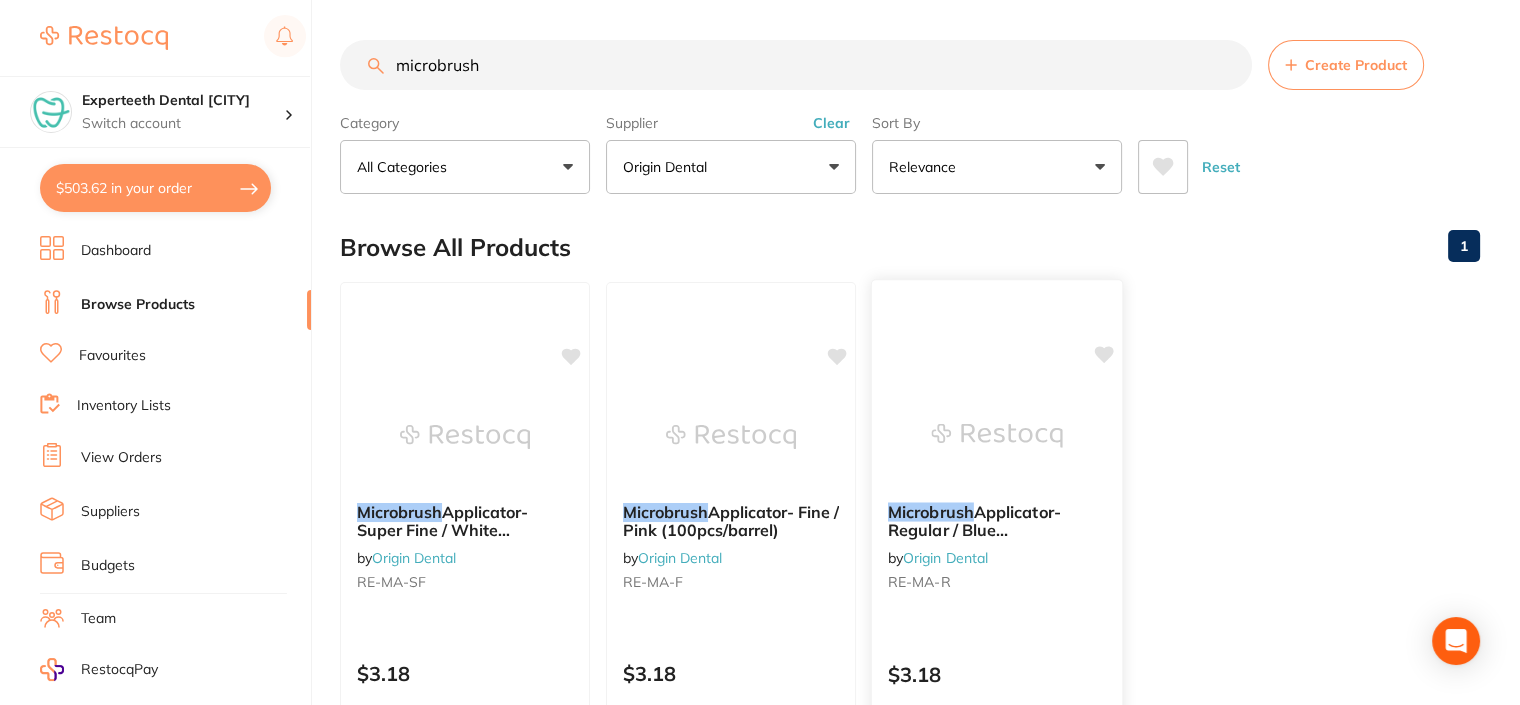 click at bounding box center [996, 435] 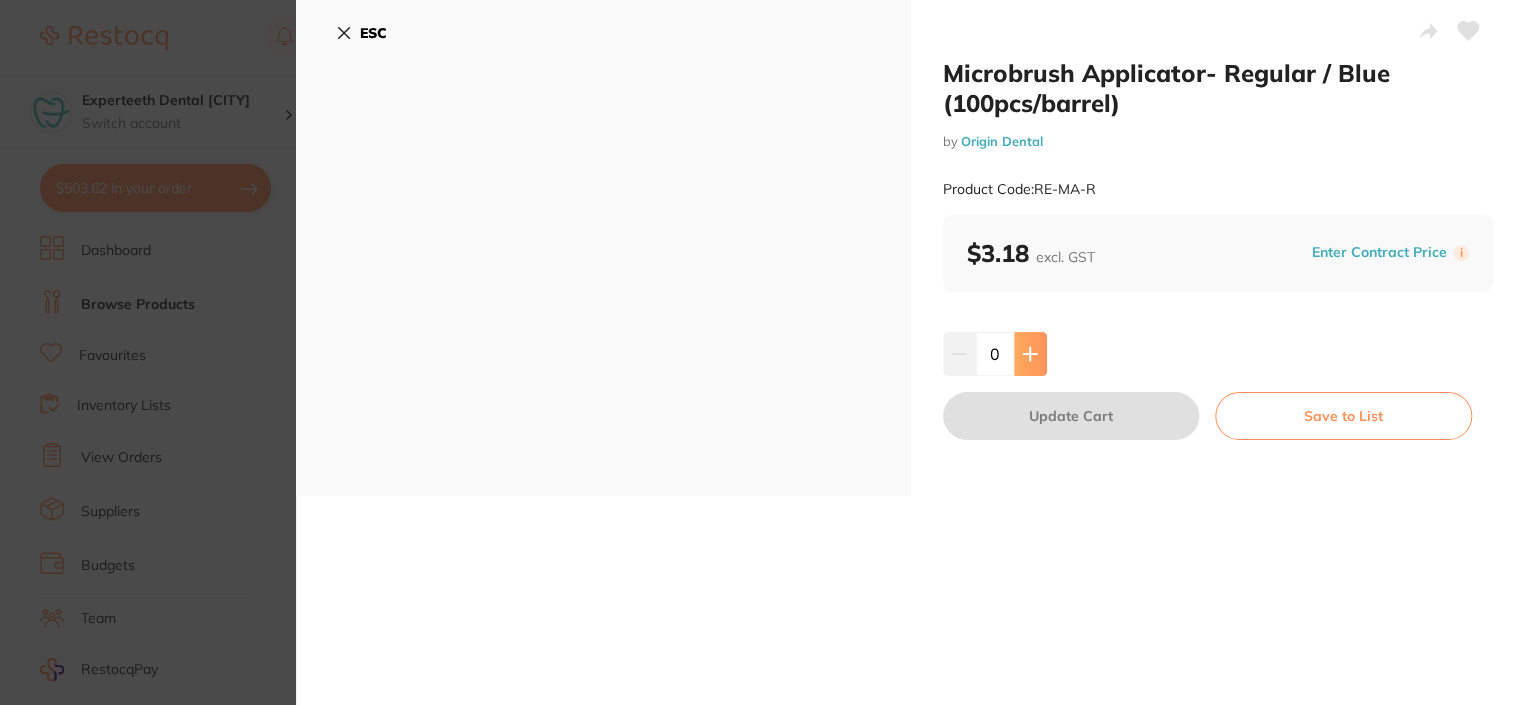click 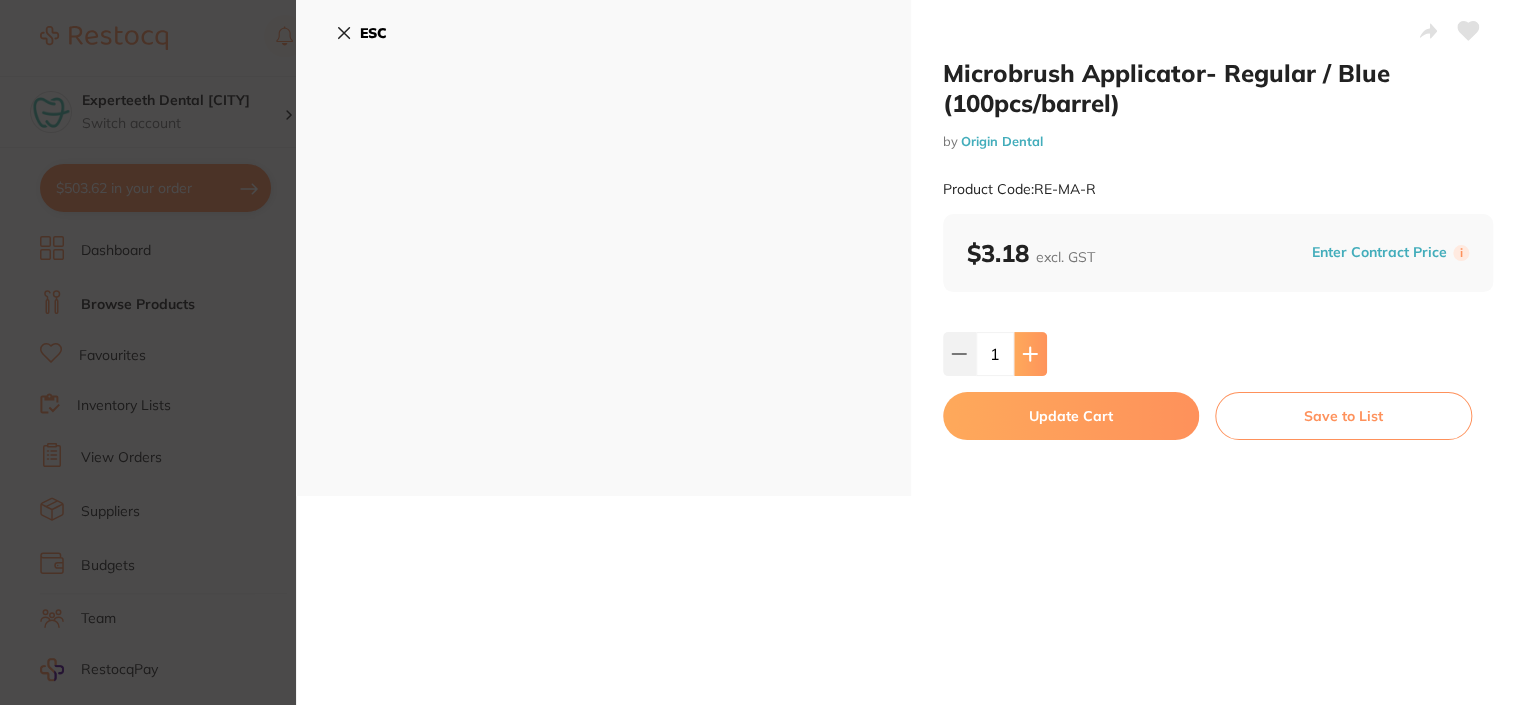 click 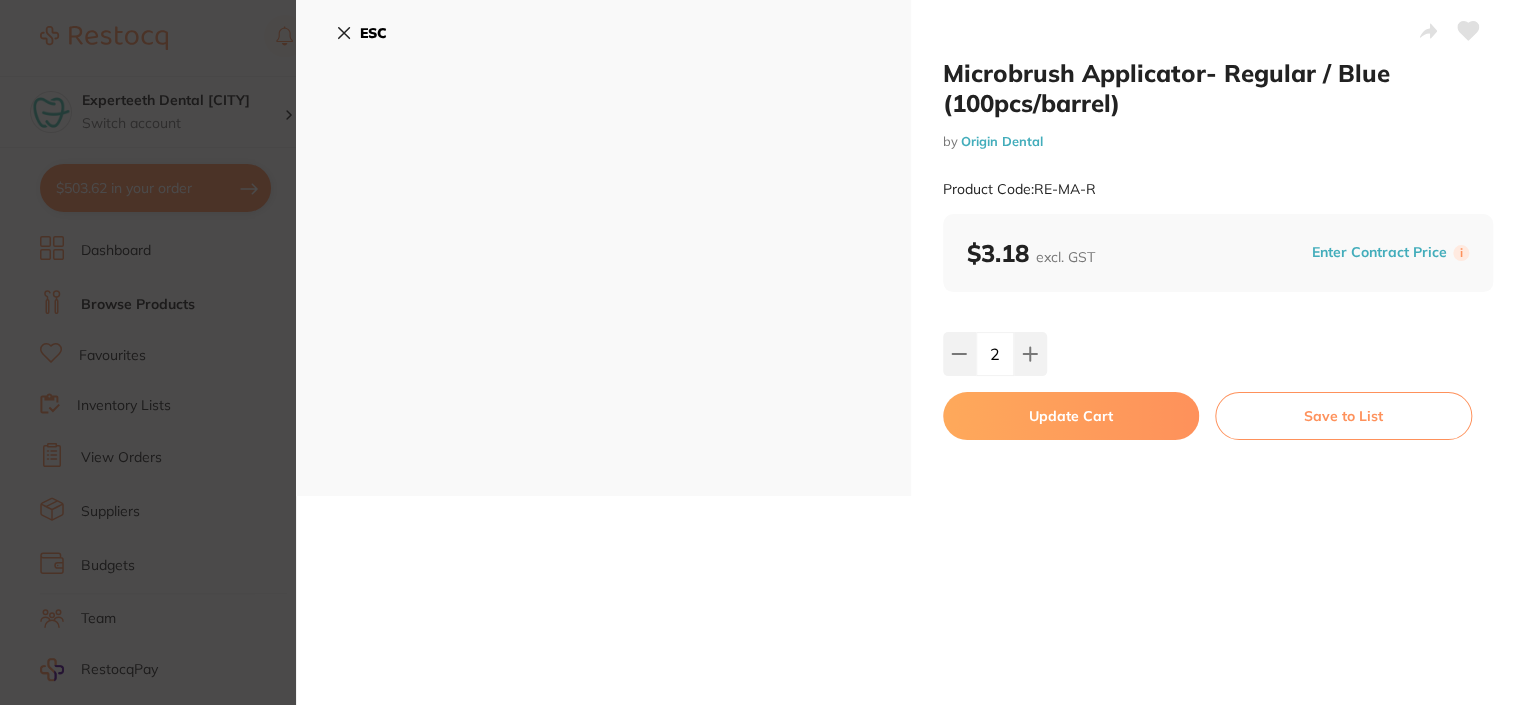 click on "Update Cart" at bounding box center (1071, 416) 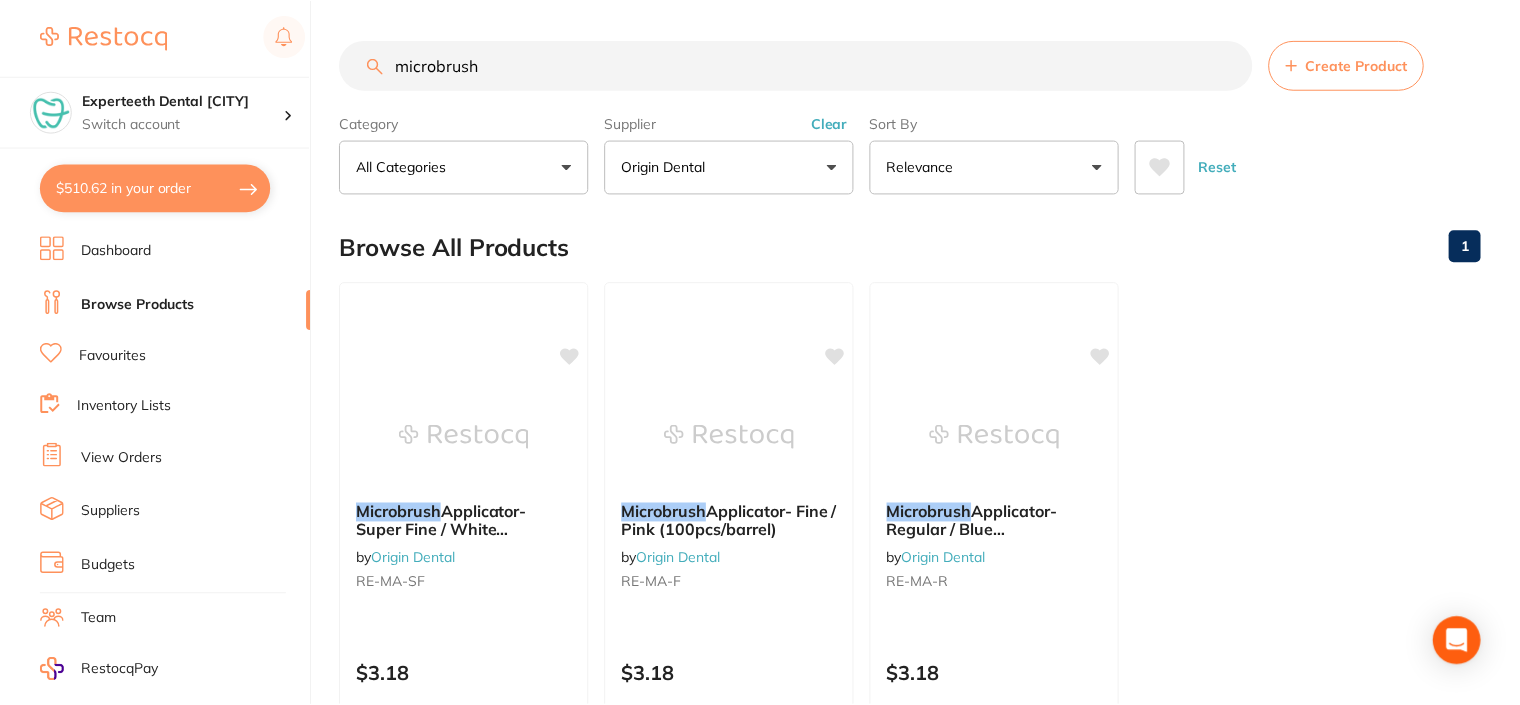 scroll, scrollTop: 0, scrollLeft: 0, axis: both 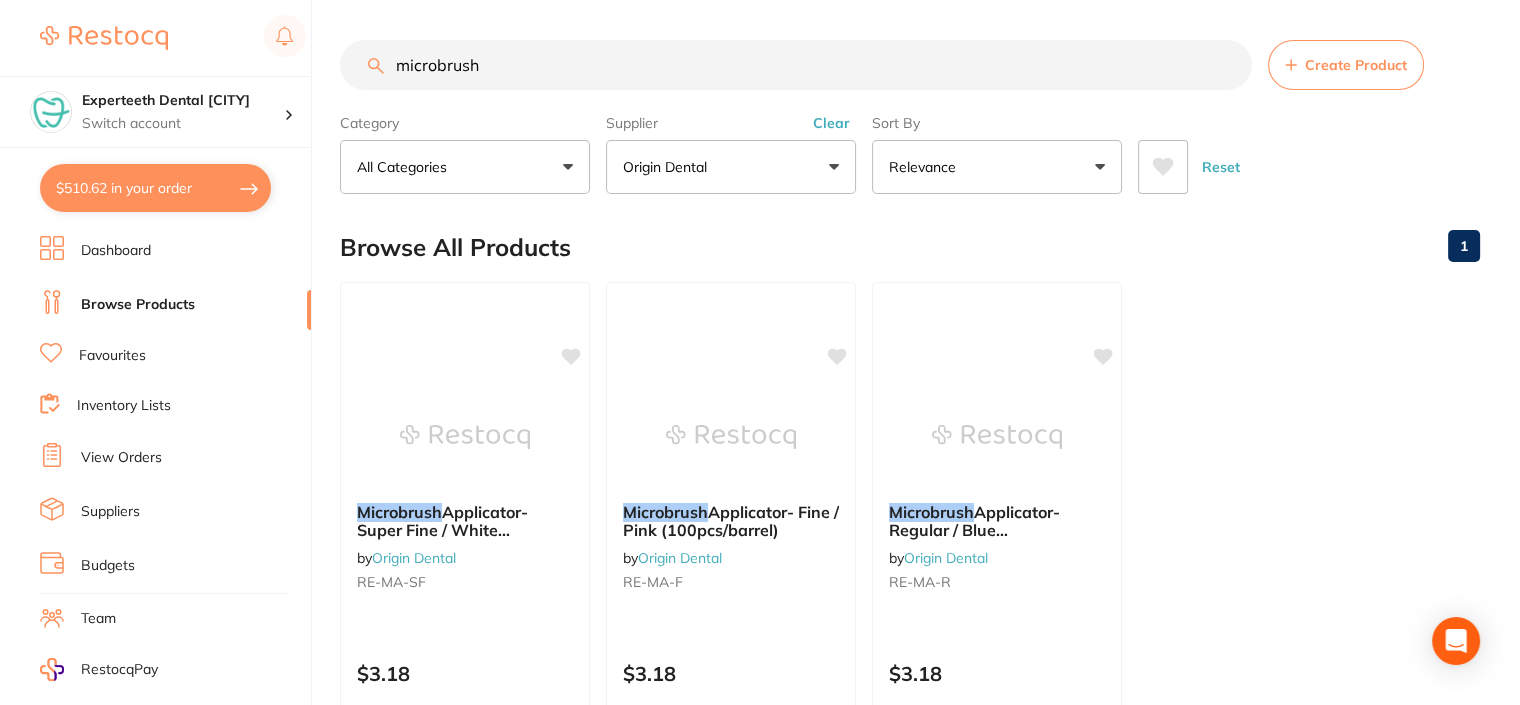 drag, startPoint x: 496, startPoint y: 63, endPoint x: 386, endPoint y: 50, distance: 110.76552 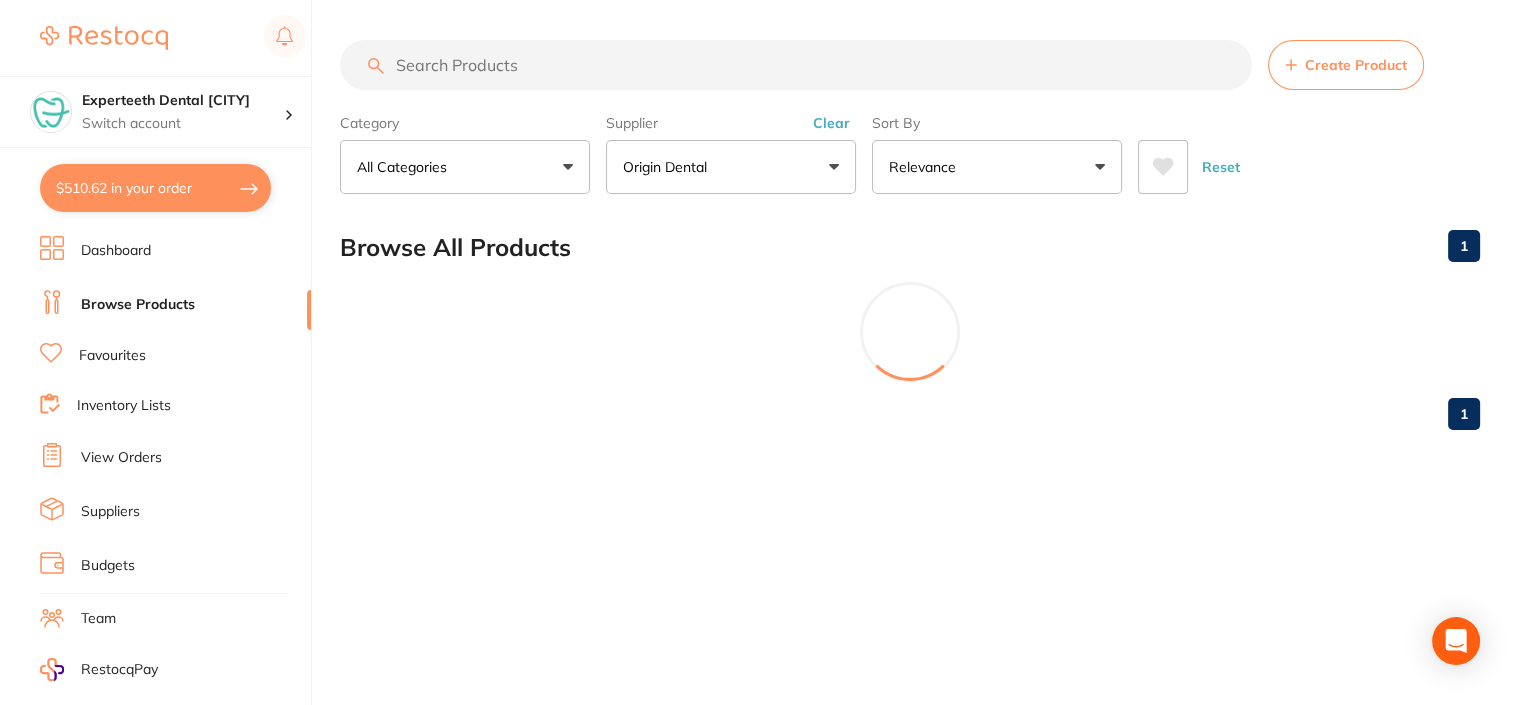 scroll, scrollTop: 0, scrollLeft: 0, axis: both 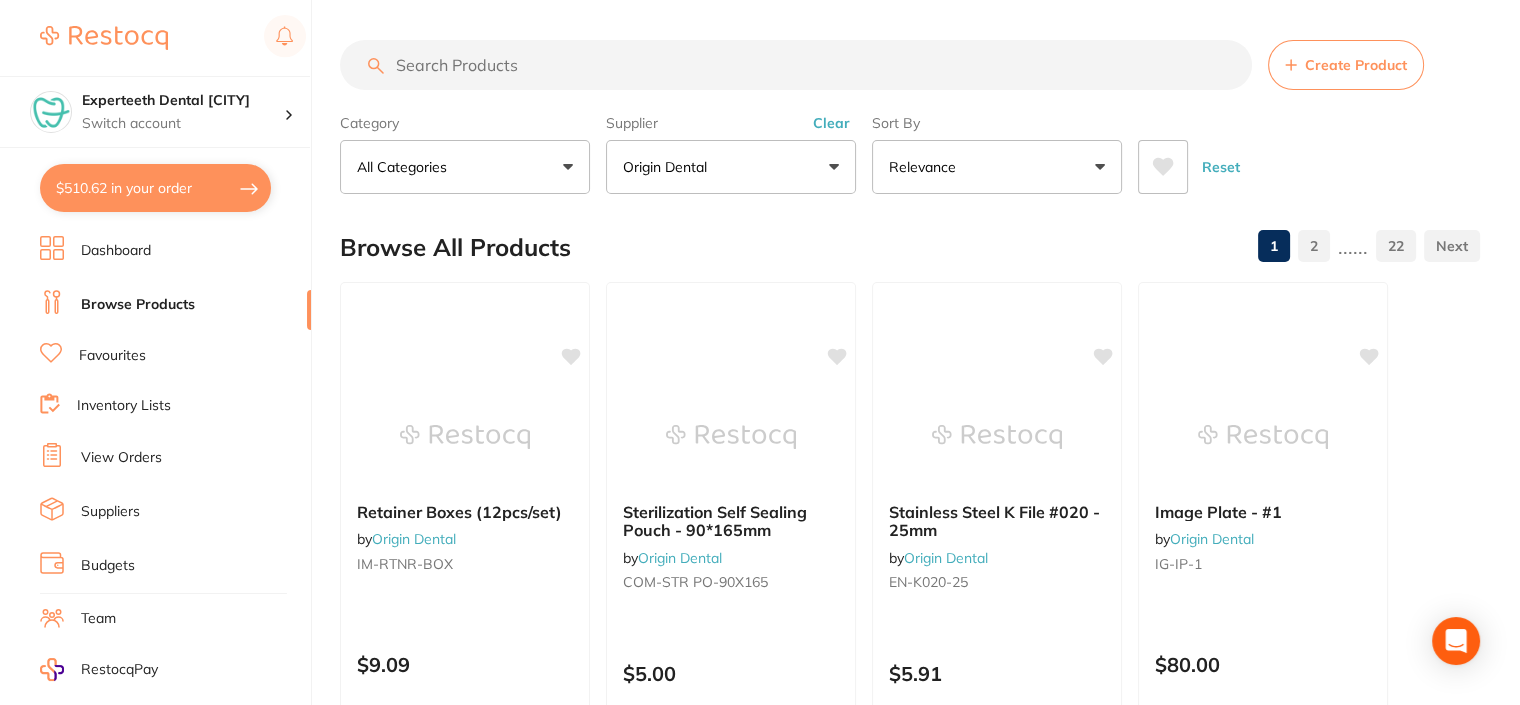 type 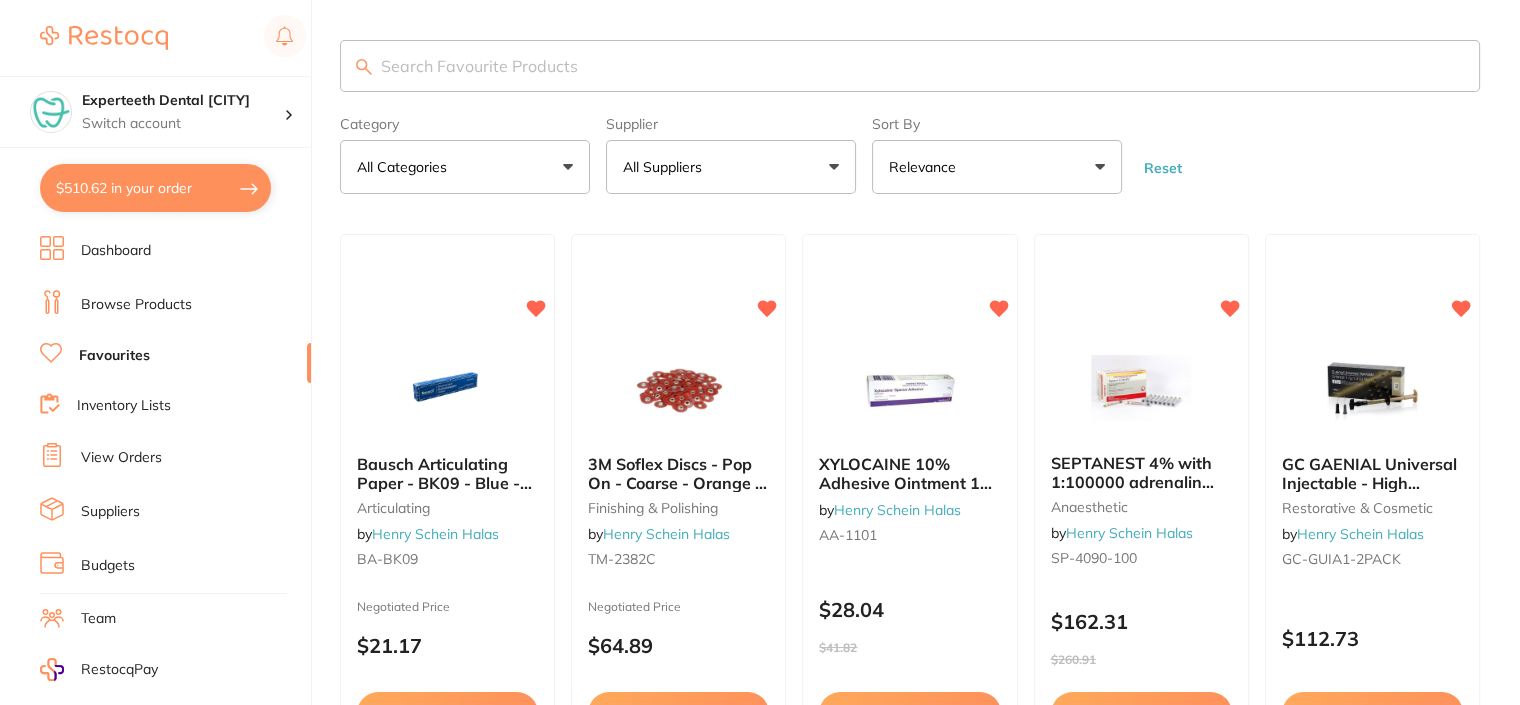 click at bounding box center [910, 66] 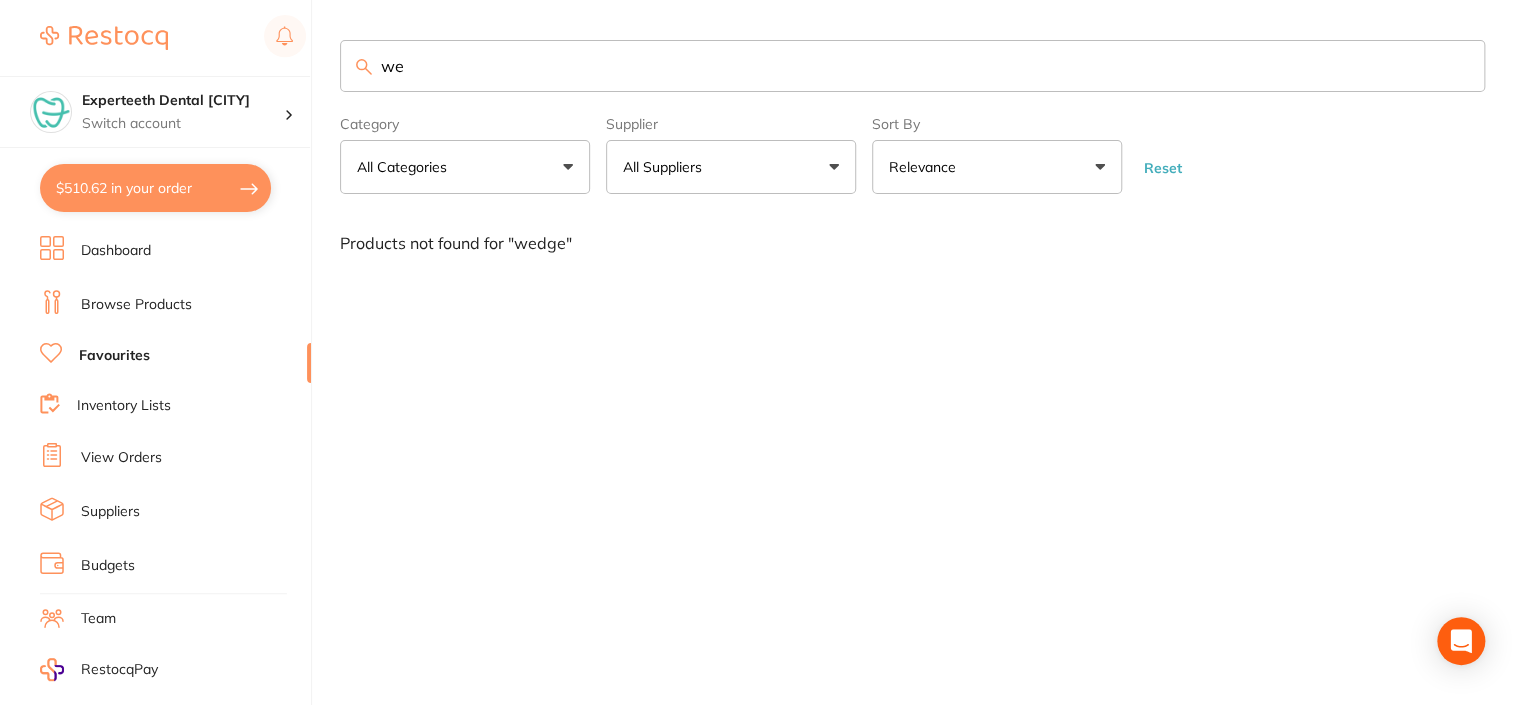 type on "w" 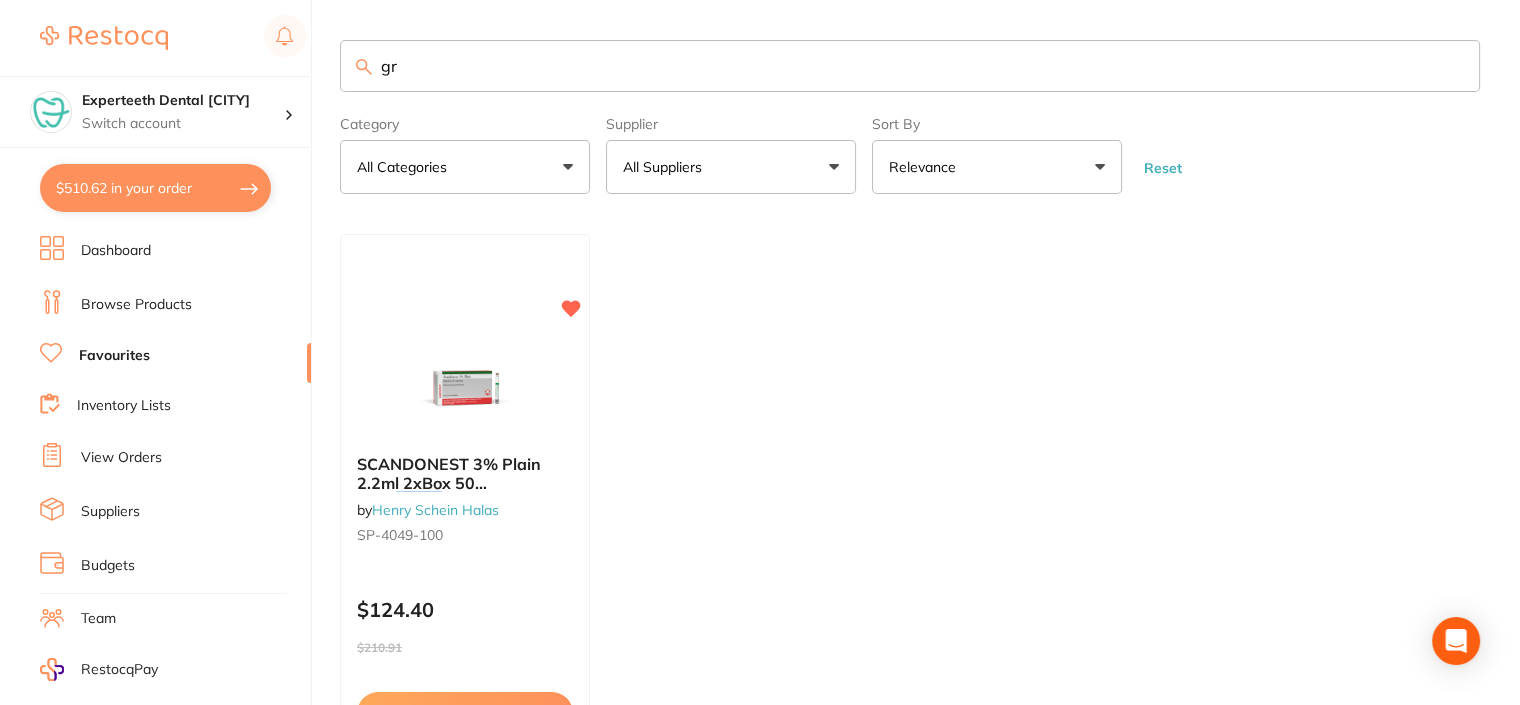 type on "g" 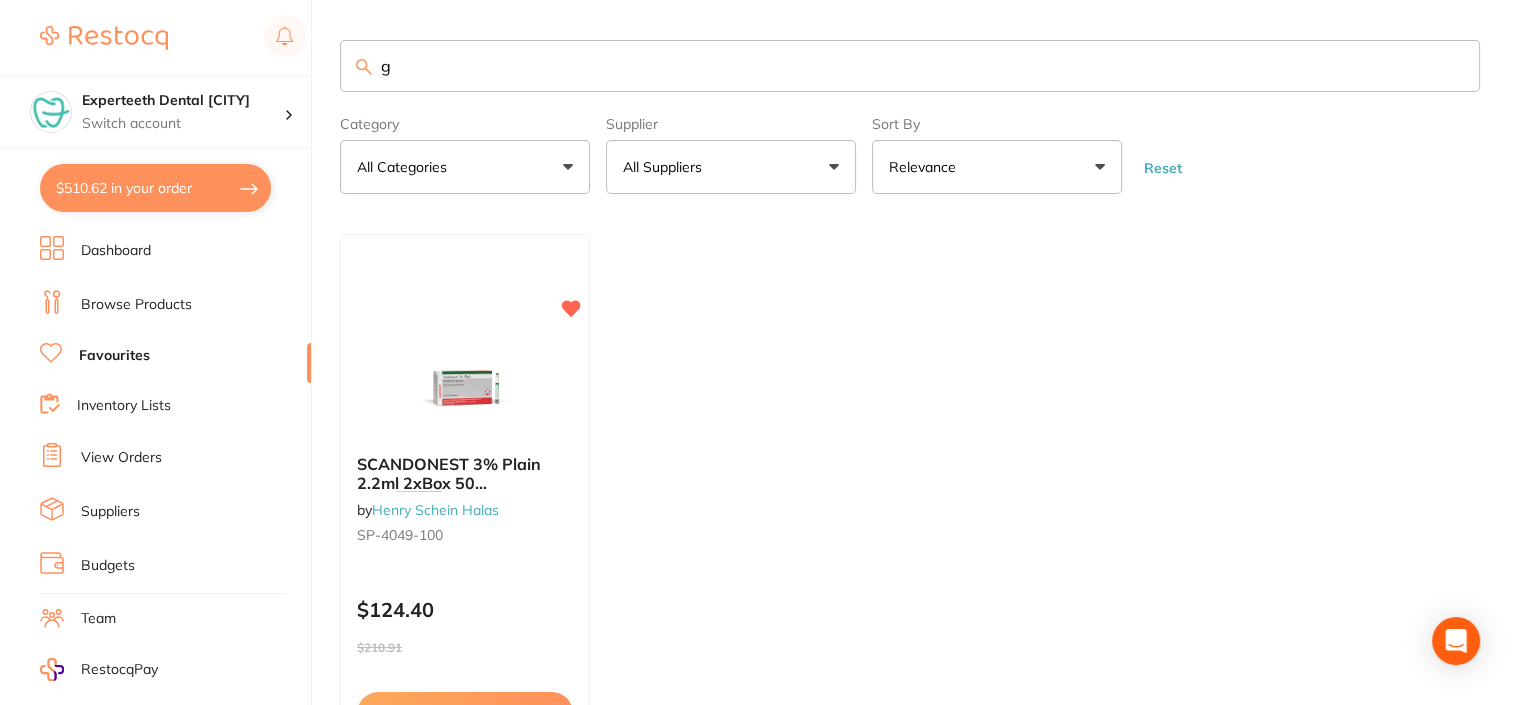 type 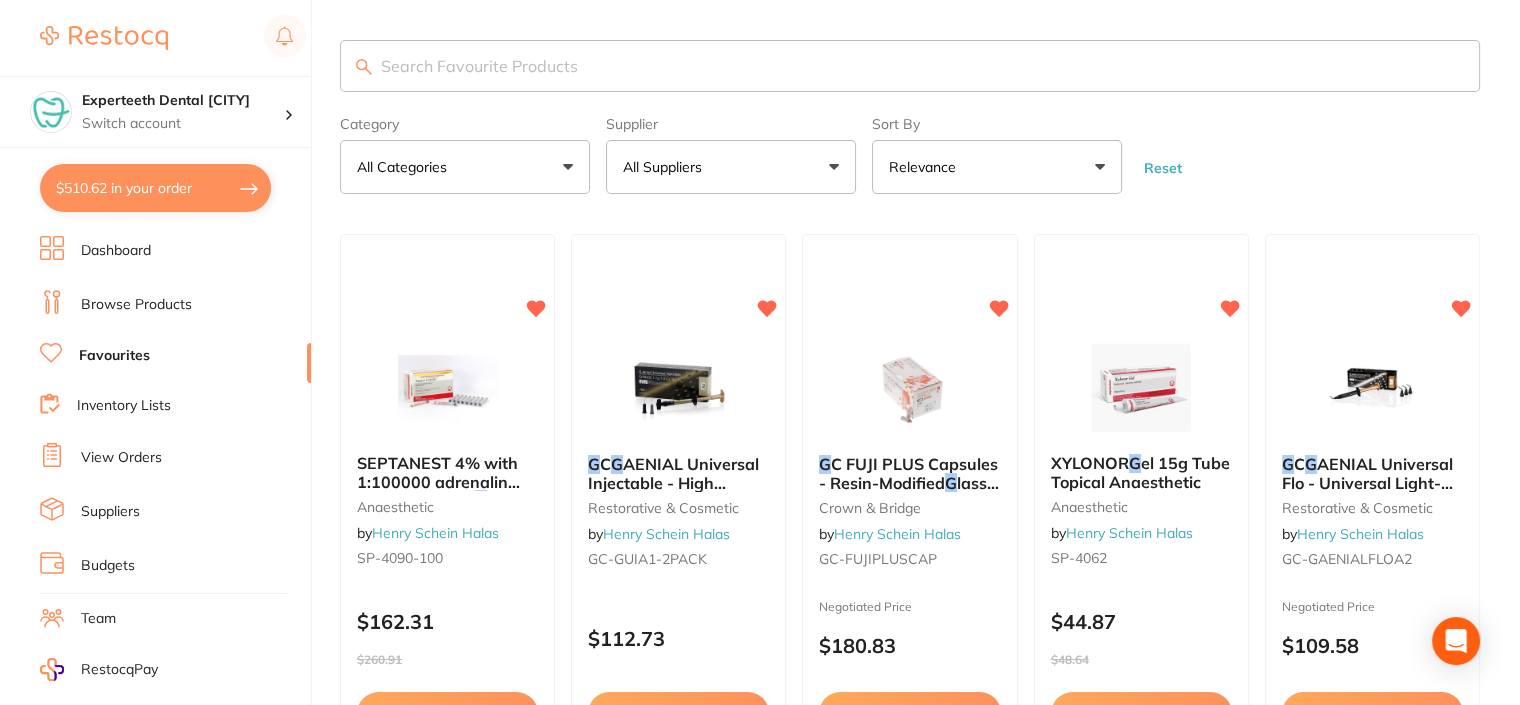 click on "Browse Products" at bounding box center (136, 305) 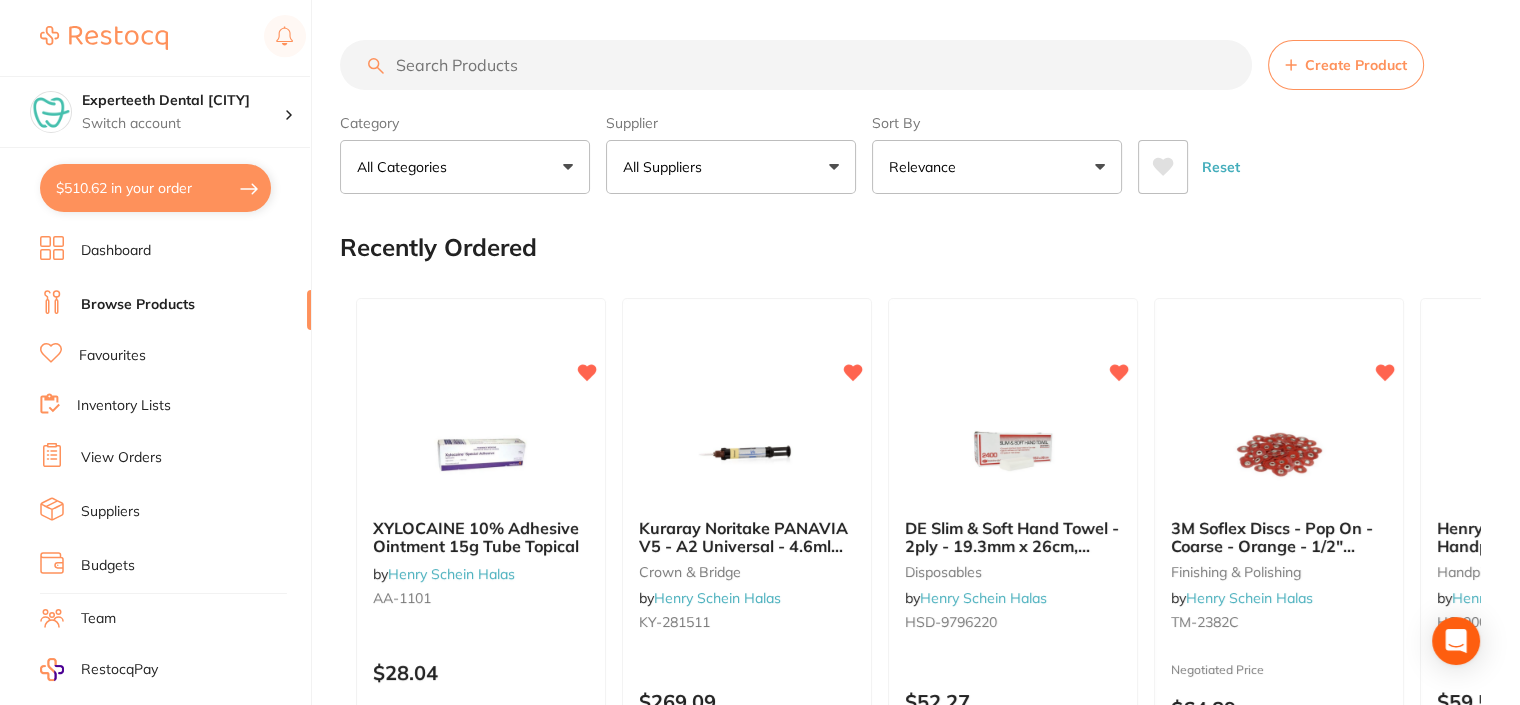 click at bounding box center (796, 65) 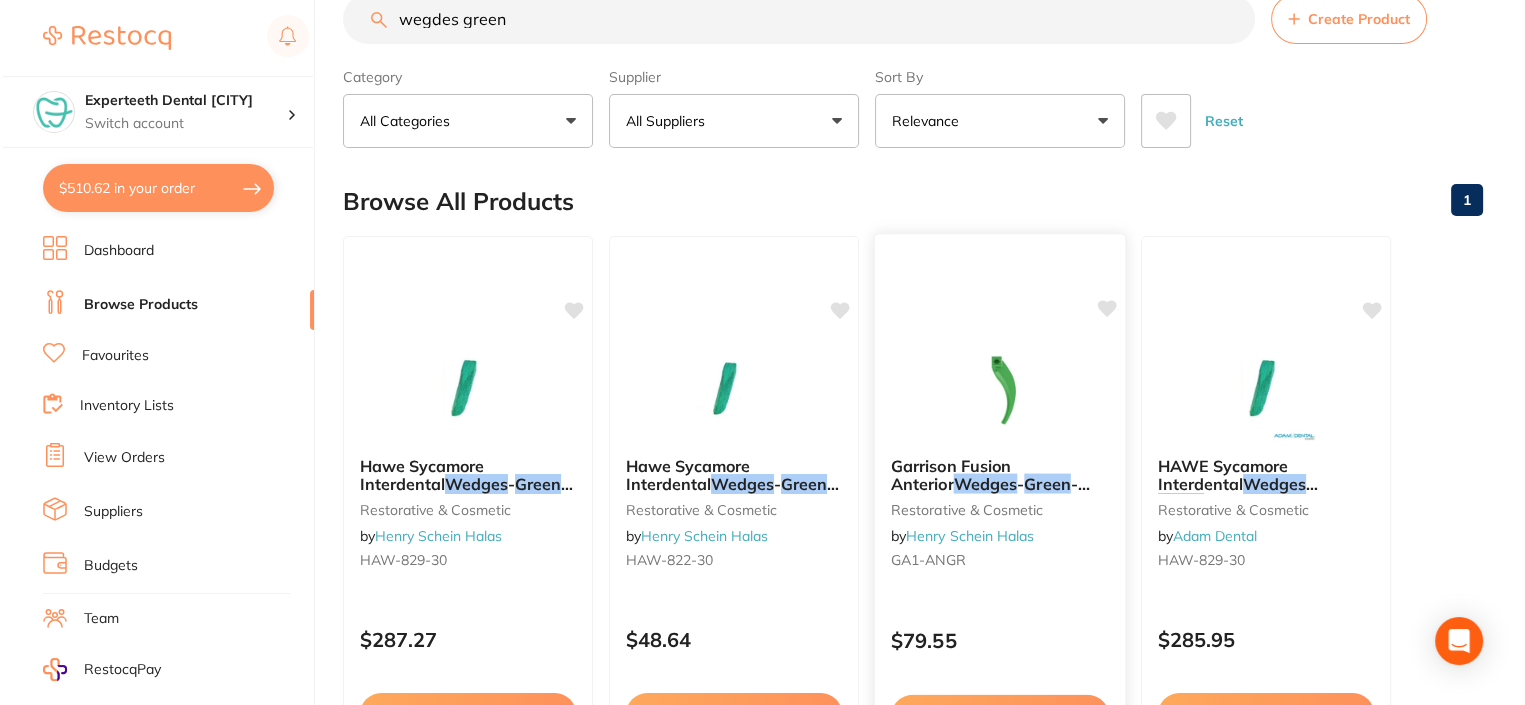 scroll, scrollTop: 0, scrollLeft: 0, axis: both 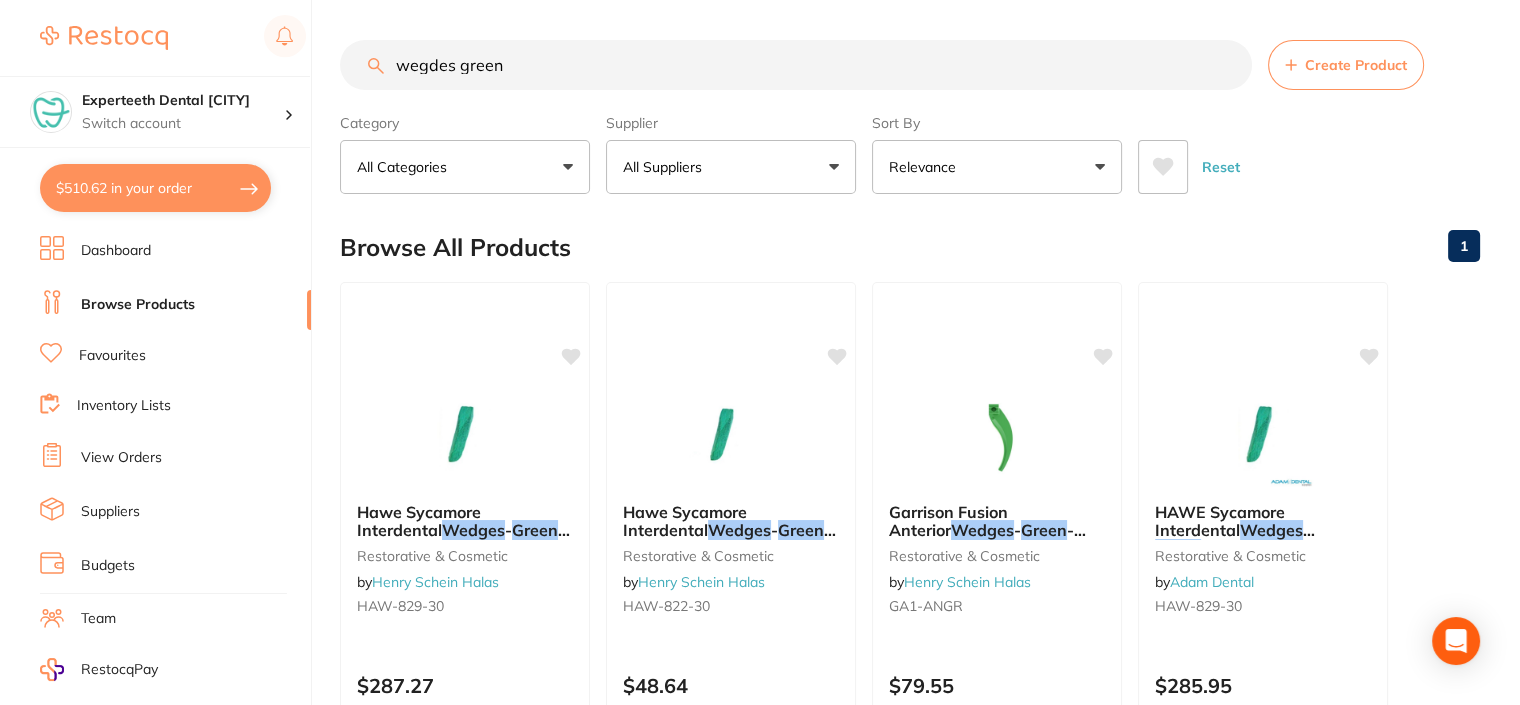 type on "wegdes green" 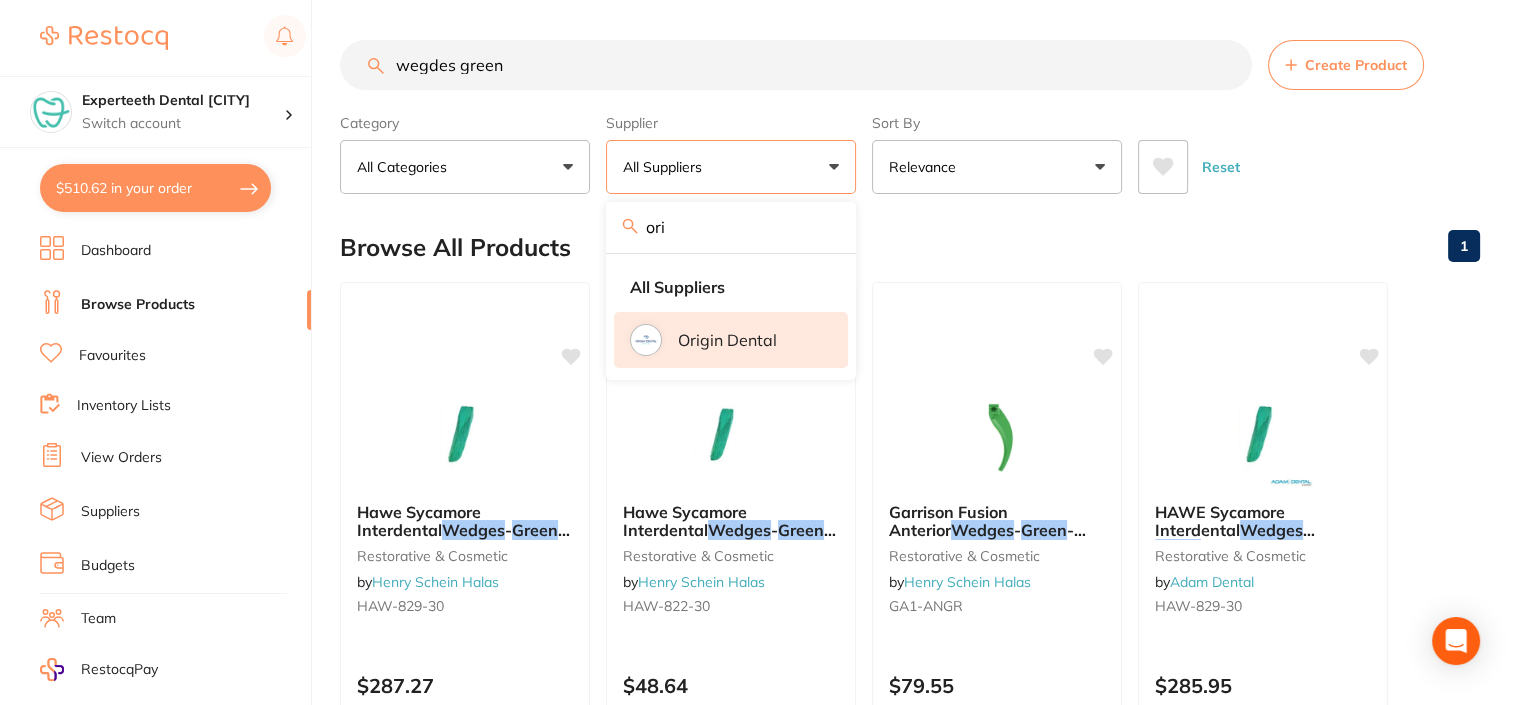 type on "ori" 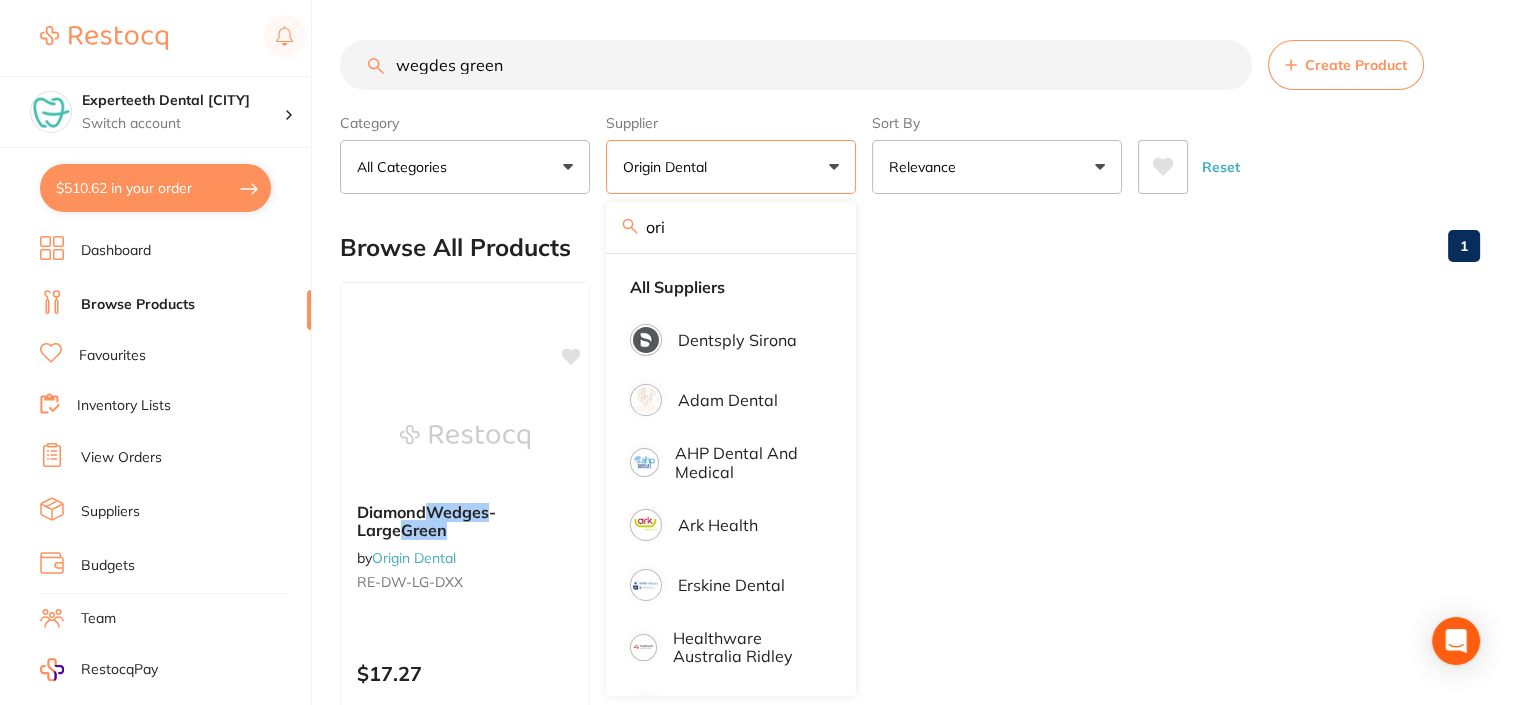 click on "Diamond  Wedges  - Large  Green   by  Origin Dental RE-DW-LG-DXX $17.27 Add to cart Save to list" at bounding box center (910, 569) 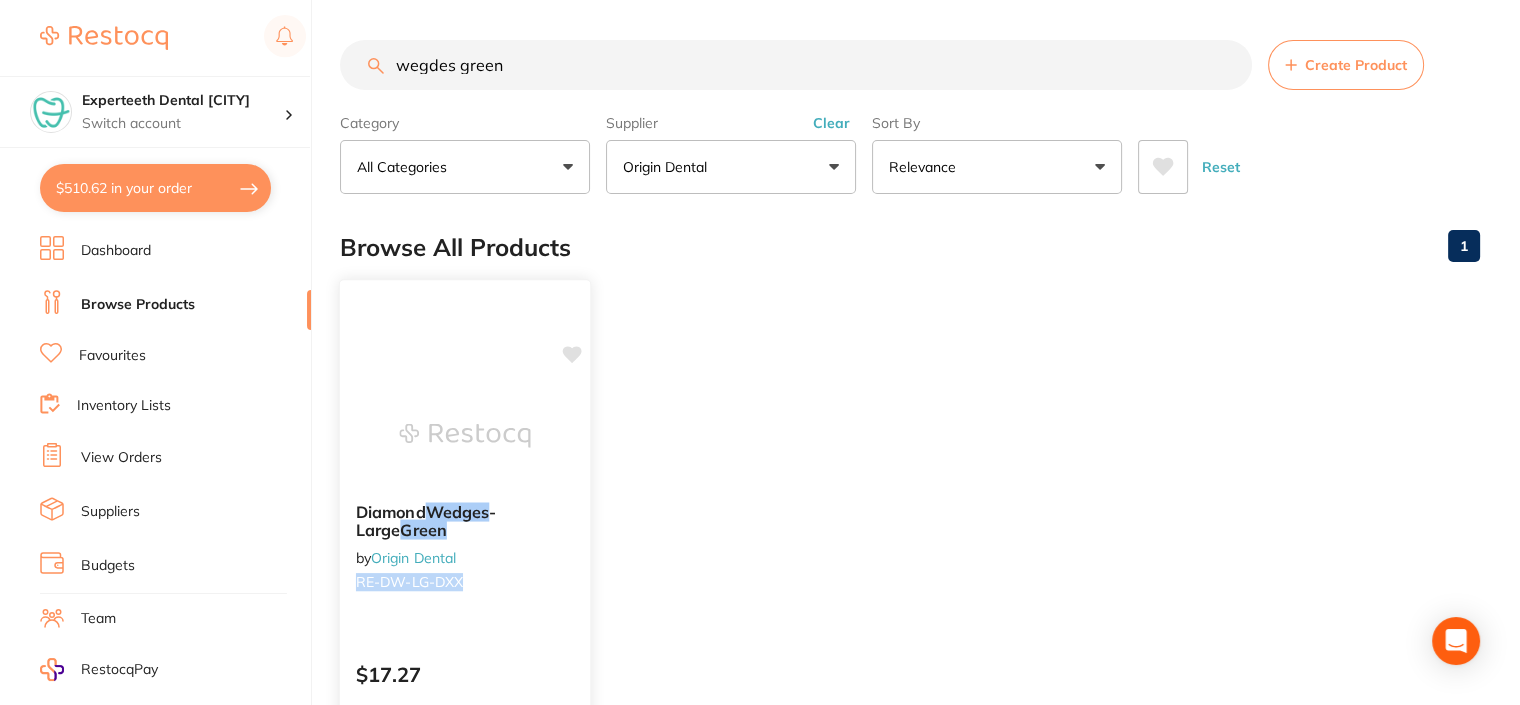drag, startPoint x: 459, startPoint y: 584, endPoint x: 353, endPoint y: 575, distance: 106.381386 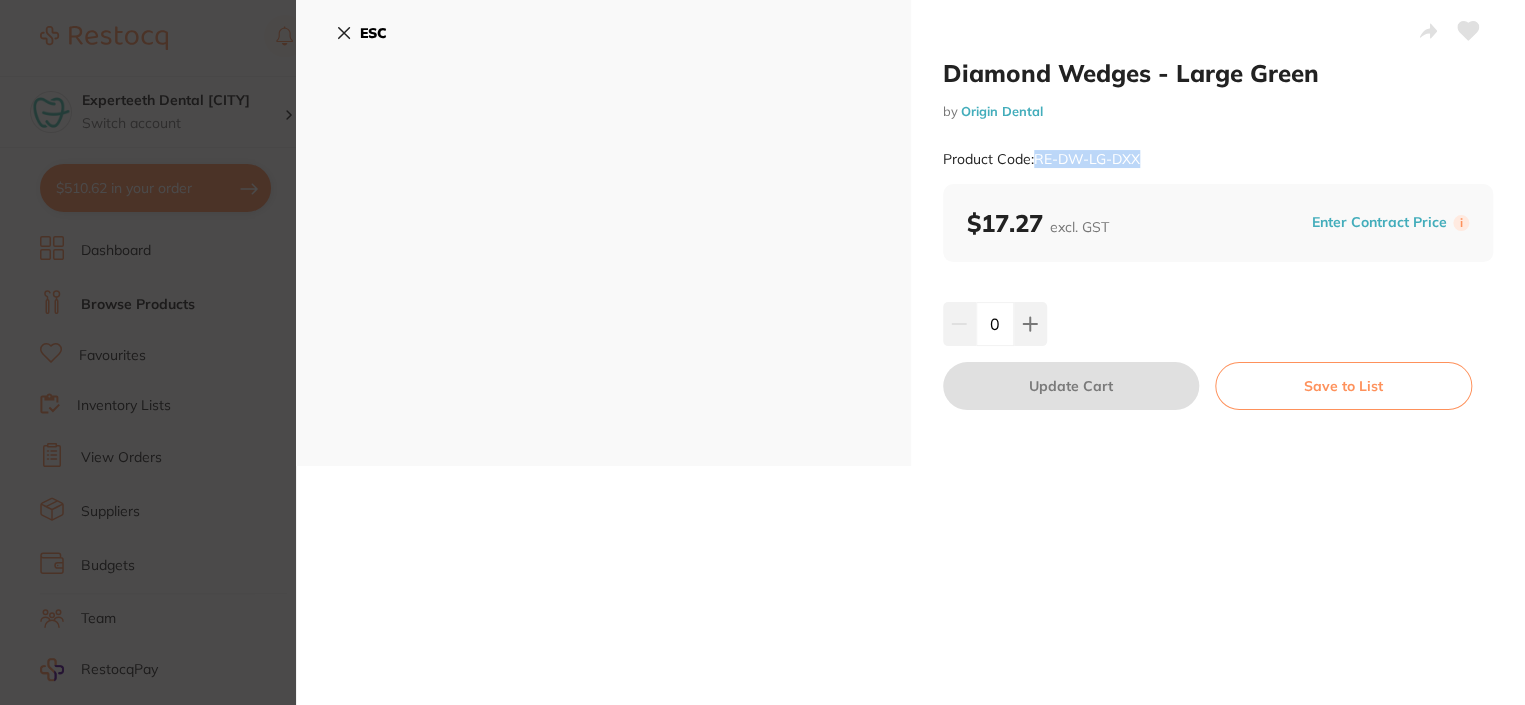drag, startPoint x: 1142, startPoint y: 164, endPoint x: 1032, endPoint y: 156, distance: 110.29053 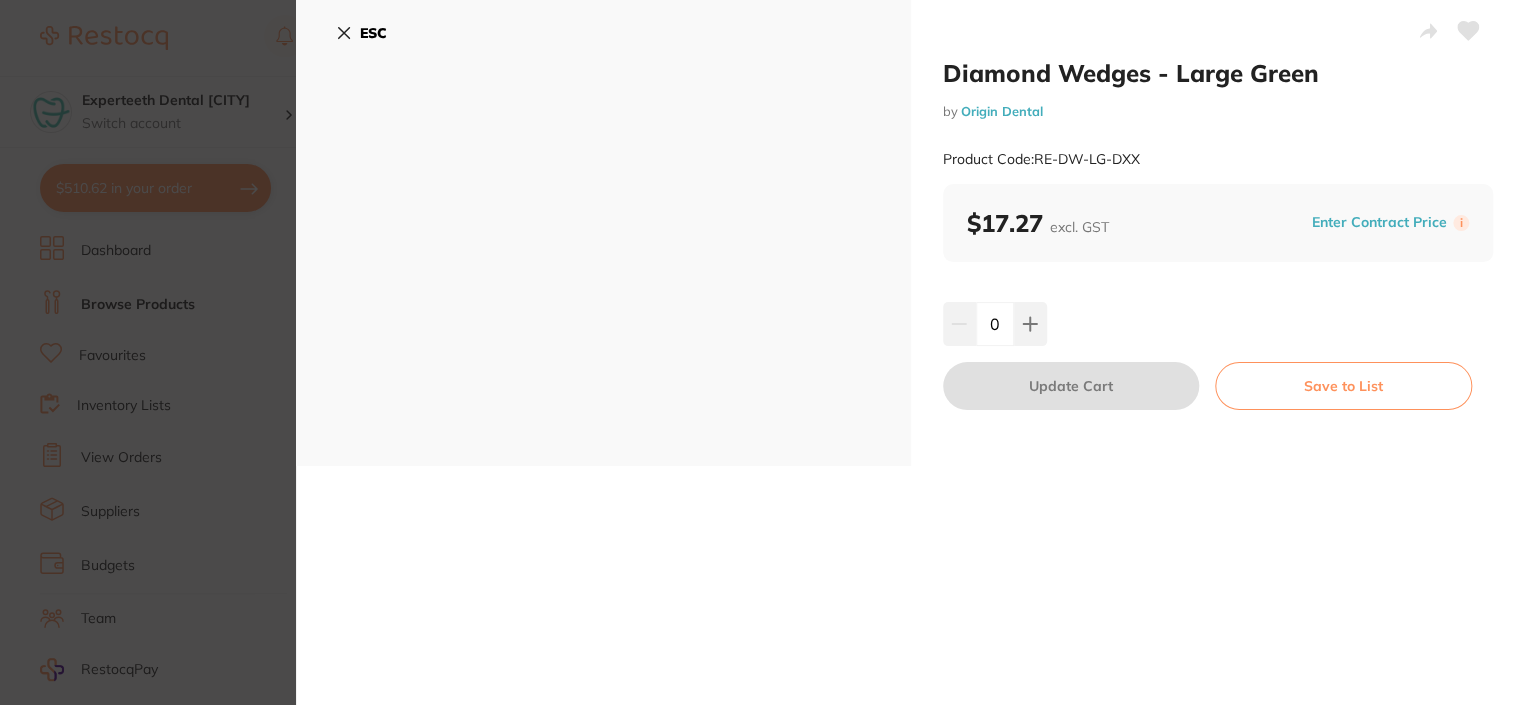 click on "Diamond Wedges - Large Green by Origin Dental Product Code: RE-DW-LG-DXX ESC Diamond Wedges - Large Green by Origin Dental Product Code: RE-DW-LG-DXX $17.27 excl. GST Enter Contract Price i 0 Update Cart Save to List Update RRP Set your pre negotiated price for this item. Item Agreed RRP (excl. GST) Diamond Wedges - Large Green $17.27 Update RRP ✕" at bounding box center (762, 352) 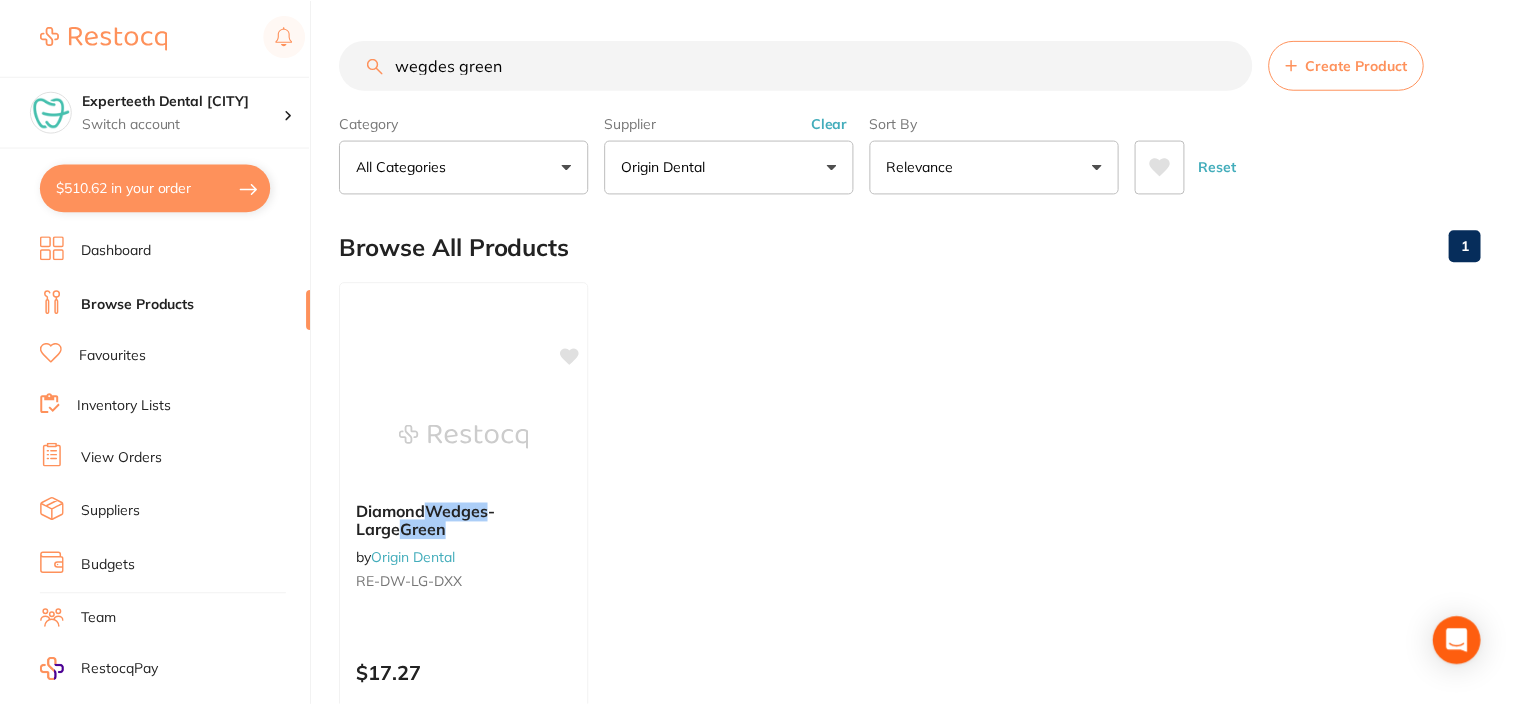 scroll, scrollTop: 3, scrollLeft: 0, axis: vertical 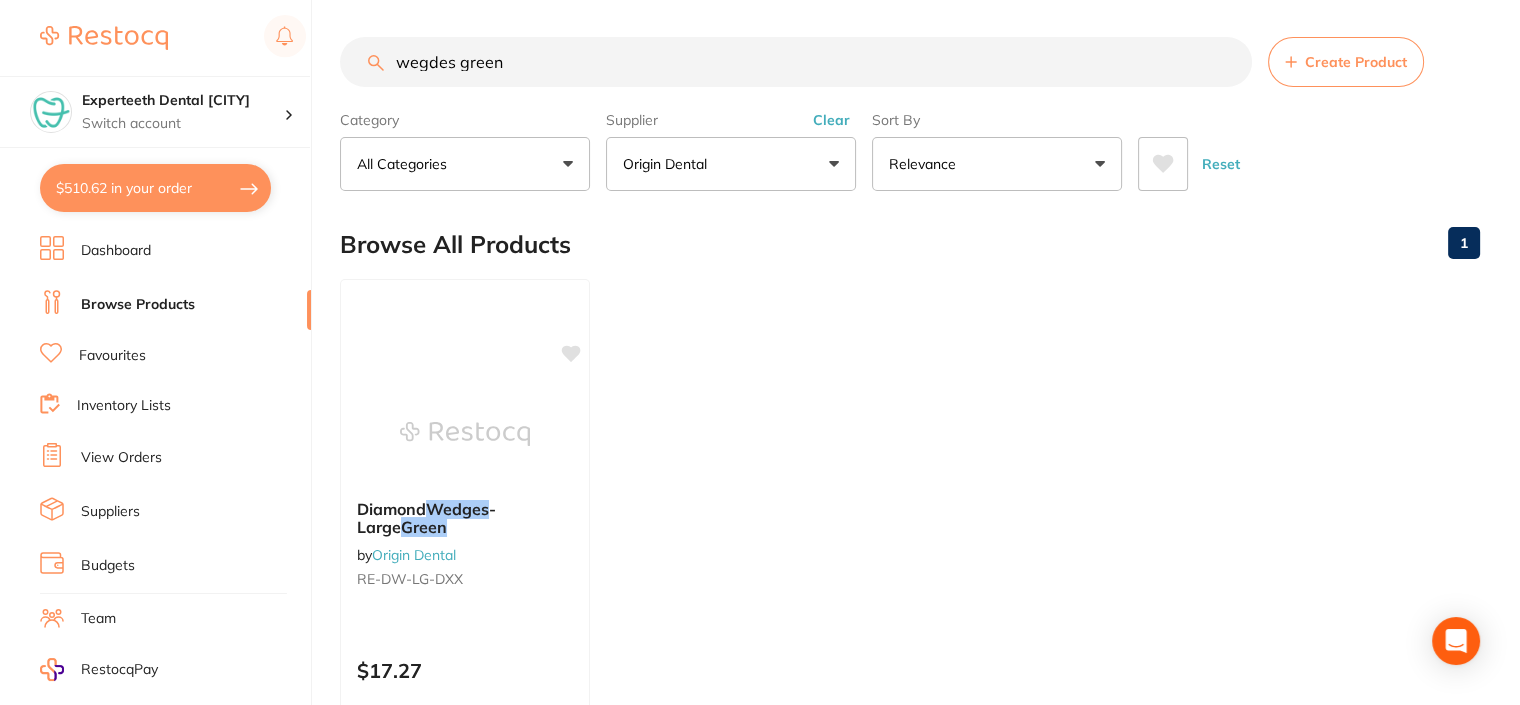 drag, startPoint x: 561, startPoint y: 63, endPoint x: 386, endPoint y: 50, distance: 175.4822 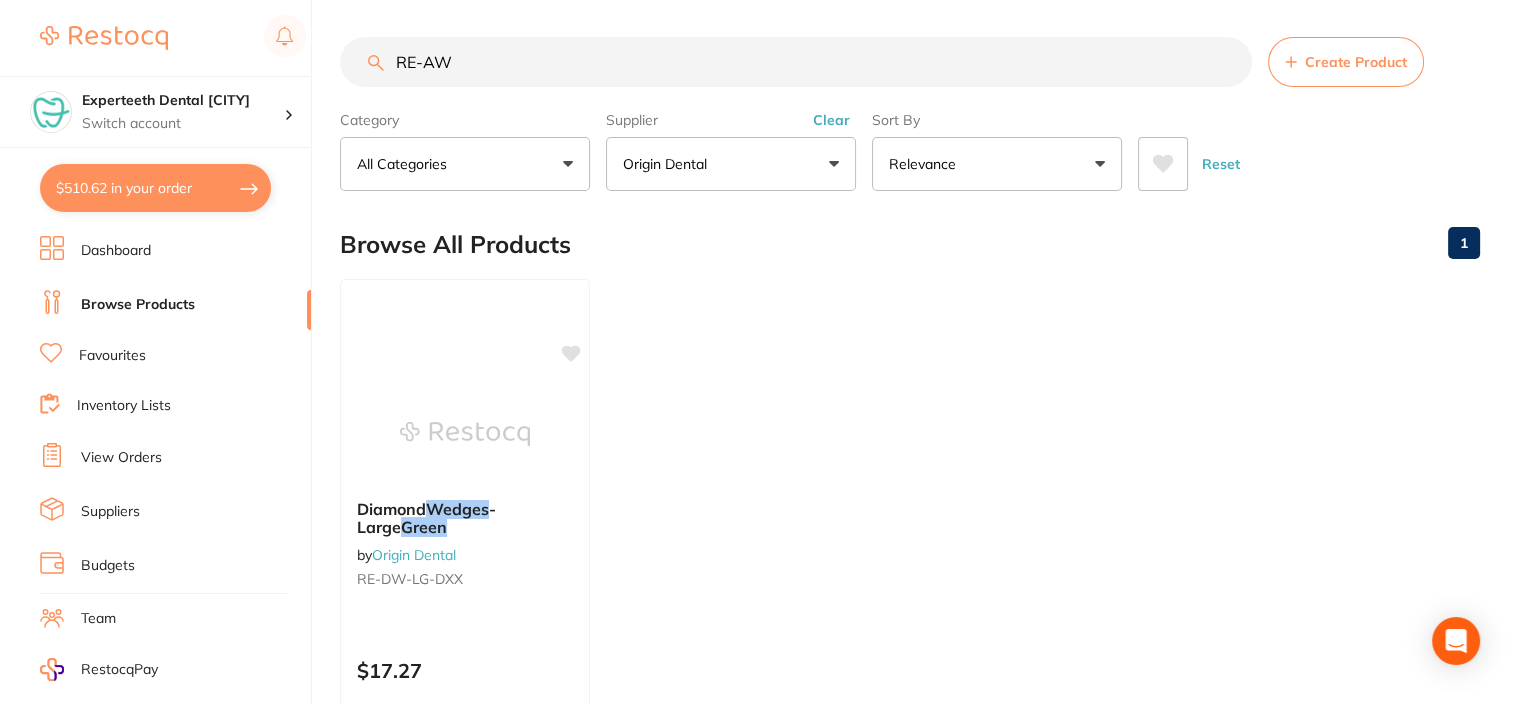 type on "RE-AW" 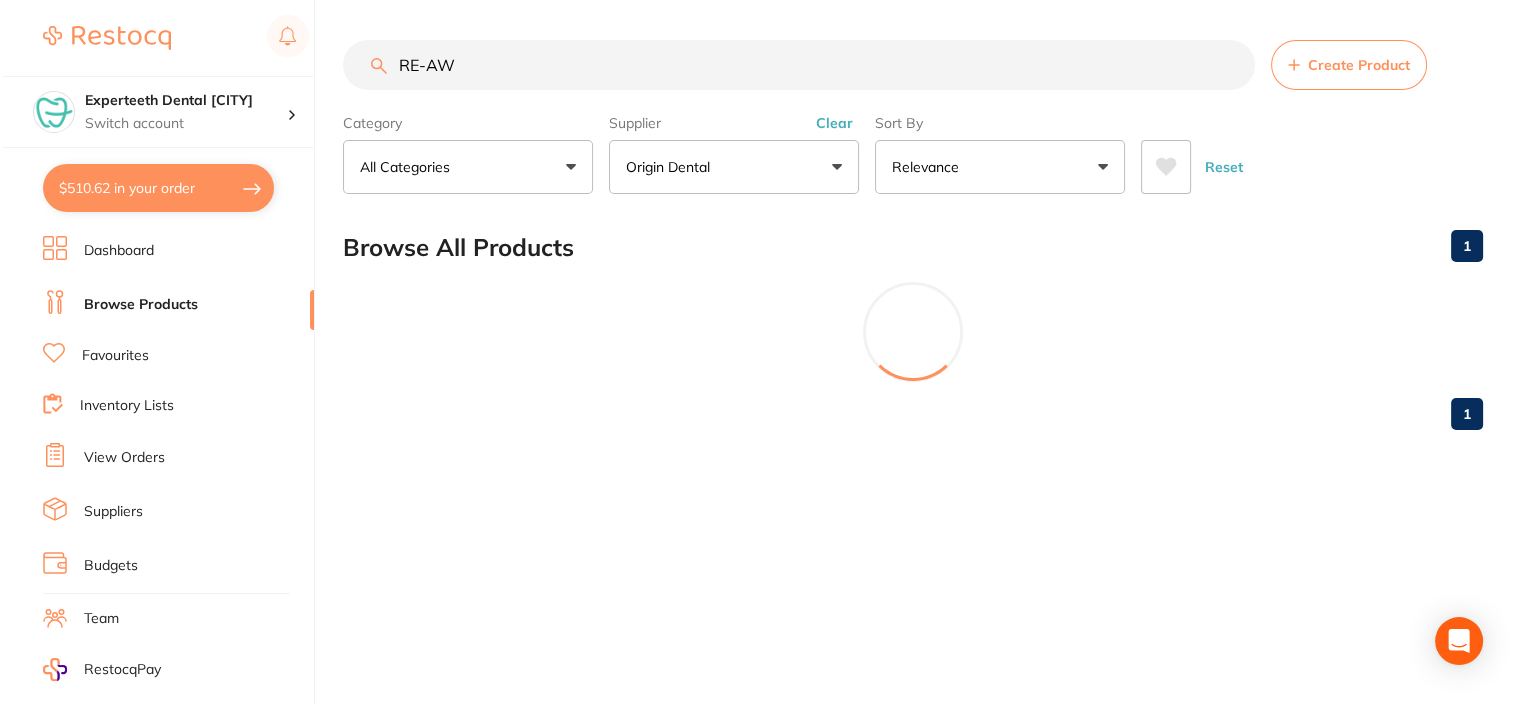 scroll, scrollTop: 0, scrollLeft: 0, axis: both 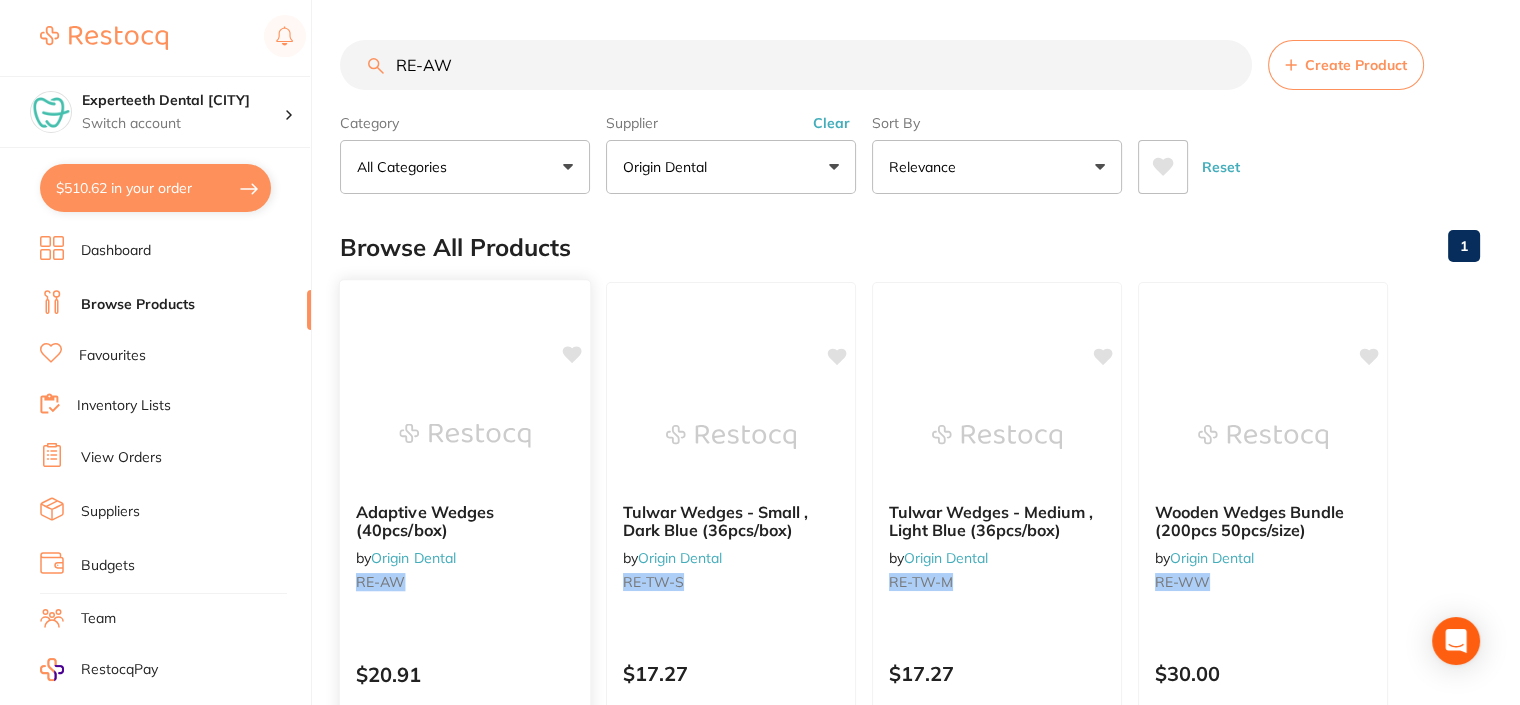 click on "Adaptive Wedges (40pcs/box) by Origin Dental RE-AW" at bounding box center (465, 550) 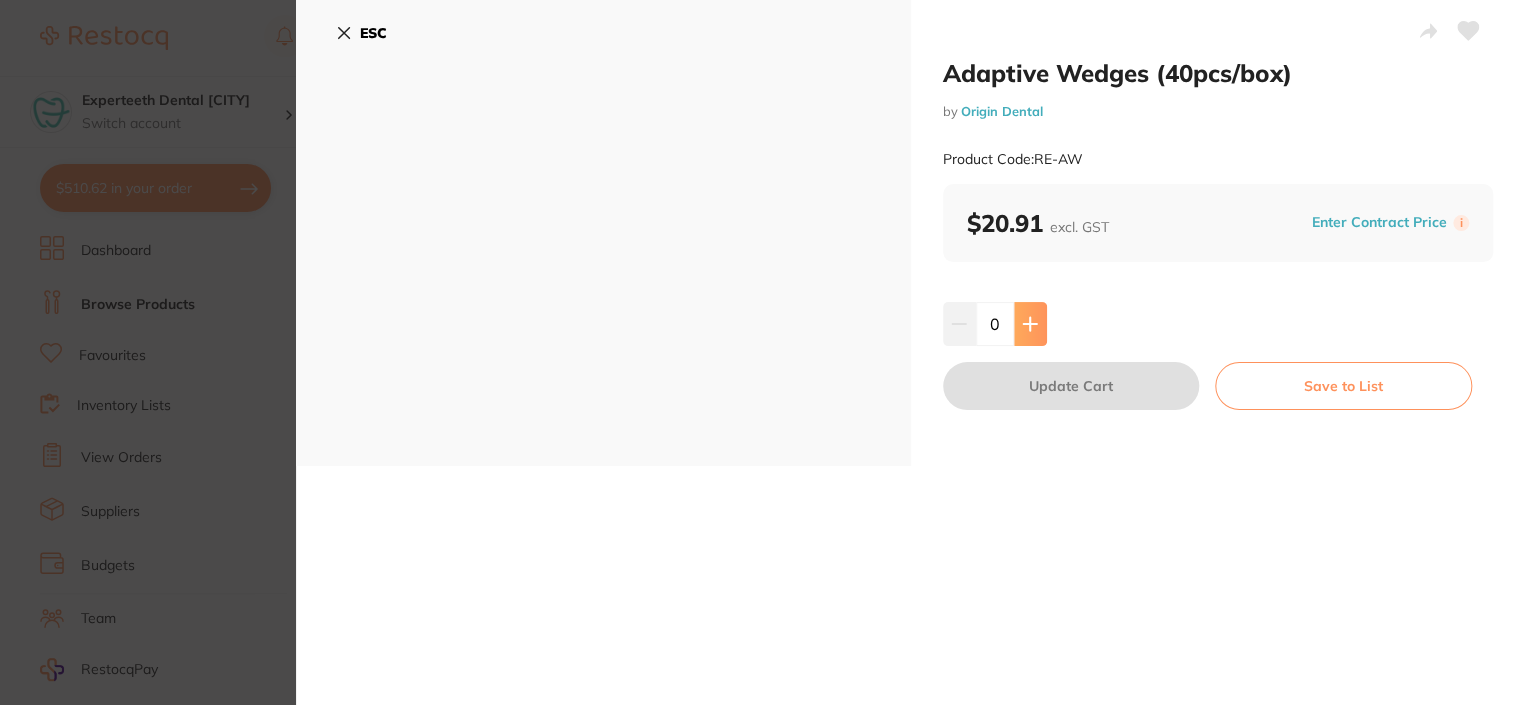 click at bounding box center (1030, 324) 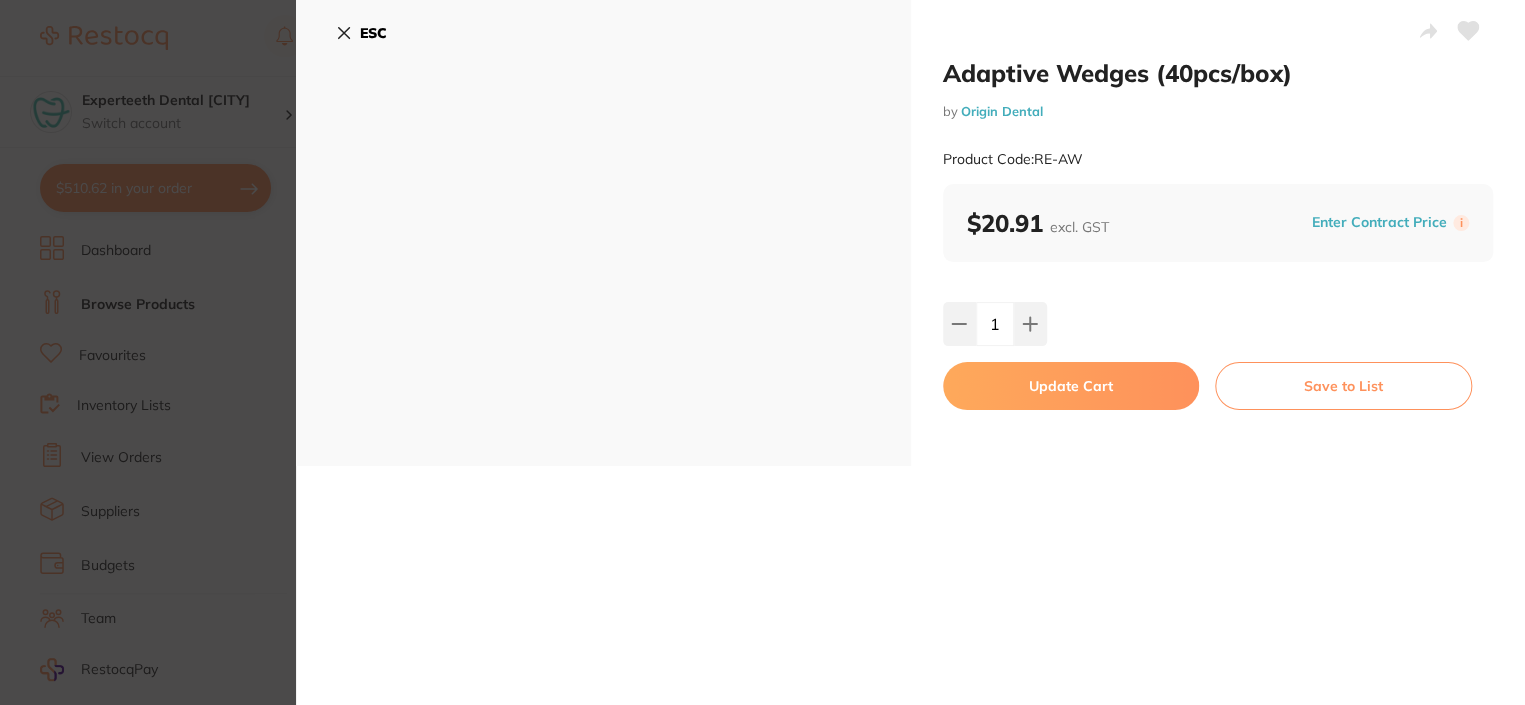 click on "Update Cart" at bounding box center (1071, 386) 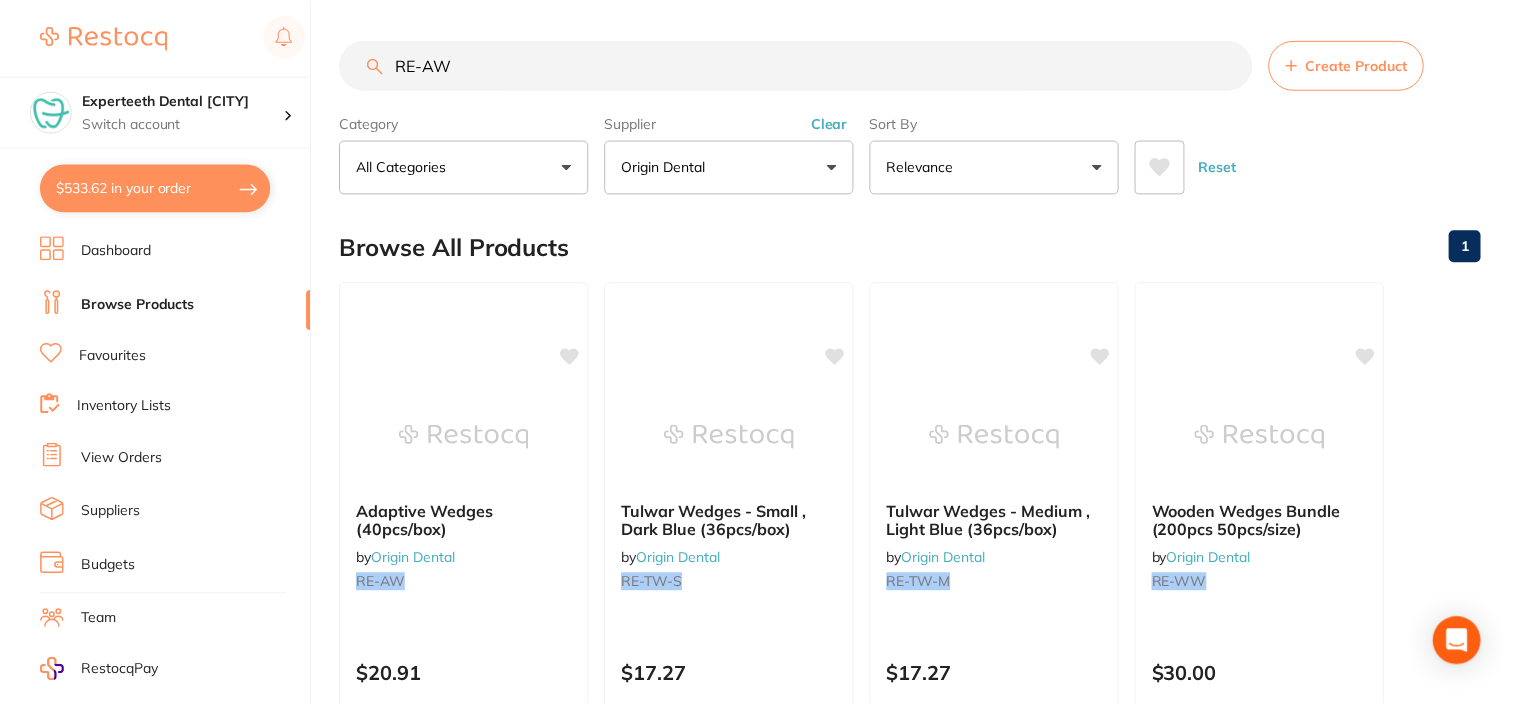 scroll, scrollTop: 3, scrollLeft: 0, axis: vertical 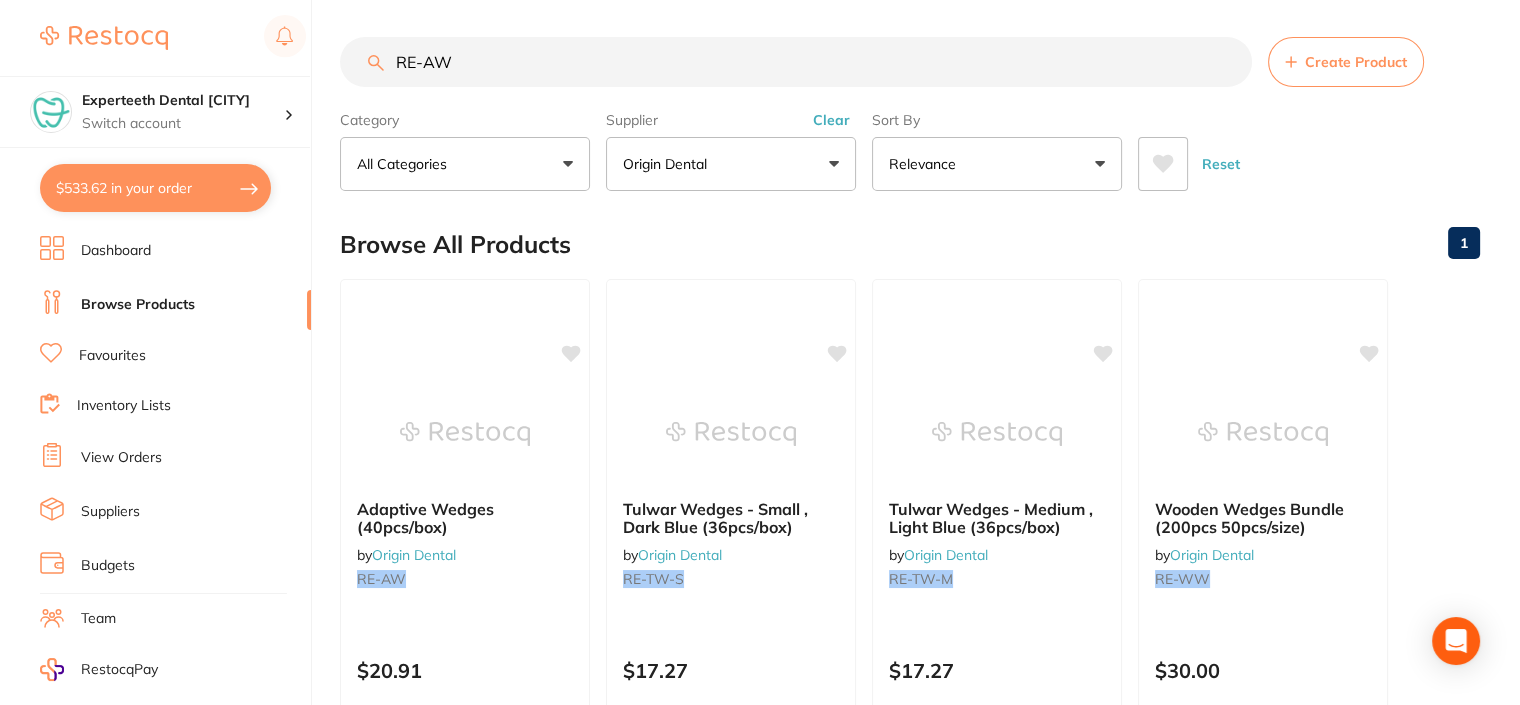 click on "Favourites" at bounding box center [112, 356] 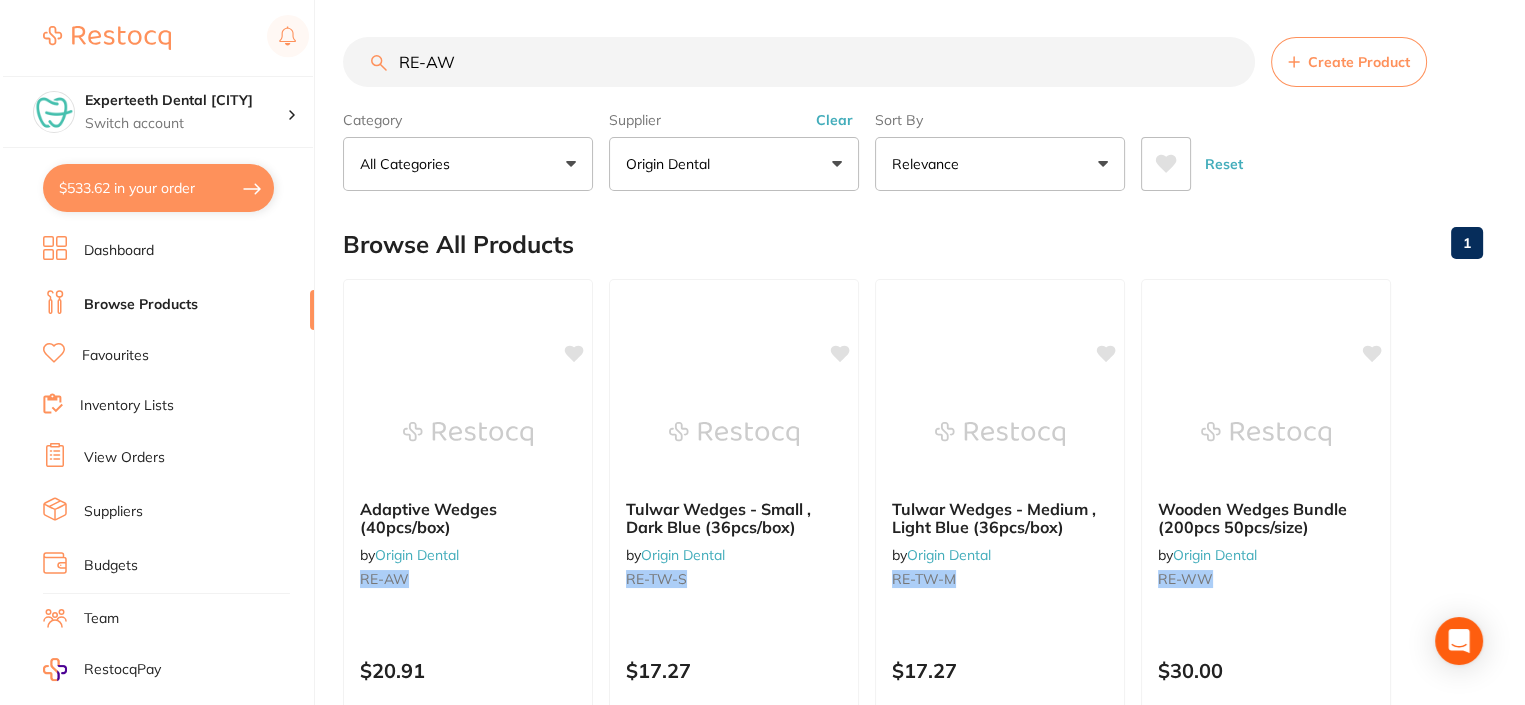 scroll, scrollTop: 0, scrollLeft: 0, axis: both 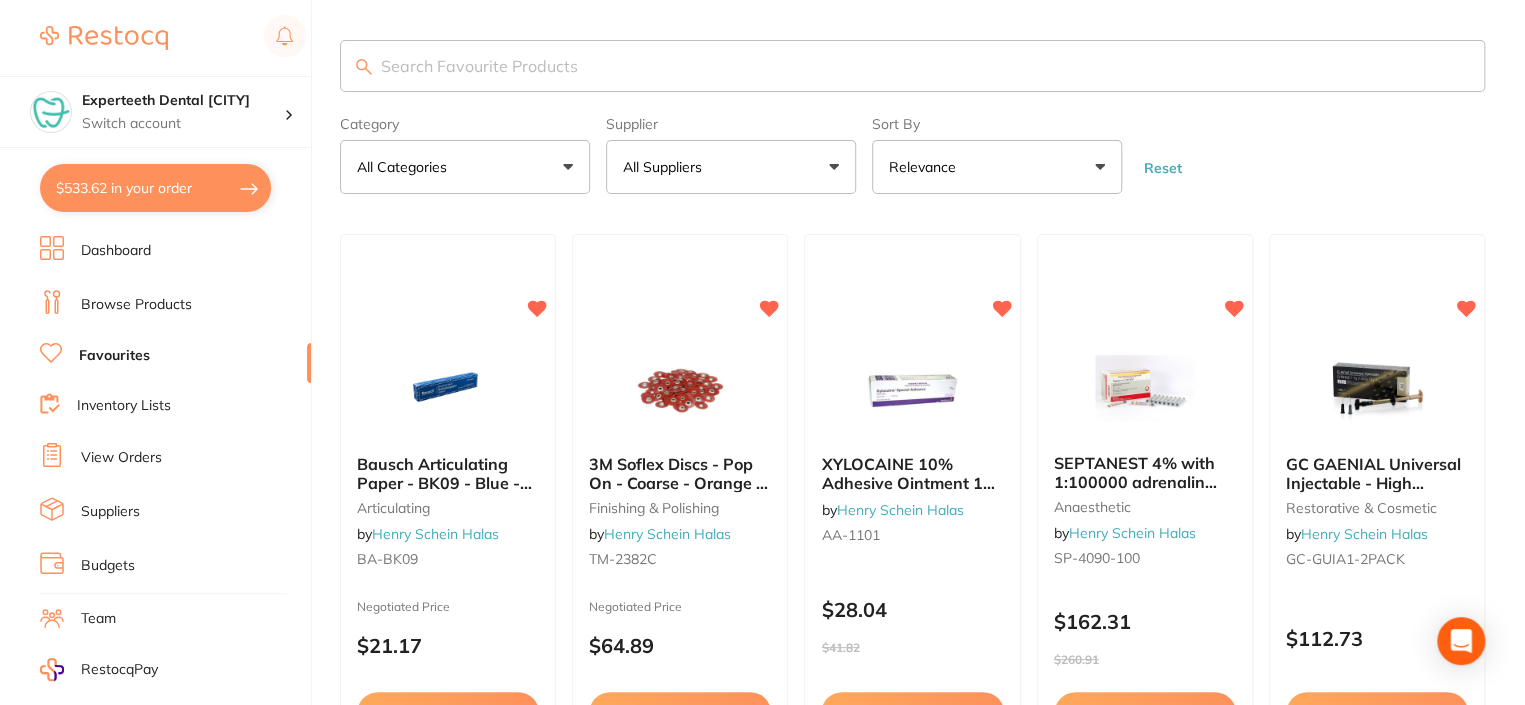 click at bounding box center [912, 66] 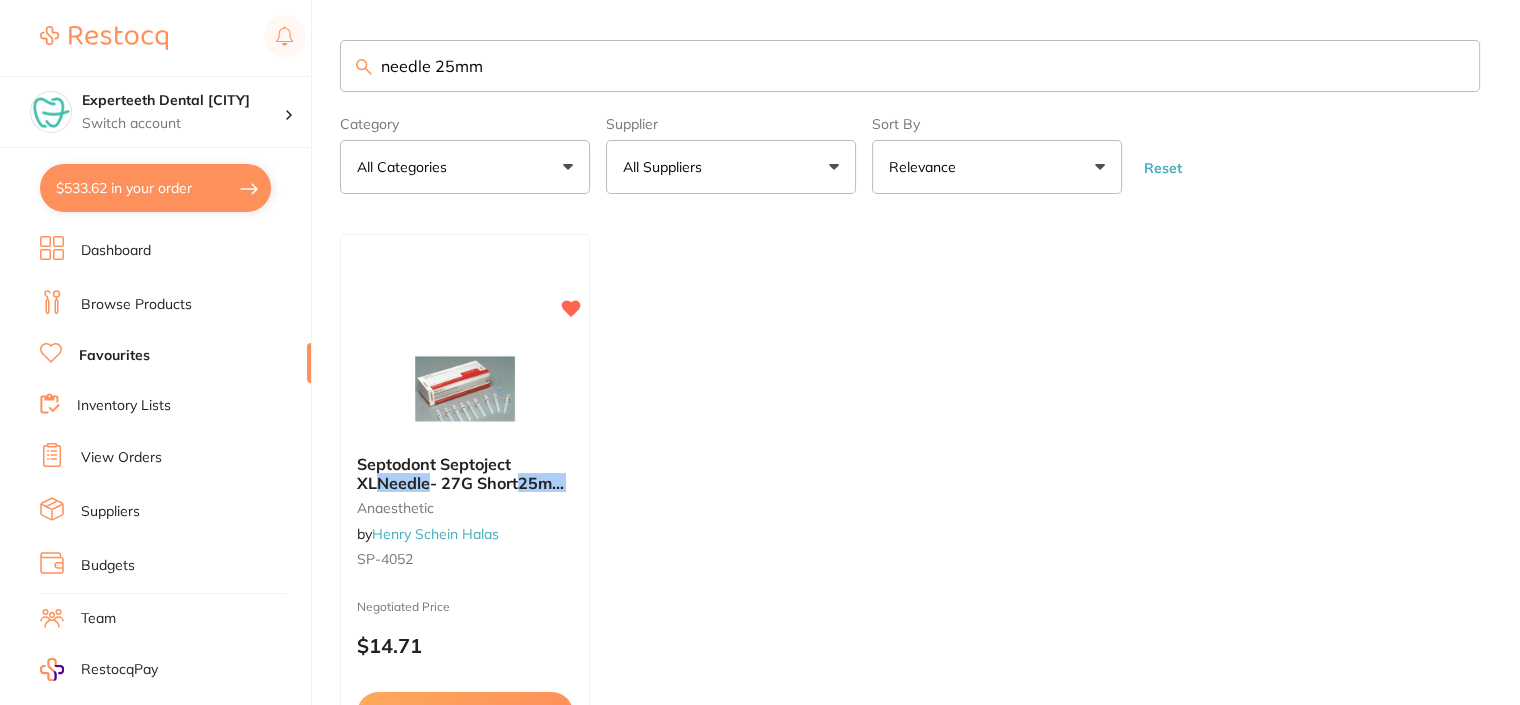 type on "needle 25mm" 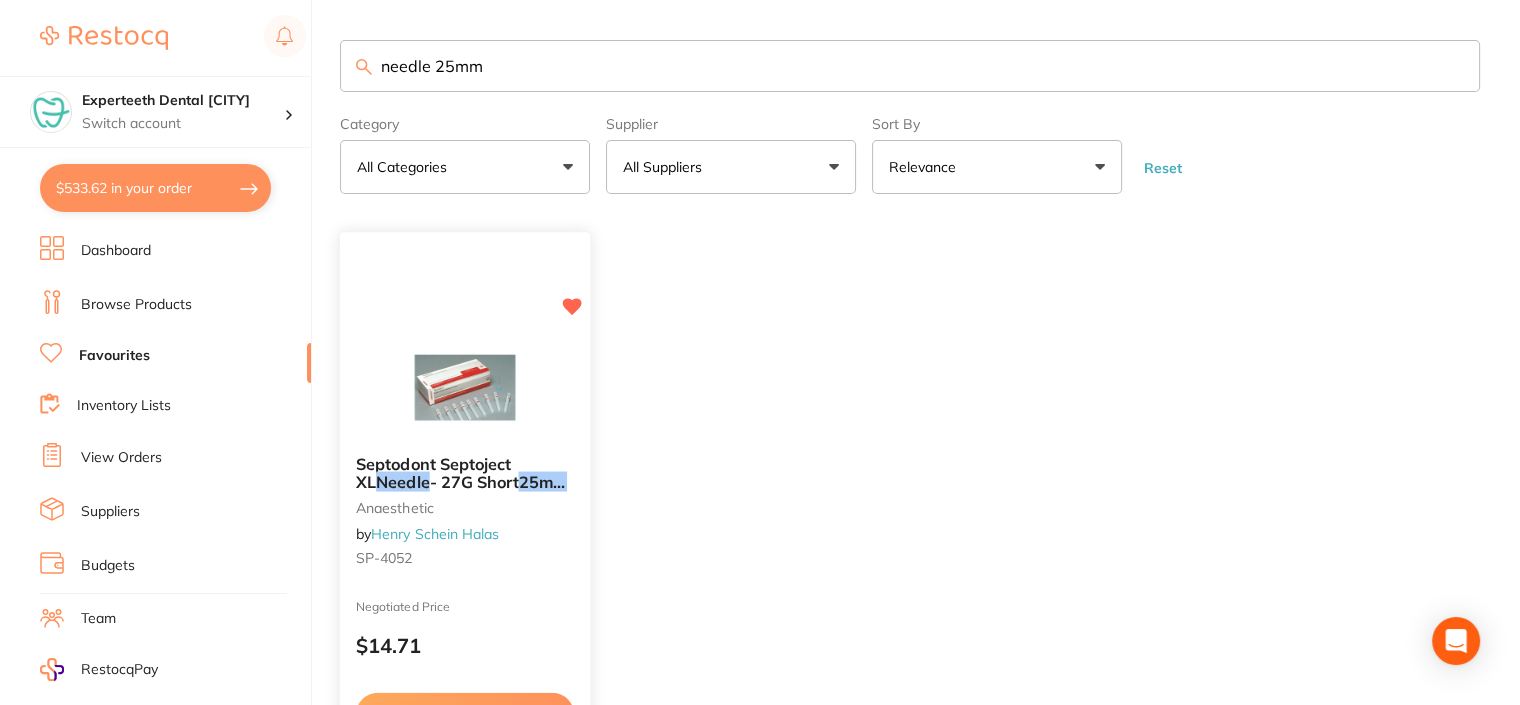 click on "- 27G Short" at bounding box center [474, 482] 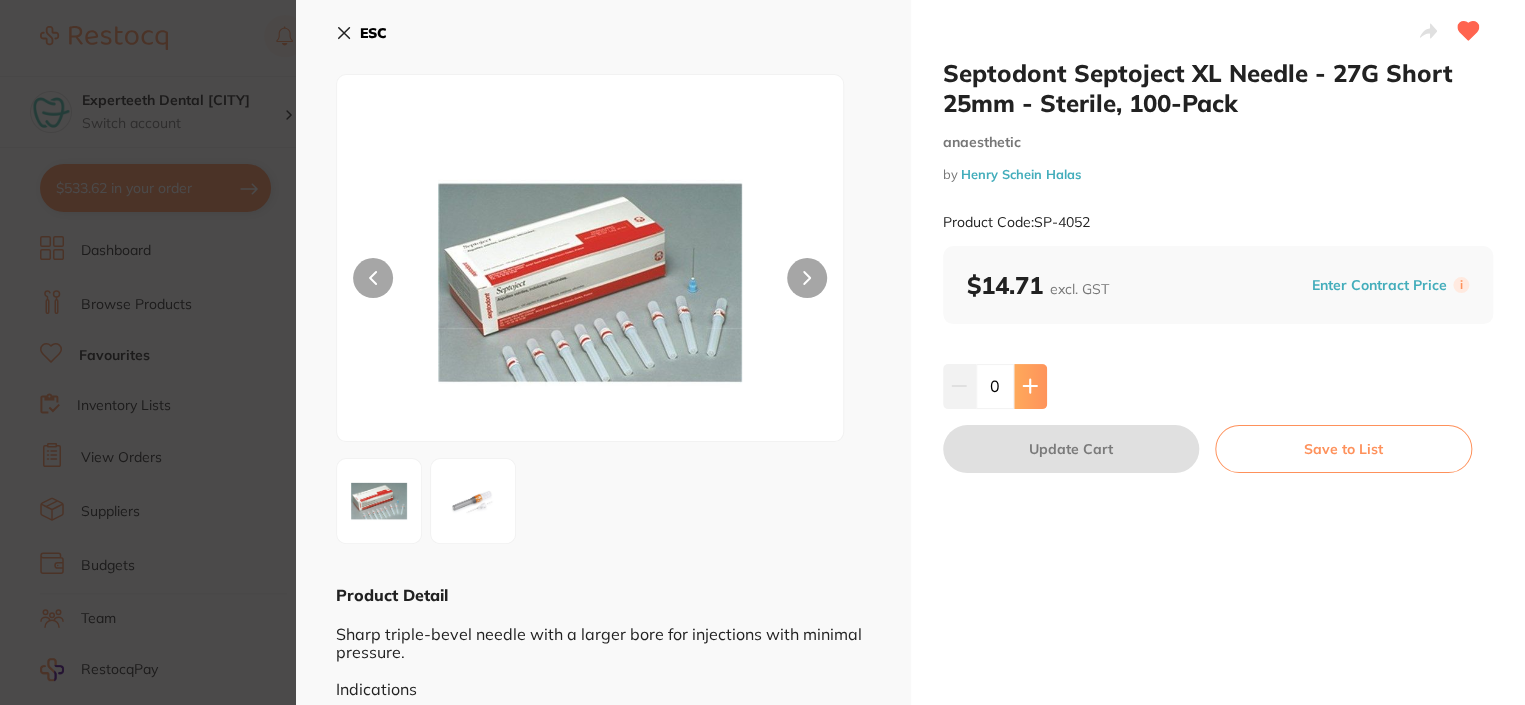 click 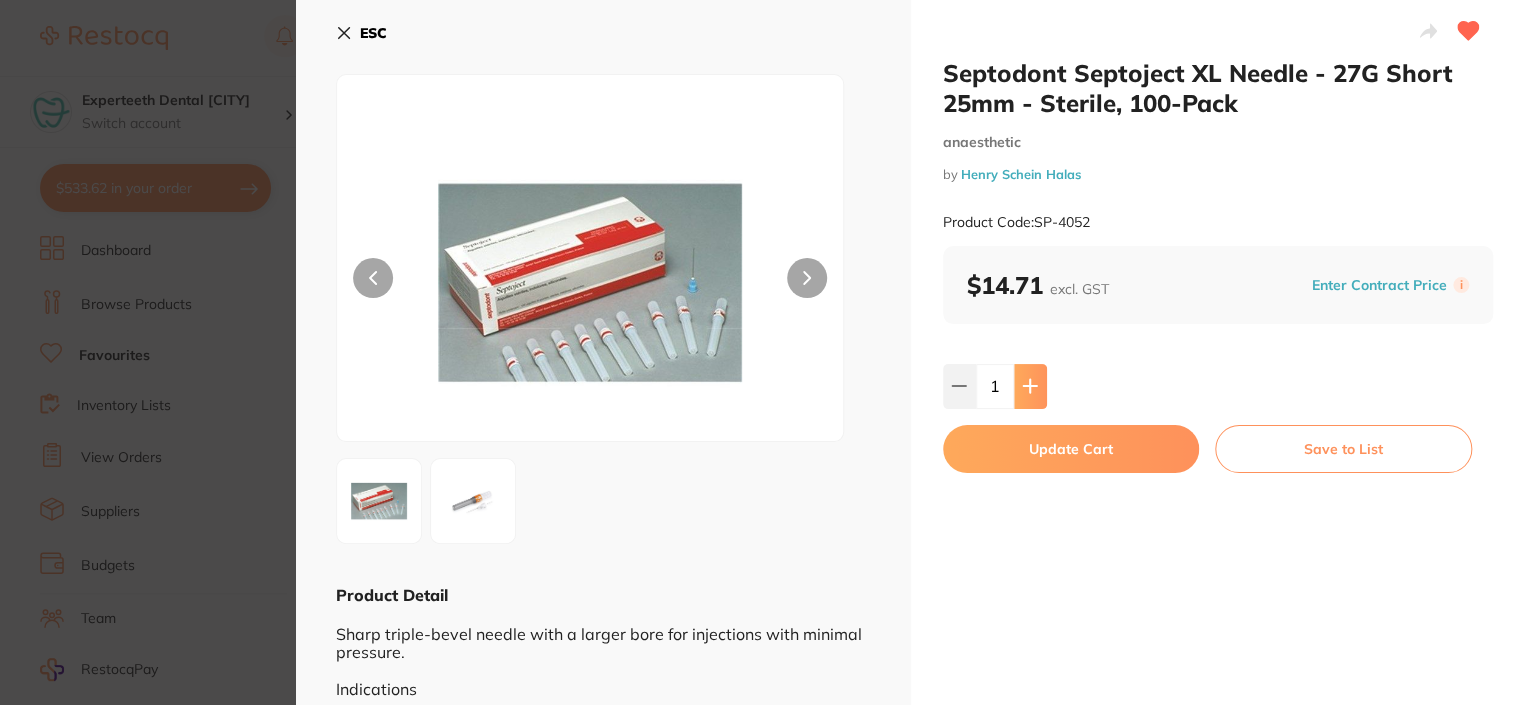 click 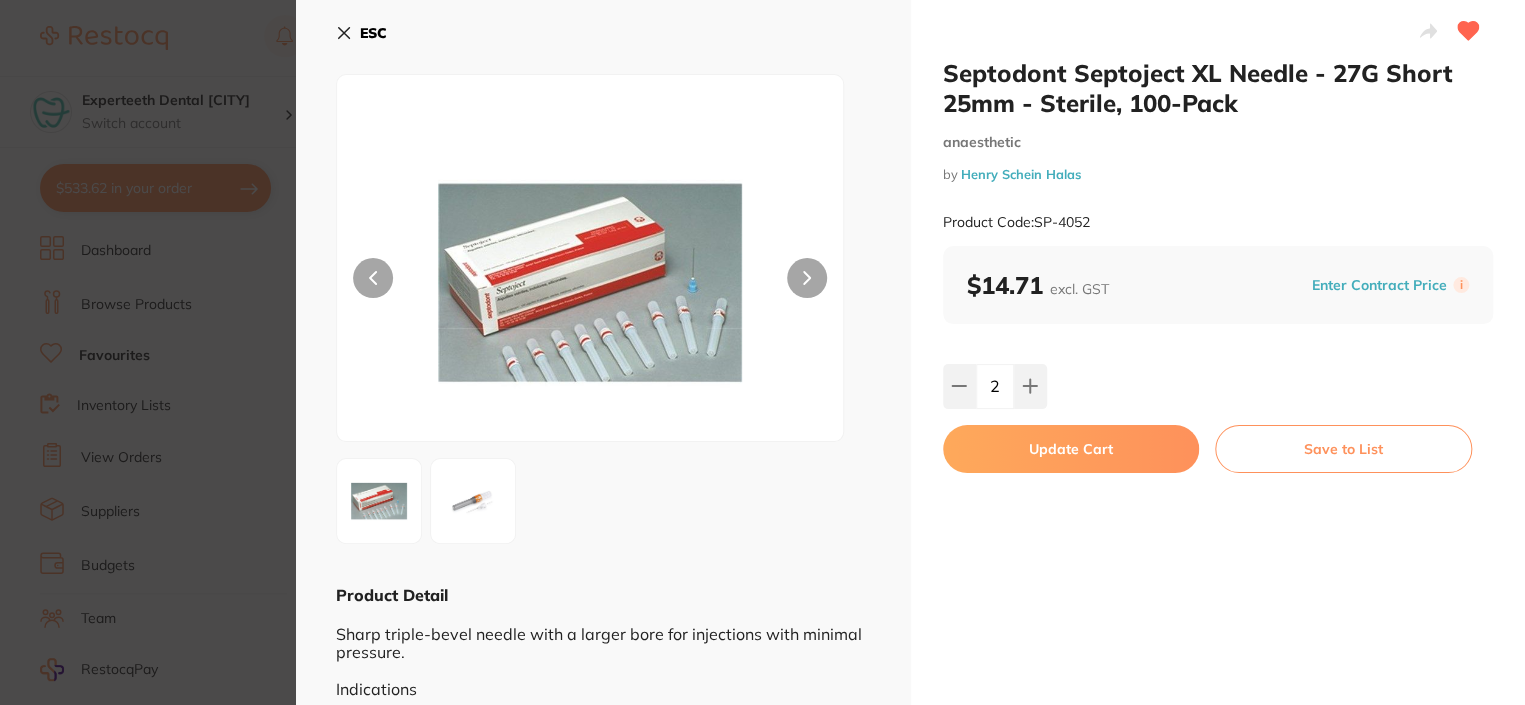 click at bounding box center [473, 501] 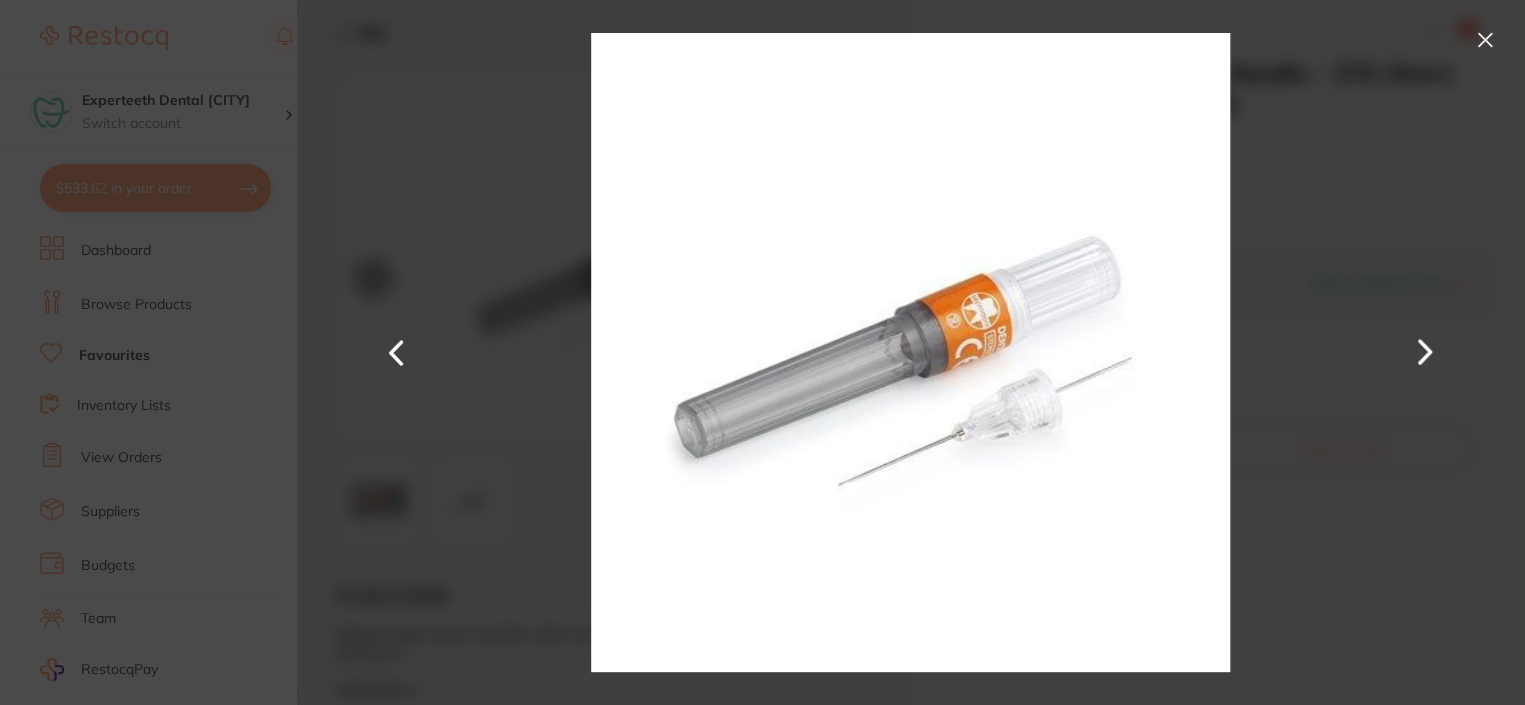 click at bounding box center [1485, 40] 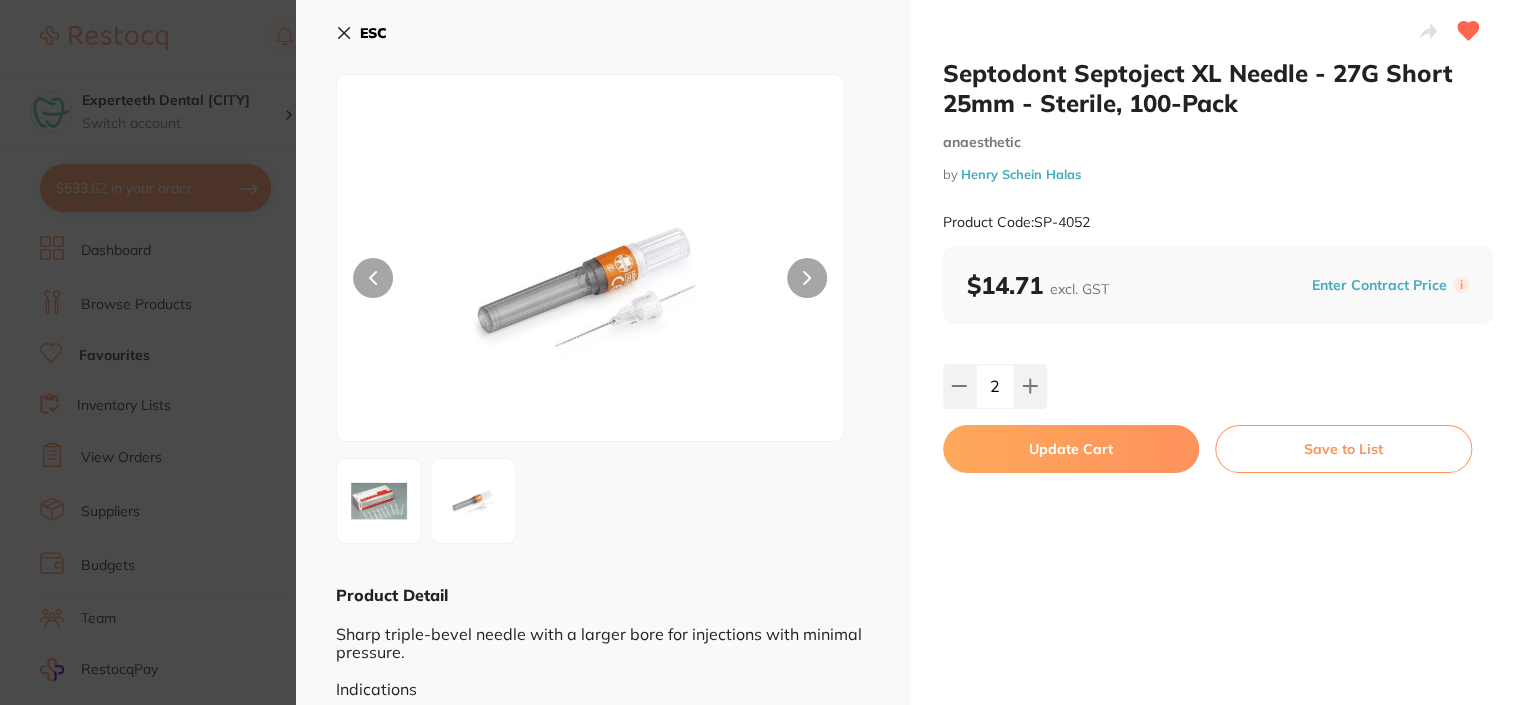 click on "Update Cart" at bounding box center (1071, 449) 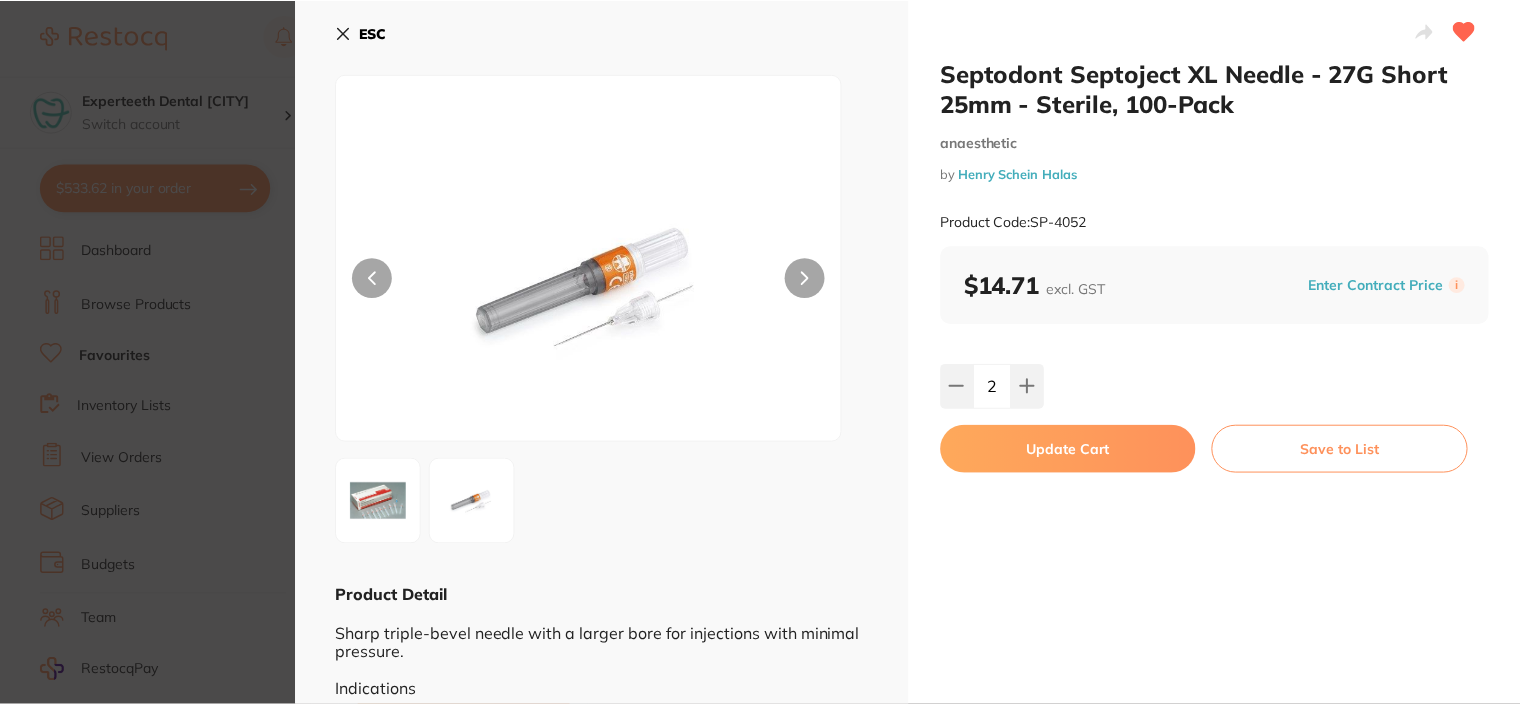 scroll, scrollTop: 3, scrollLeft: 0, axis: vertical 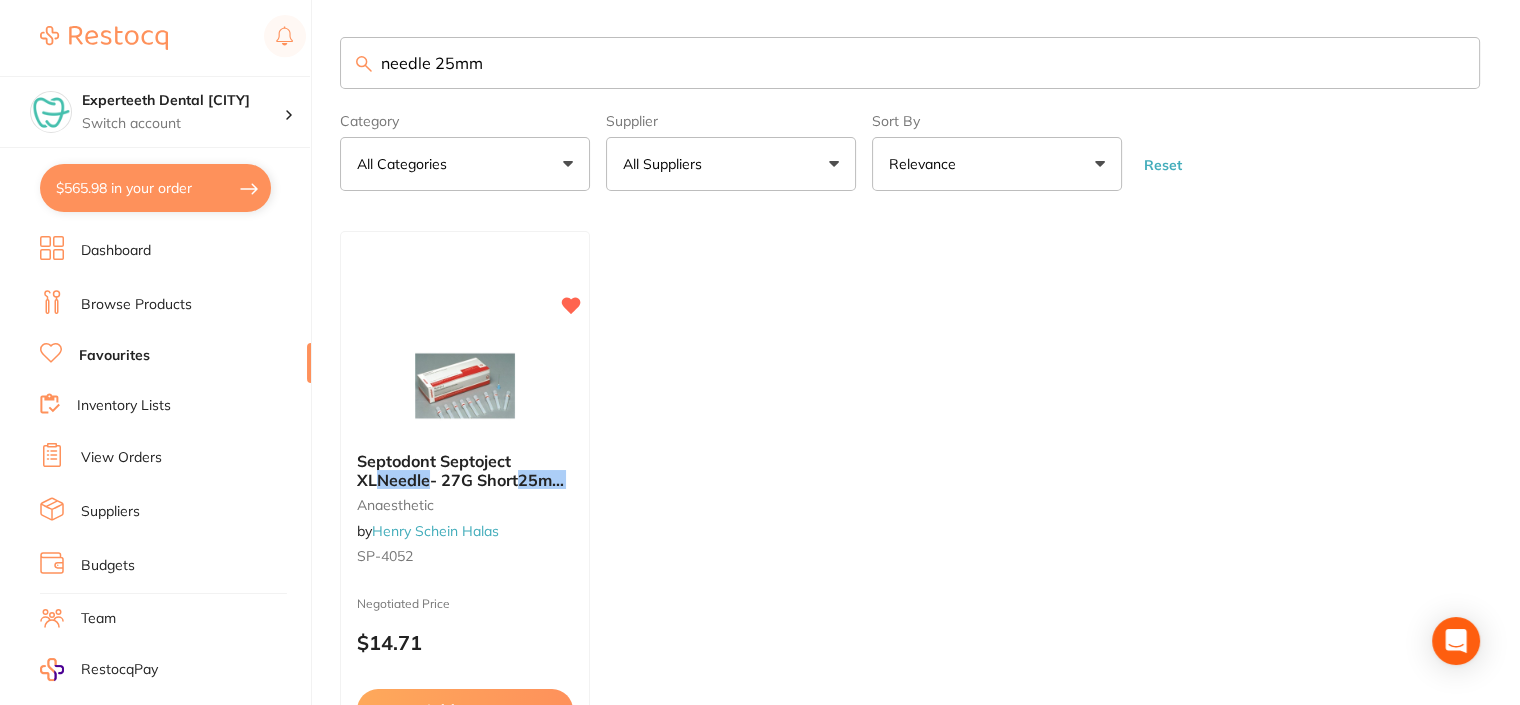 click on "$565.98   in your order" at bounding box center (155, 188) 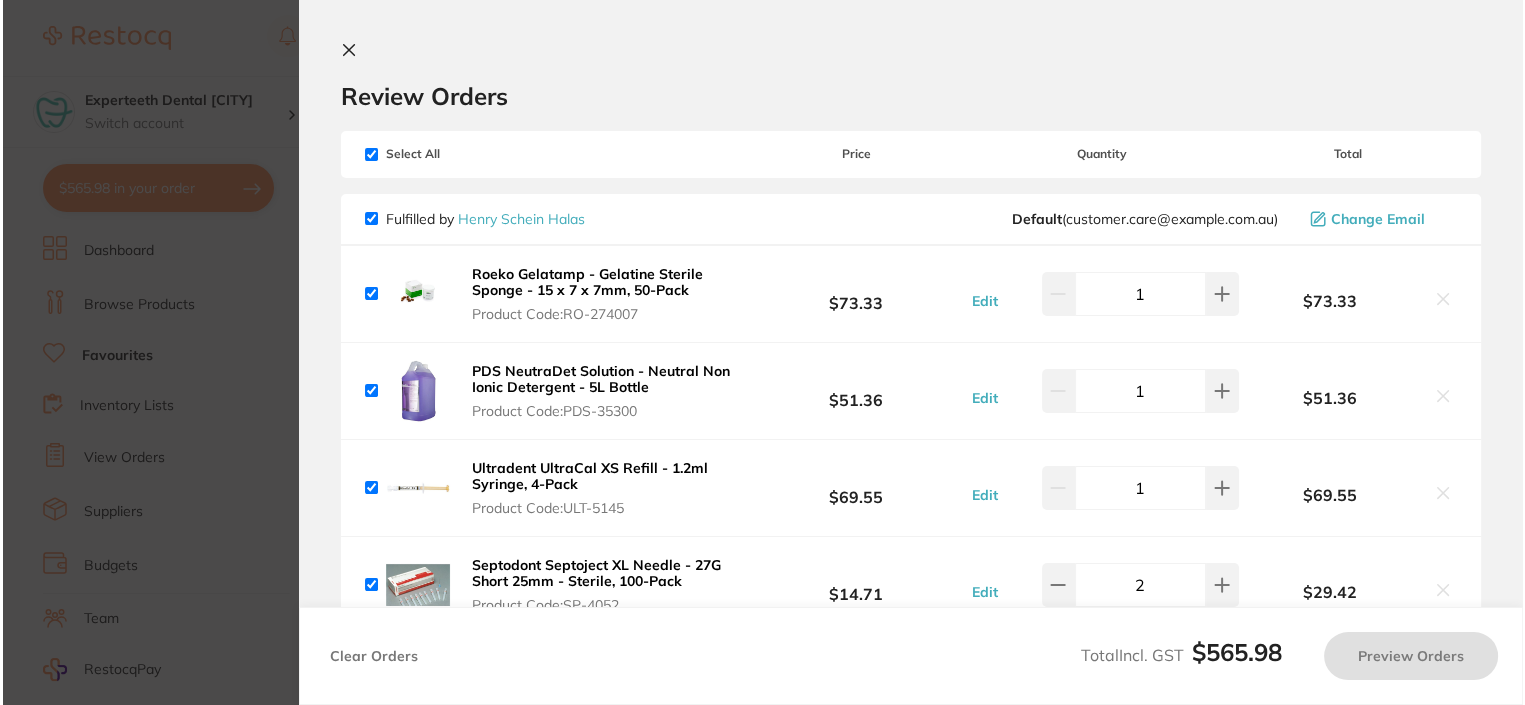 scroll, scrollTop: 0, scrollLeft: 0, axis: both 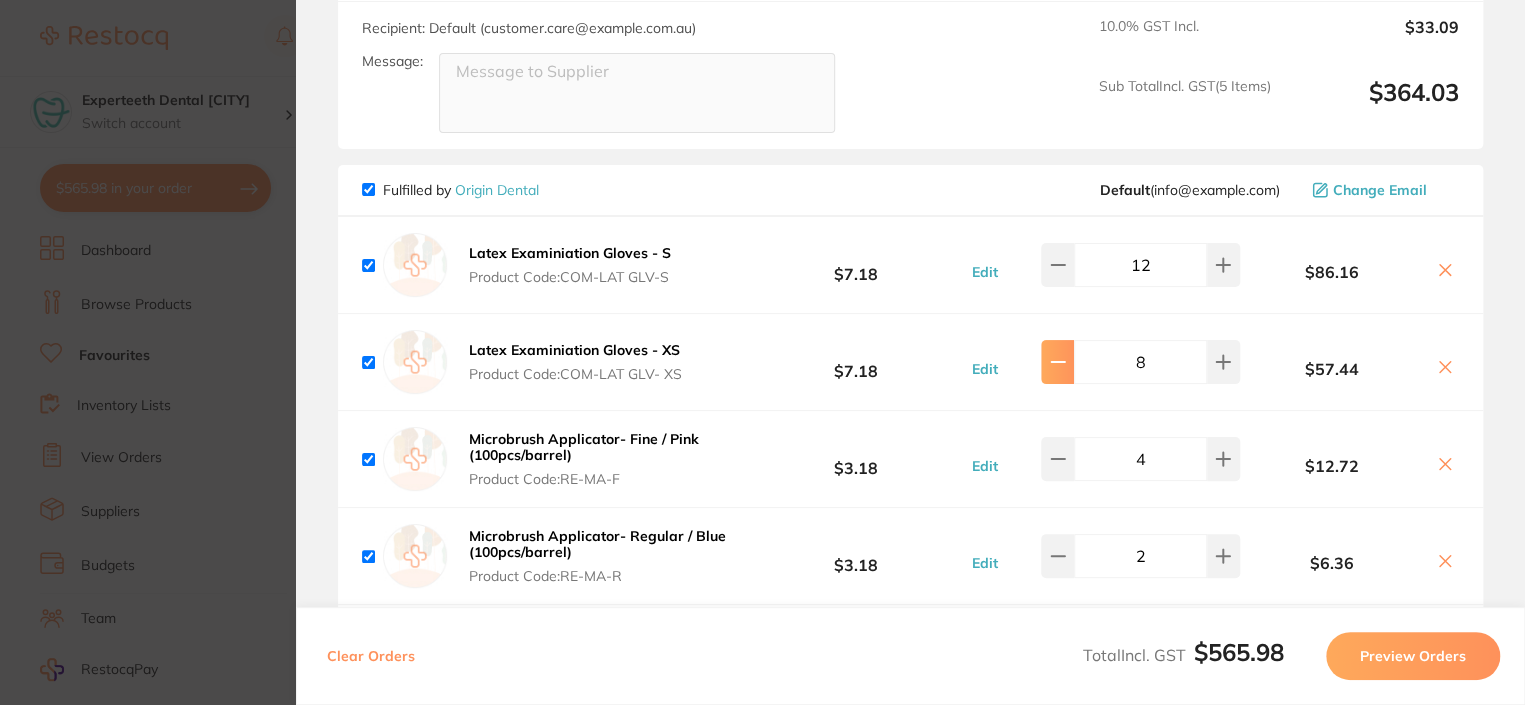 click 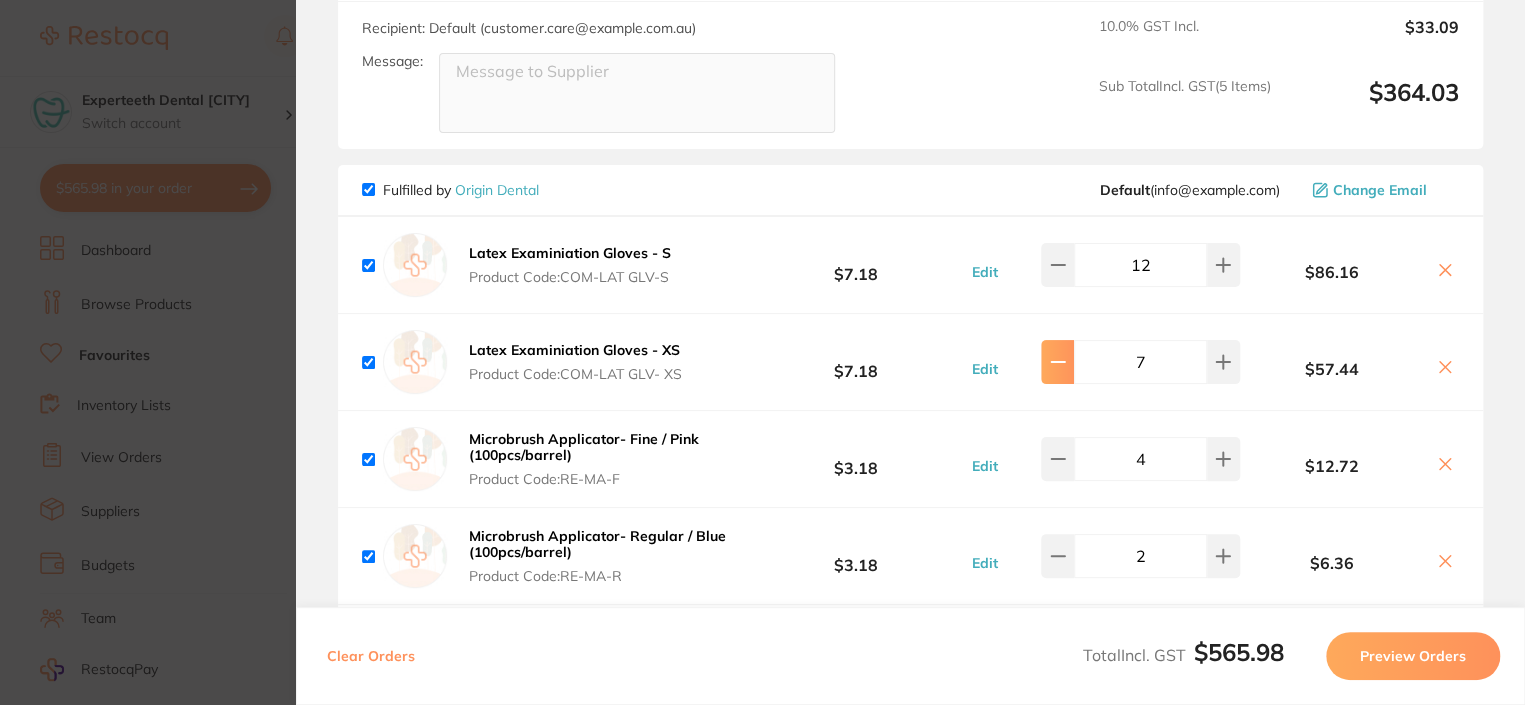 click 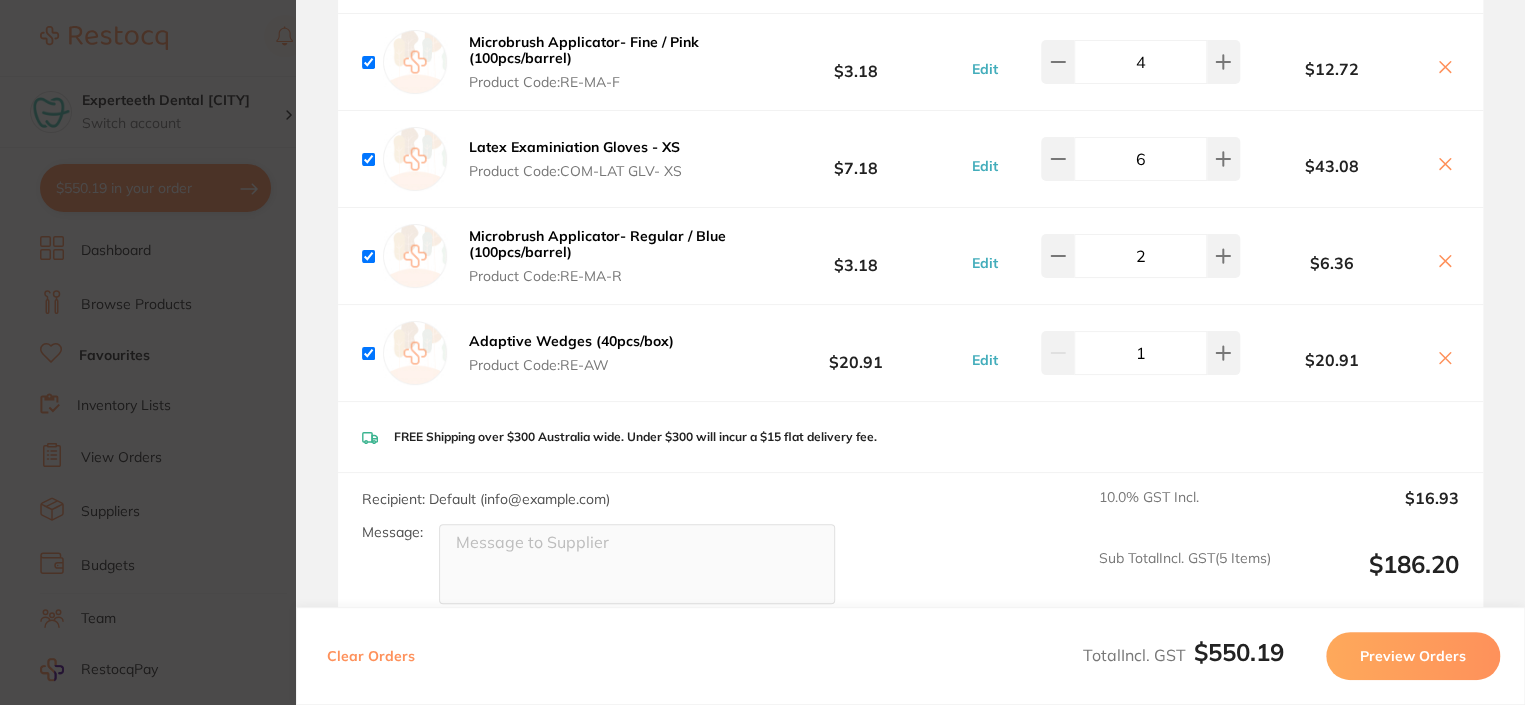 scroll, scrollTop: 800, scrollLeft: 0, axis: vertical 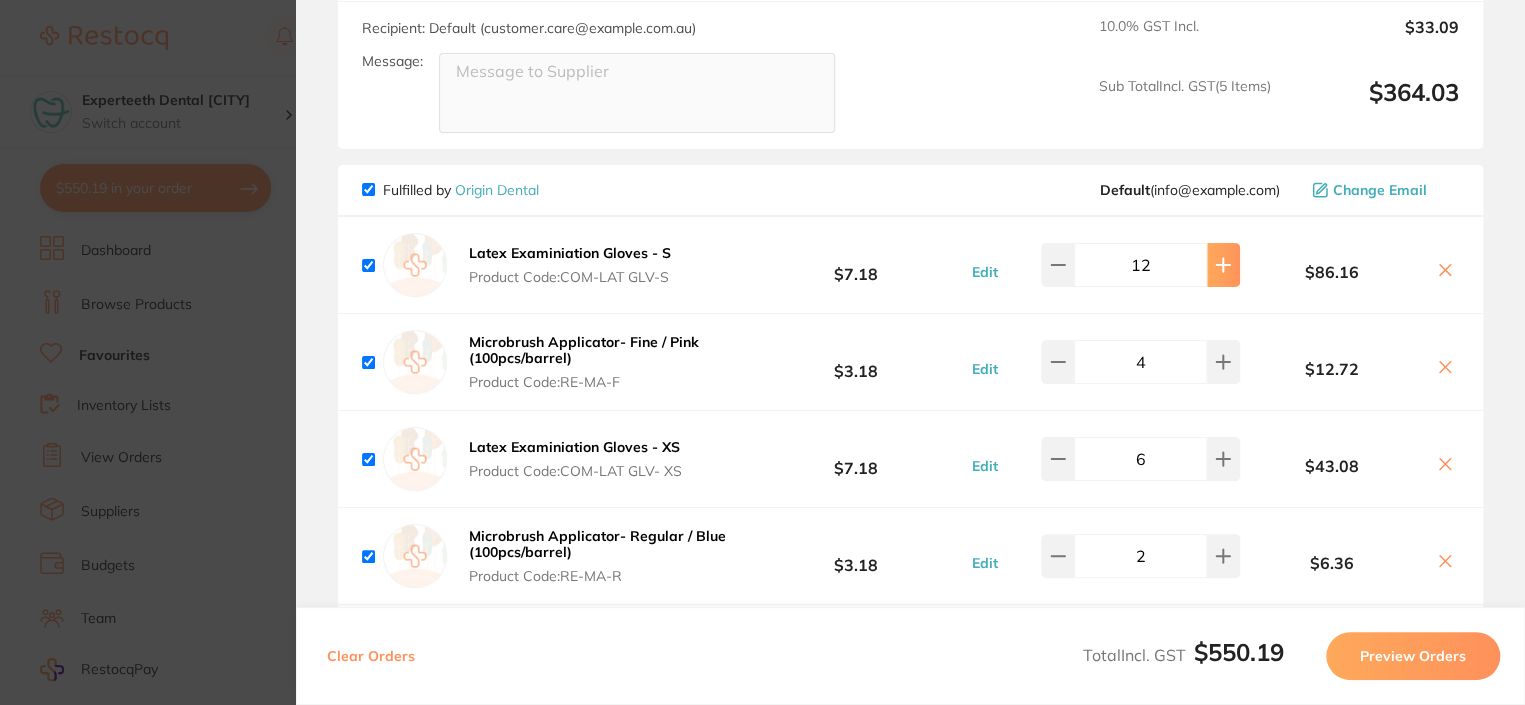 click 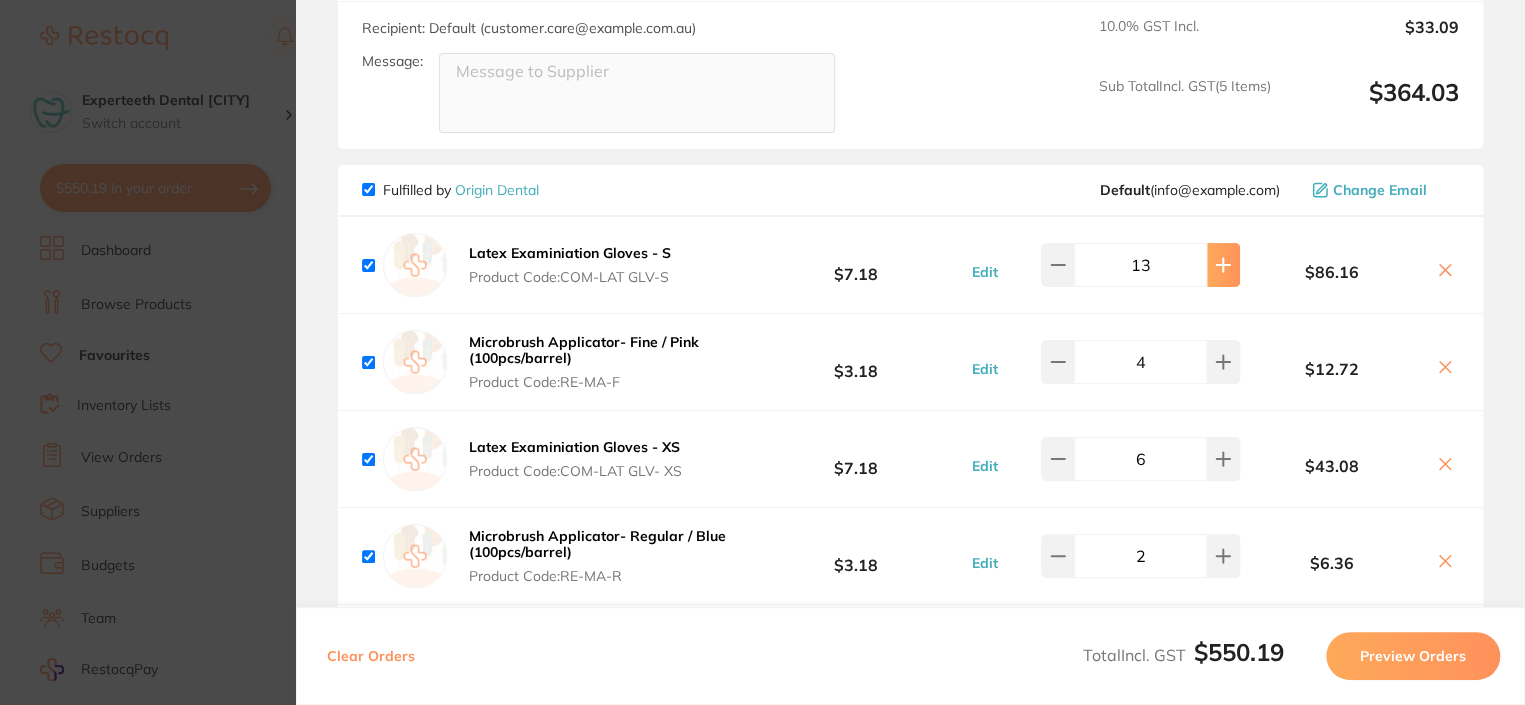 click 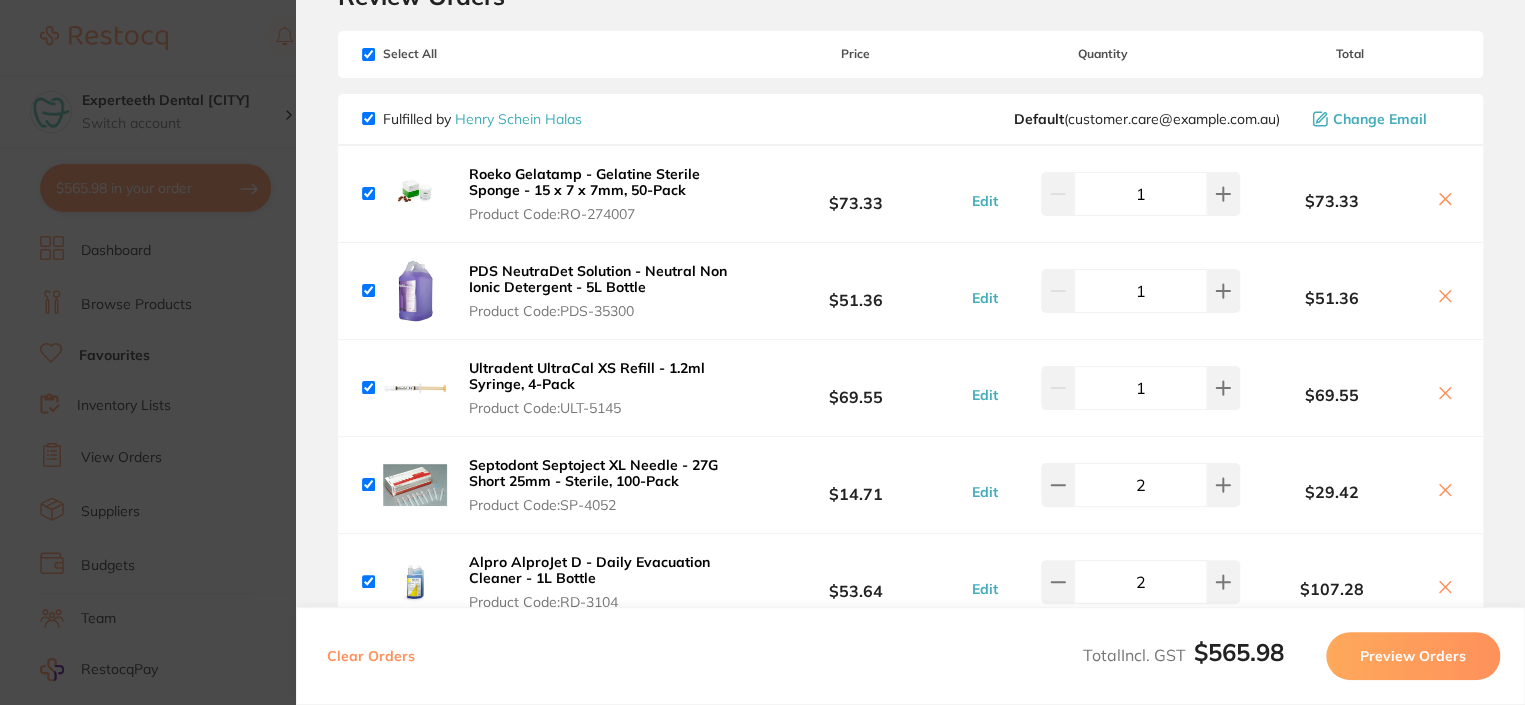 scroll, scrollTop: 0, scrollLeft: 0, axis: both 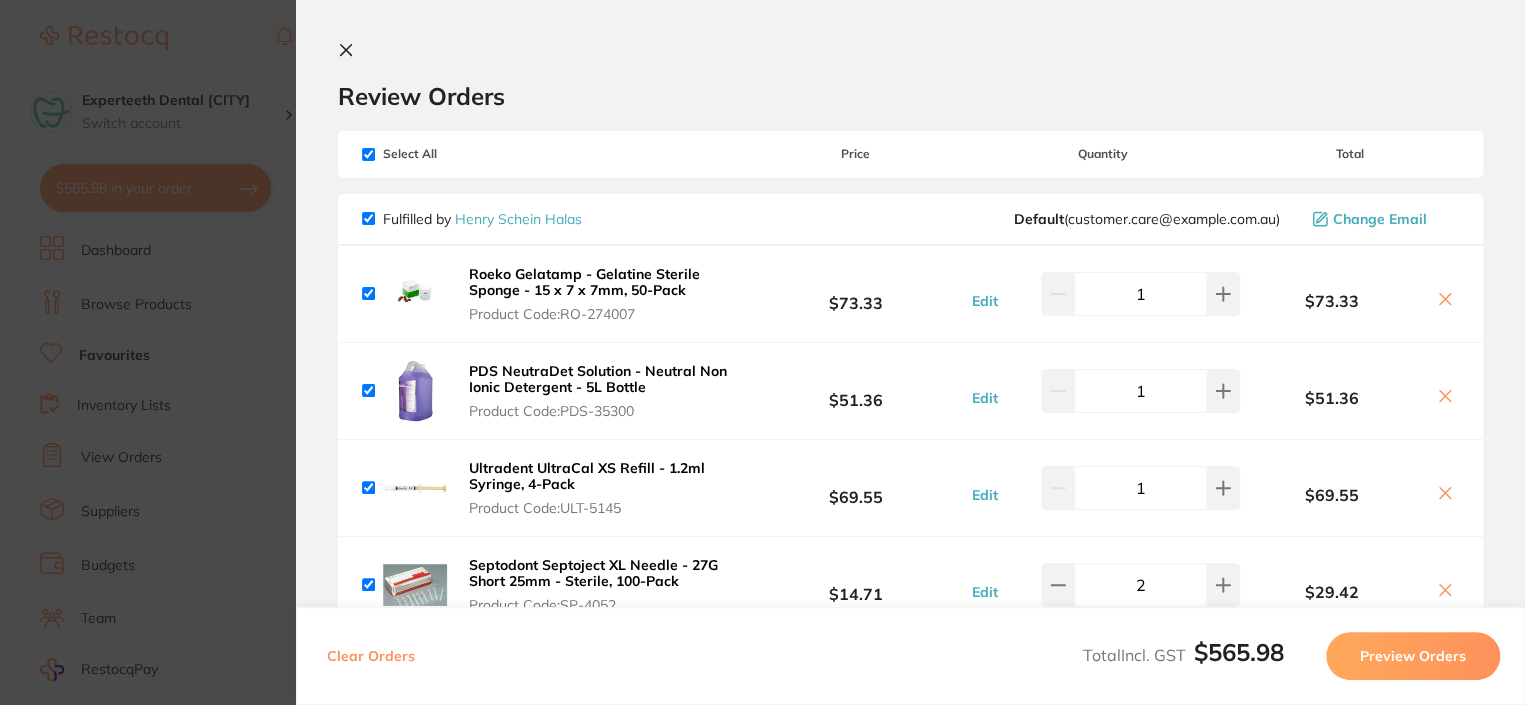 click 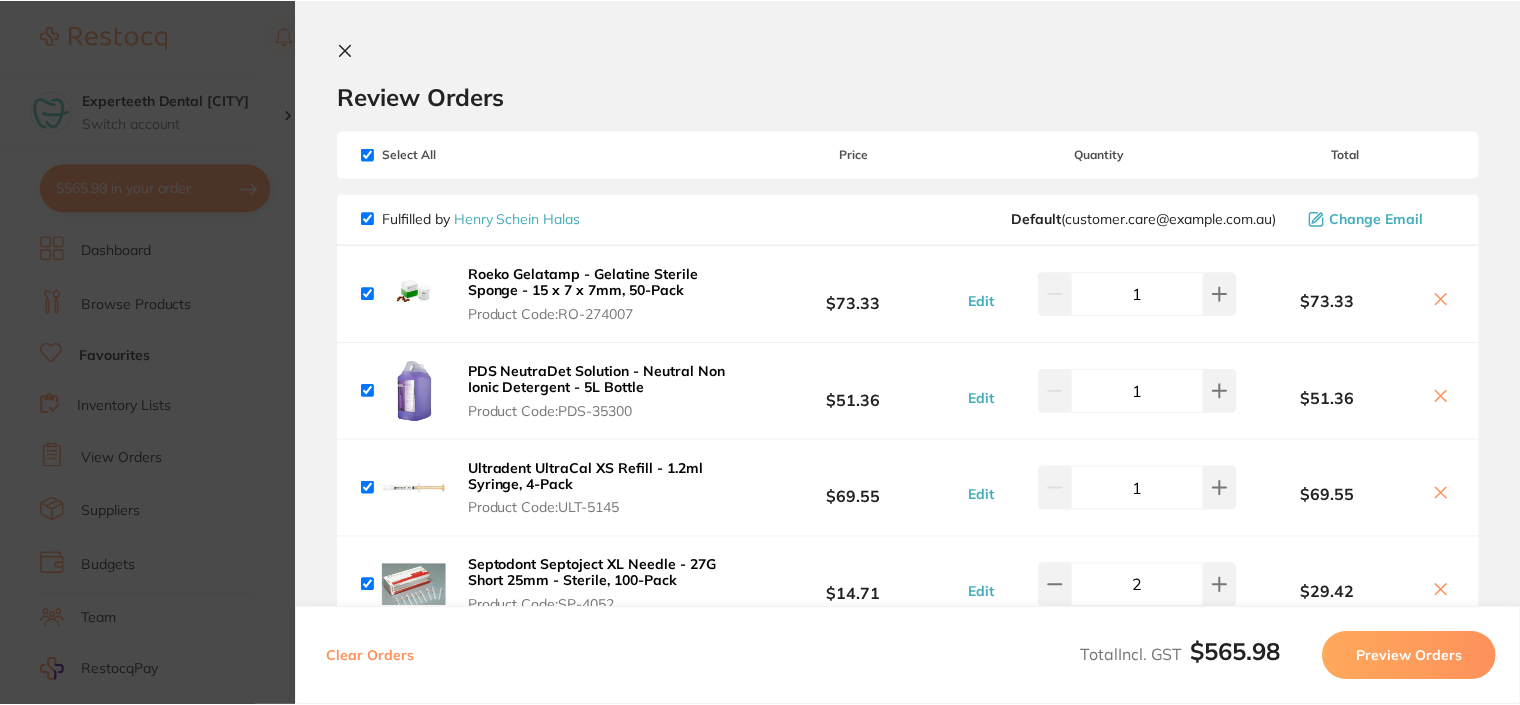scroll, scrollTop: 3, scrollLeft: 0, axis: vertical 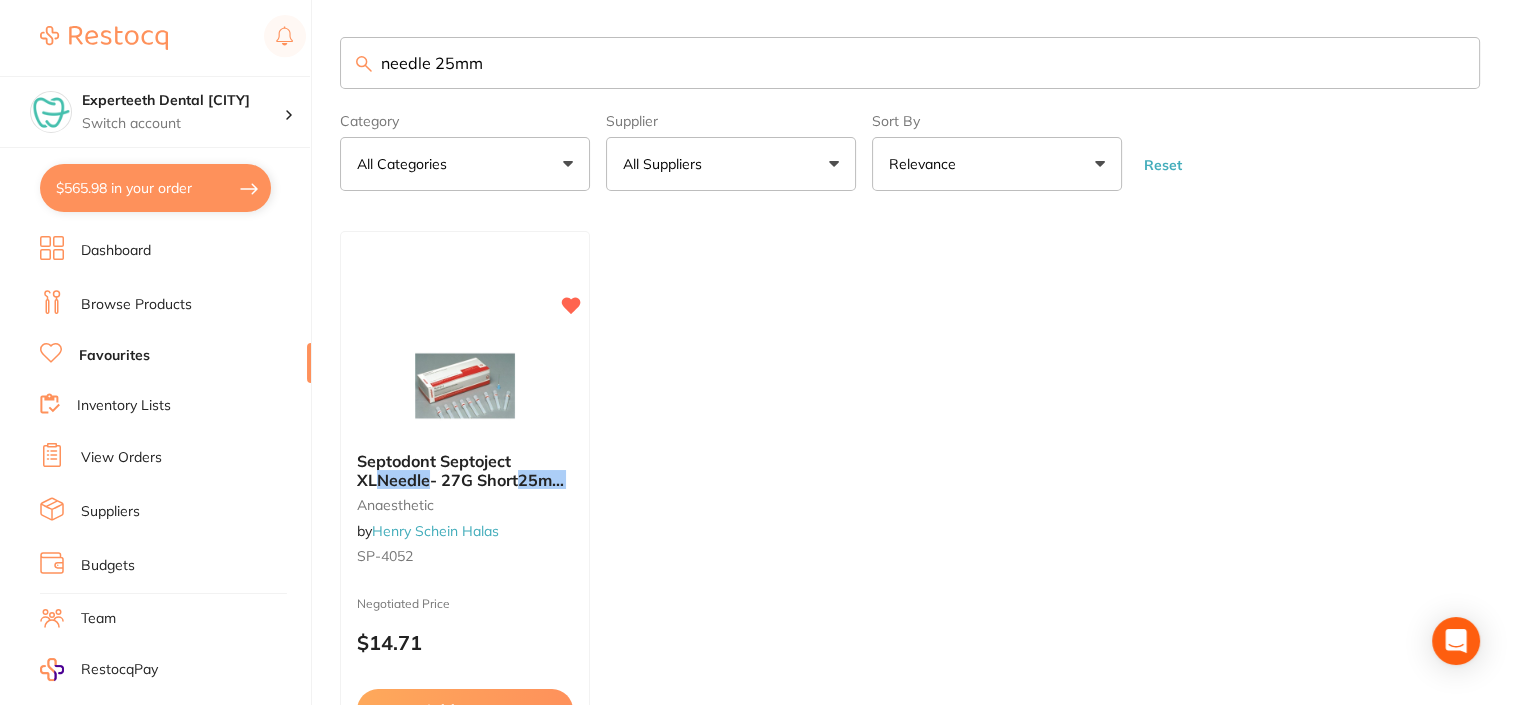 drag, startPoint x: 530, startPoint y: 71, endPoint x: 386, endPoint y: 63, distance: 144.22205 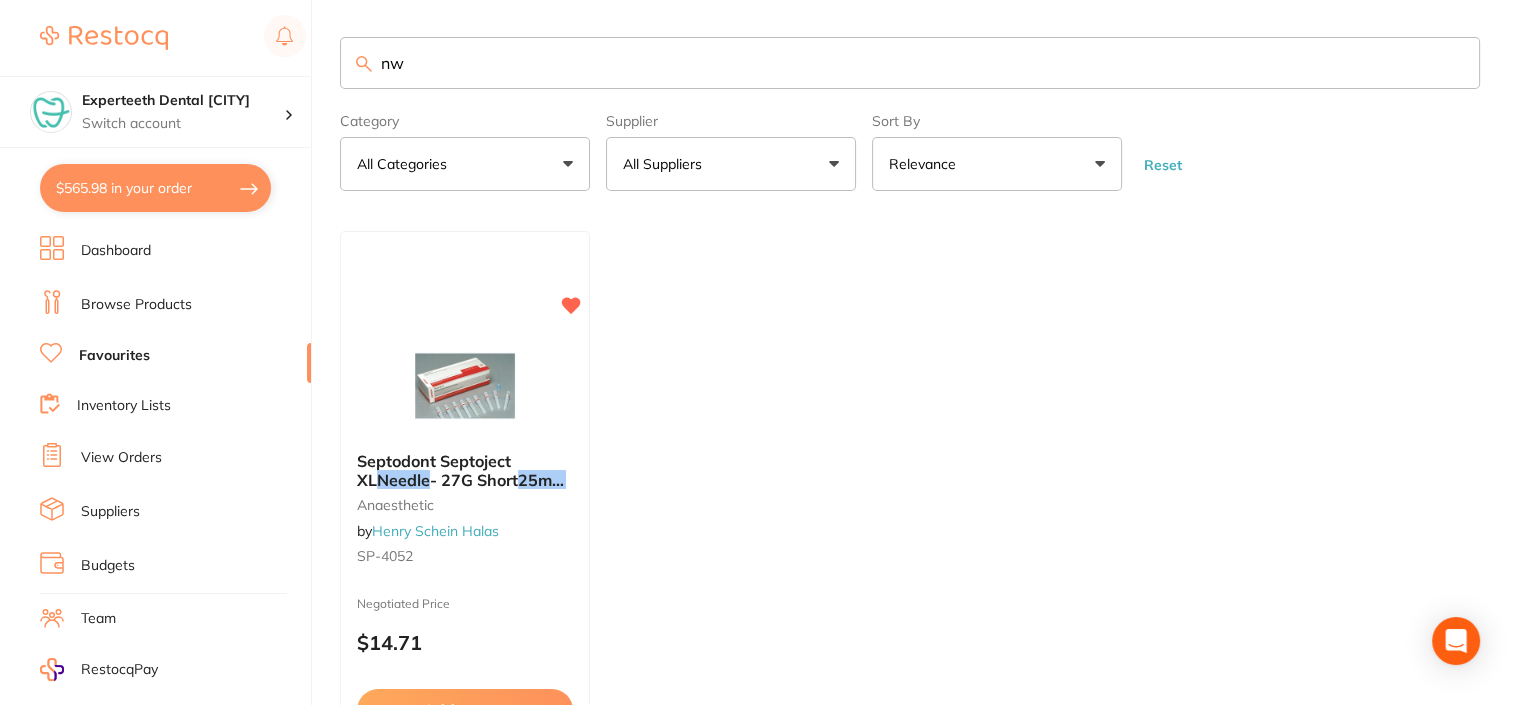 type on "n" 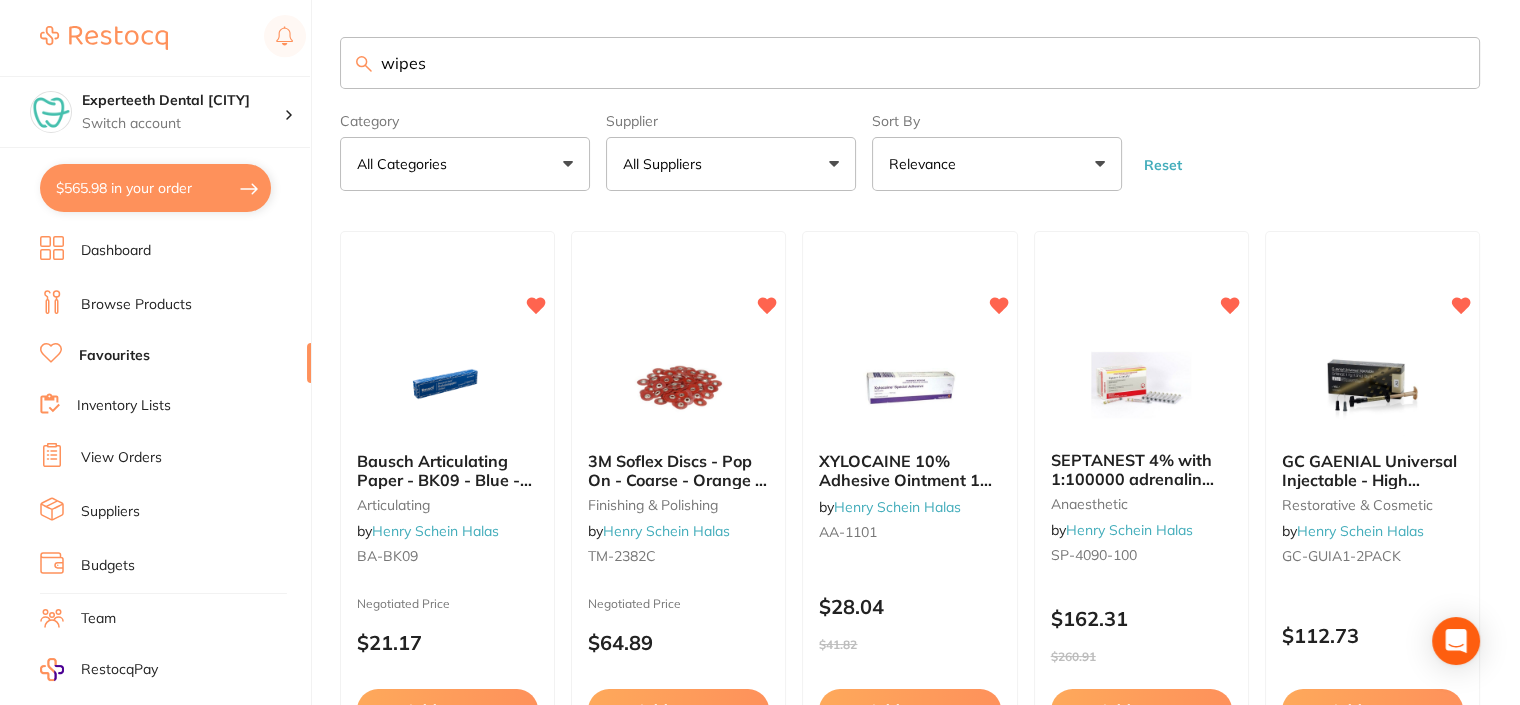 scroll, scrollTop: 0, scrollLeft: 0, axis: both 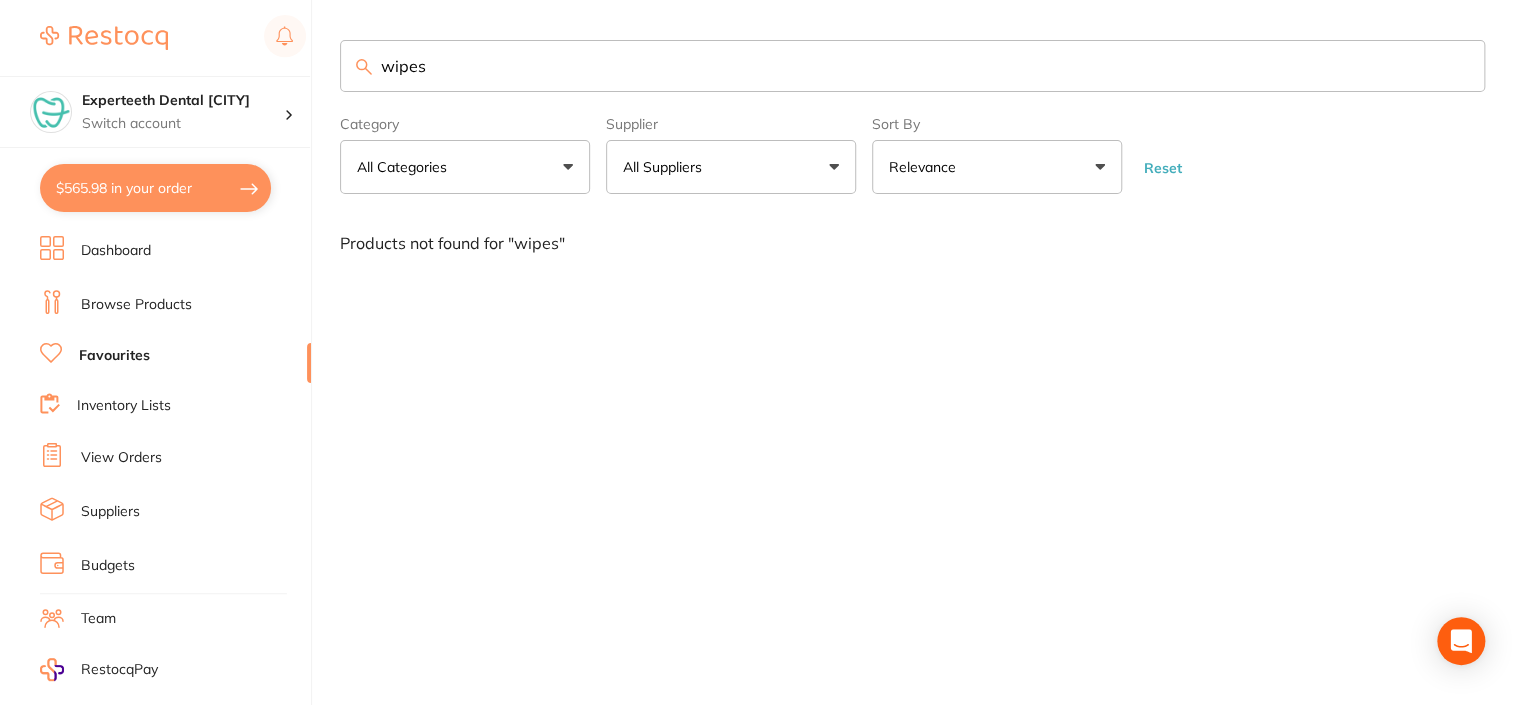 type on "wipes" 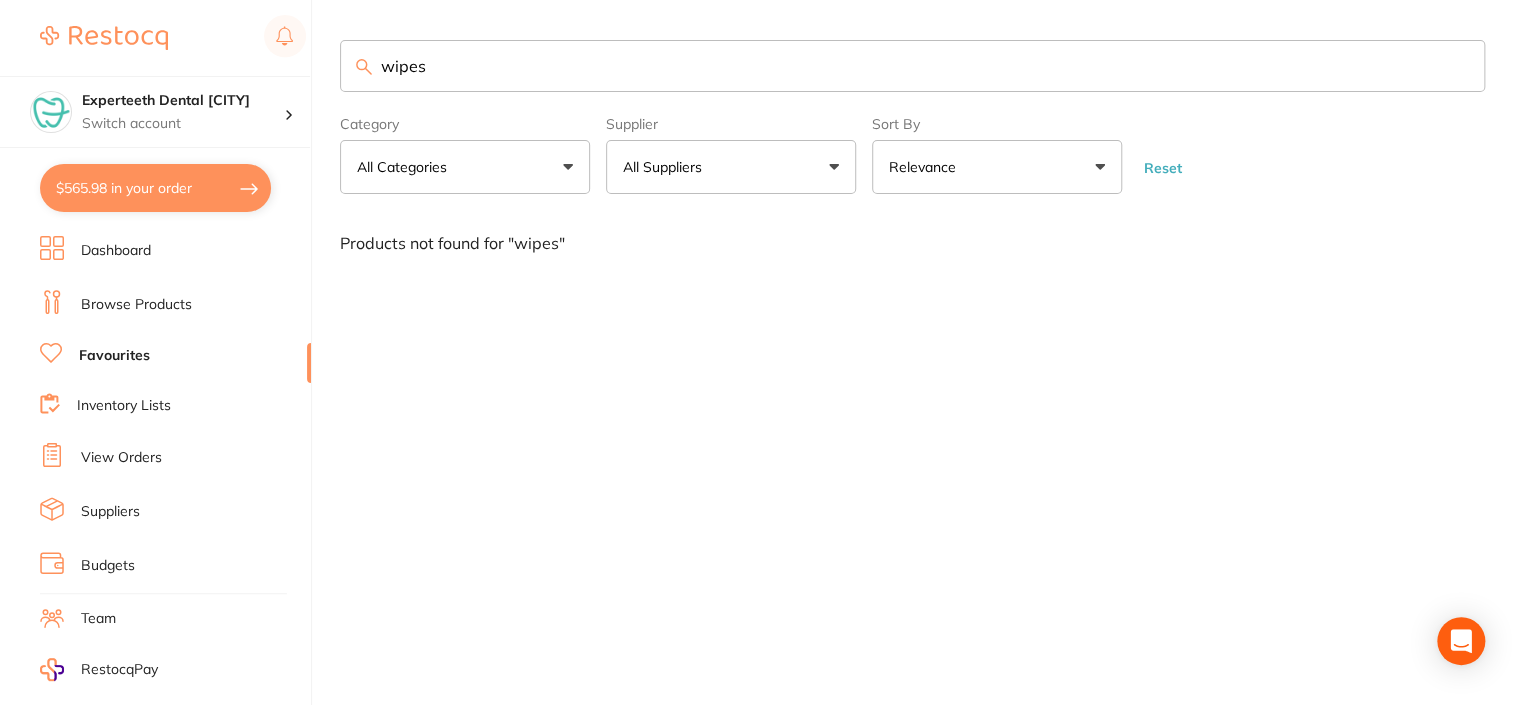 drag, startPoint x: 432, startPoint y: 71, endPoint x: 381, endPoint y: 67, distance: 51.156624 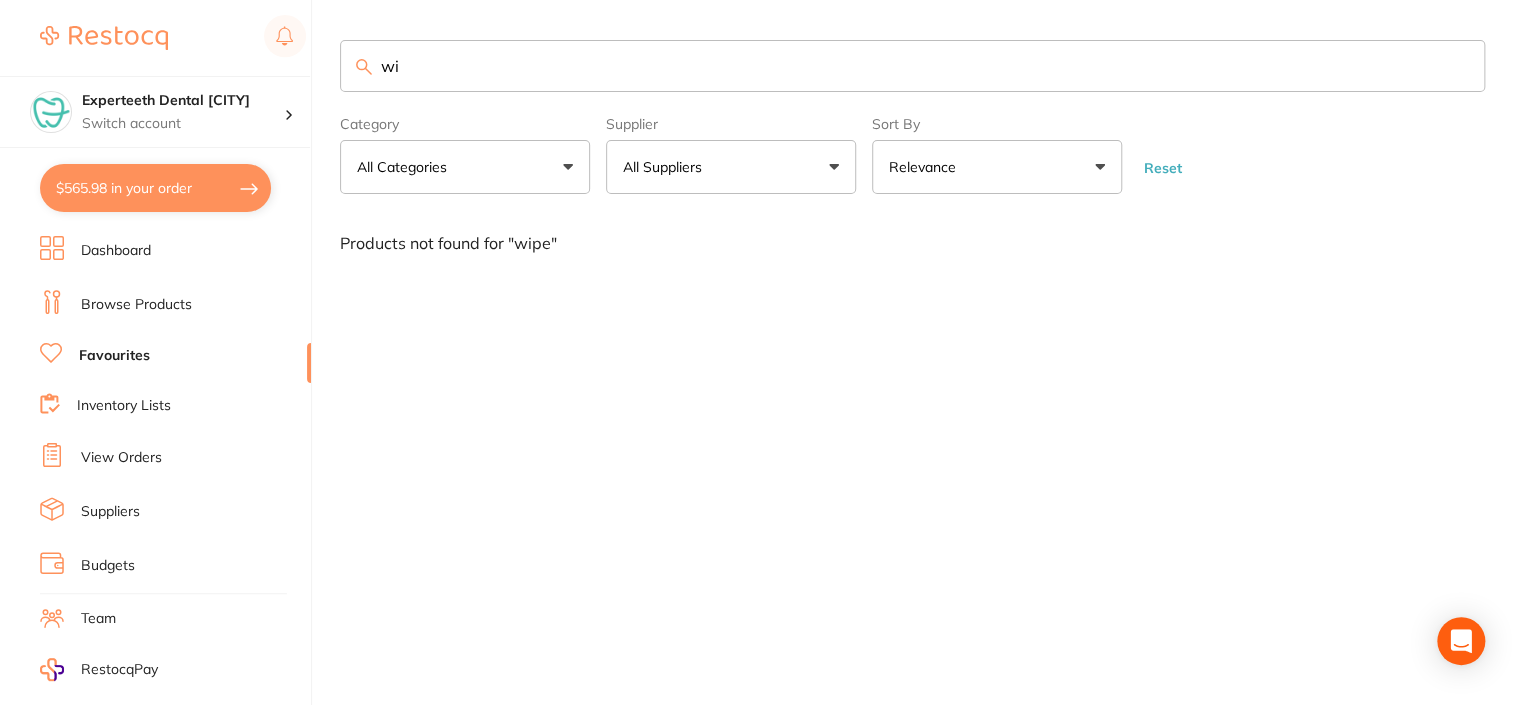 type on "w" 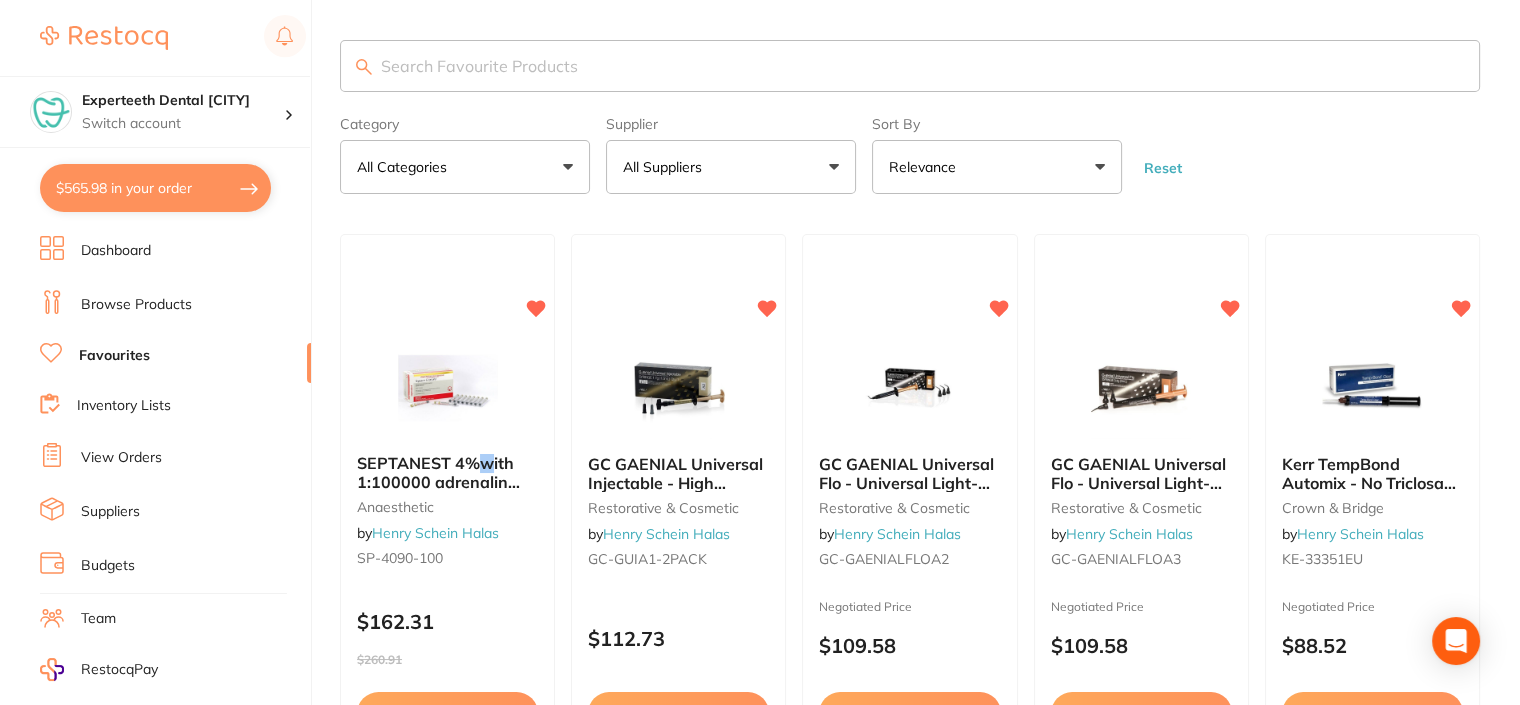 paste on "COM-WIPE" 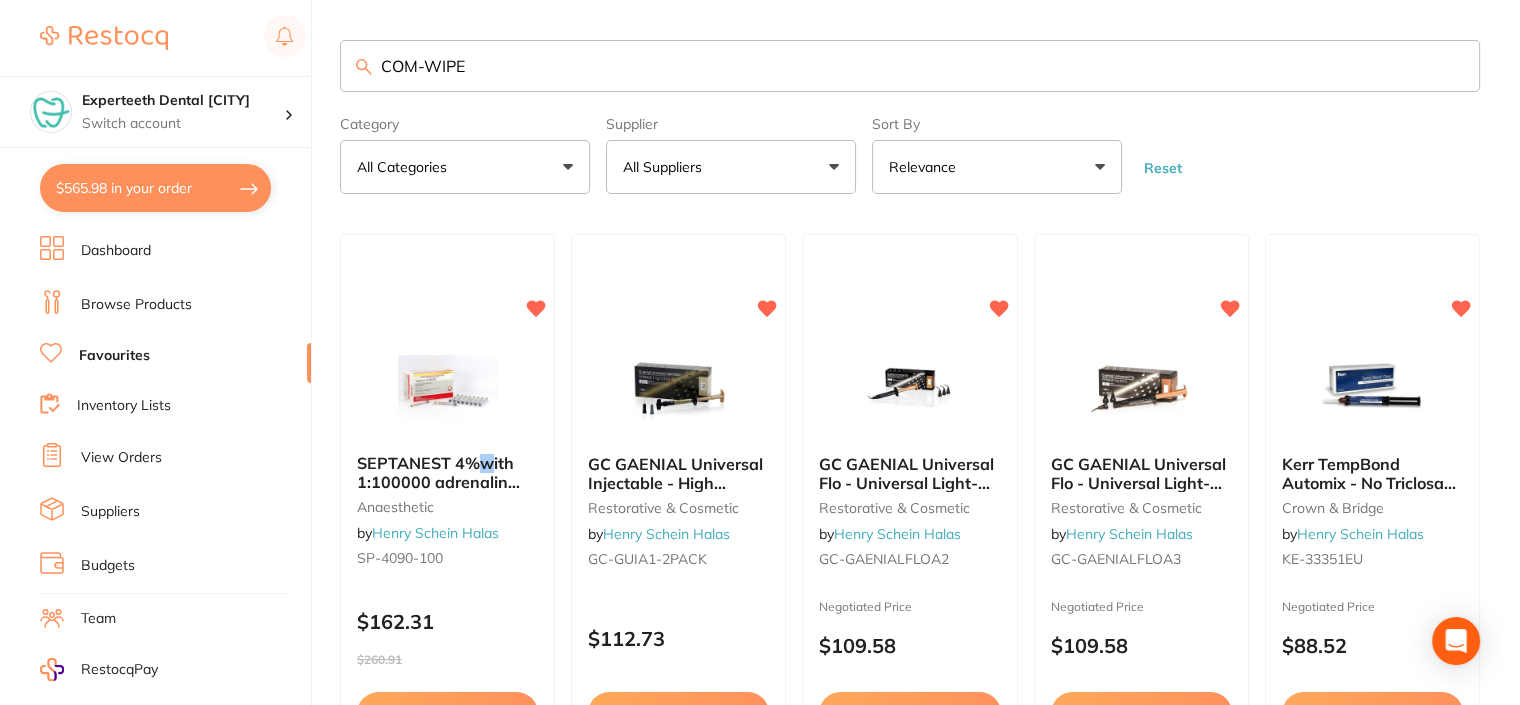 type on "COM-WIPE" 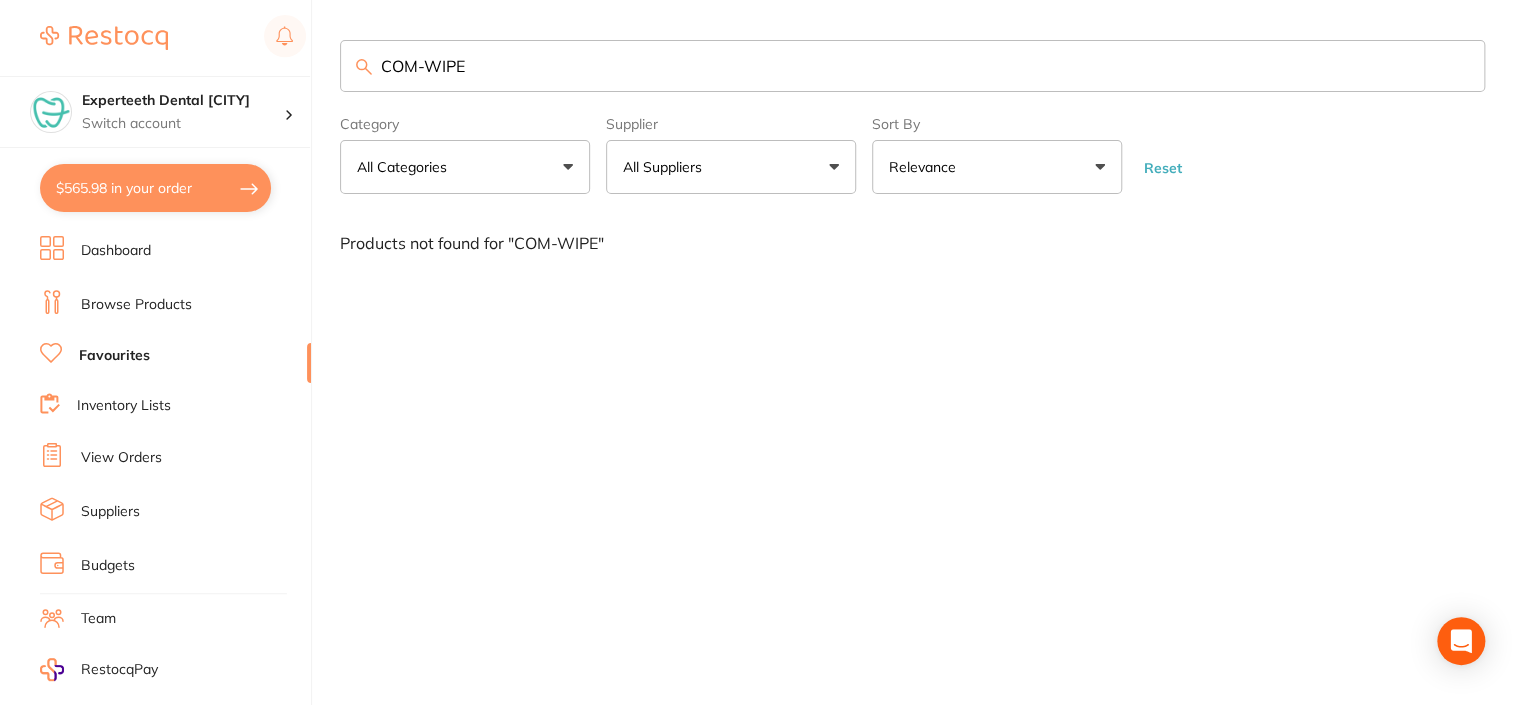 click on "Browse Products" at bounding box center (175, 305) 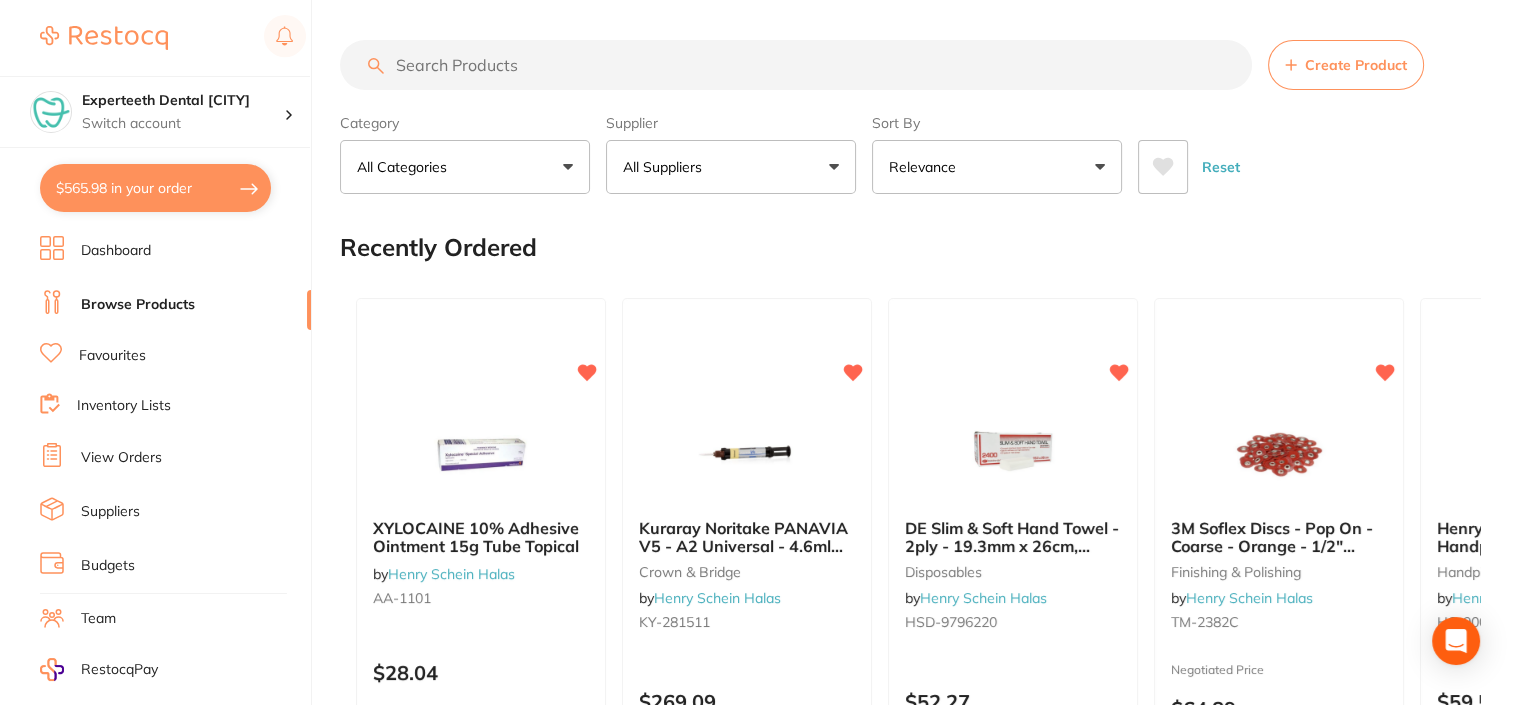 click at bounding box center [796, 65] 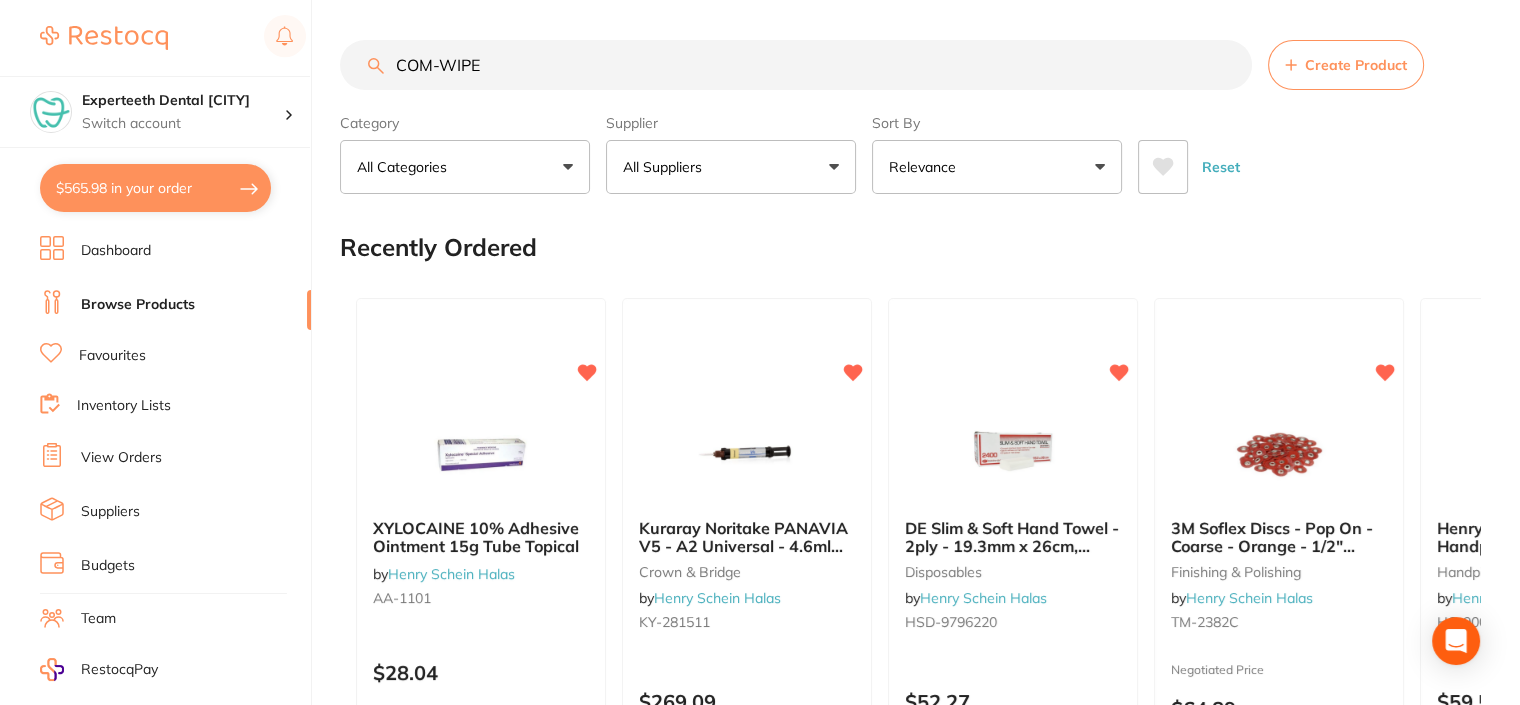 type on "COM-WIPE" 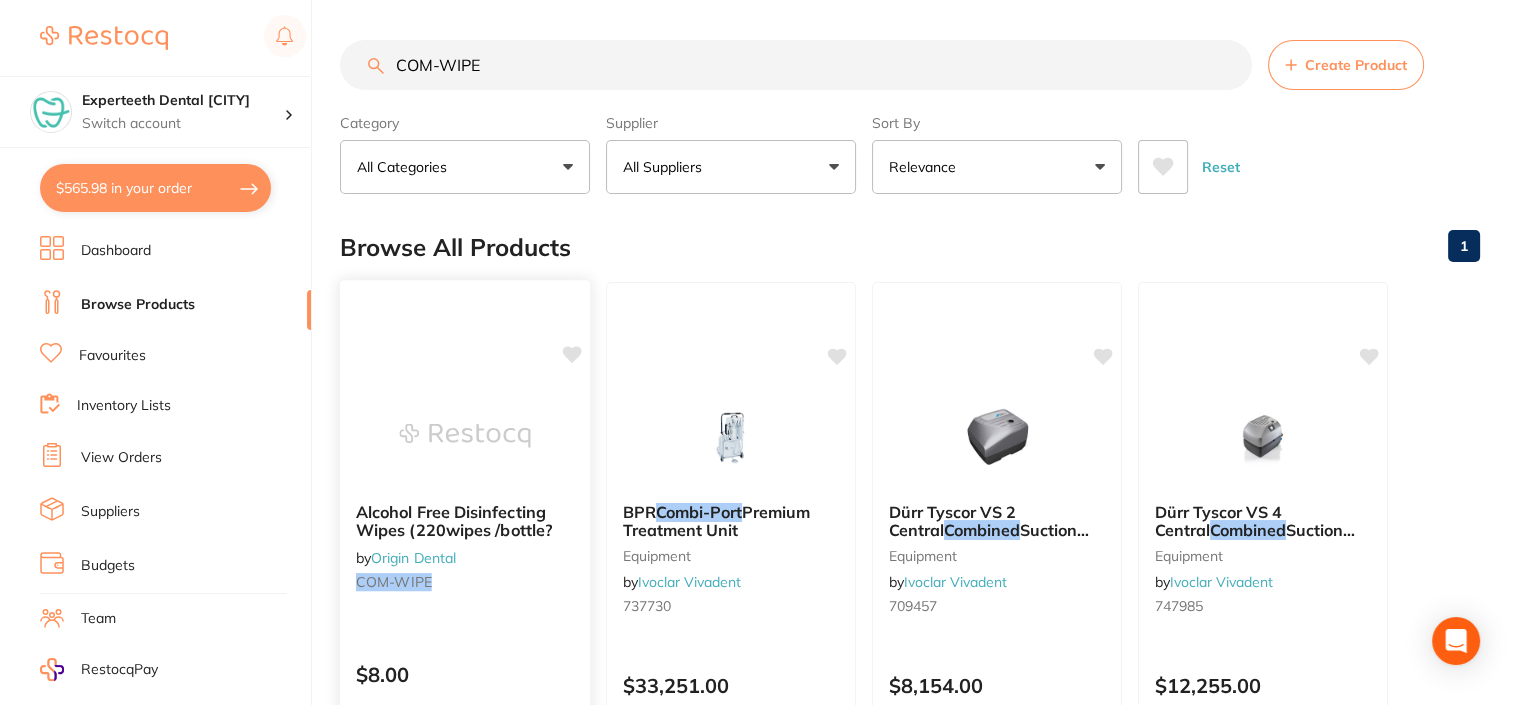scroll, scrollTop: 100, scrollLeft: 0, axis: vertical 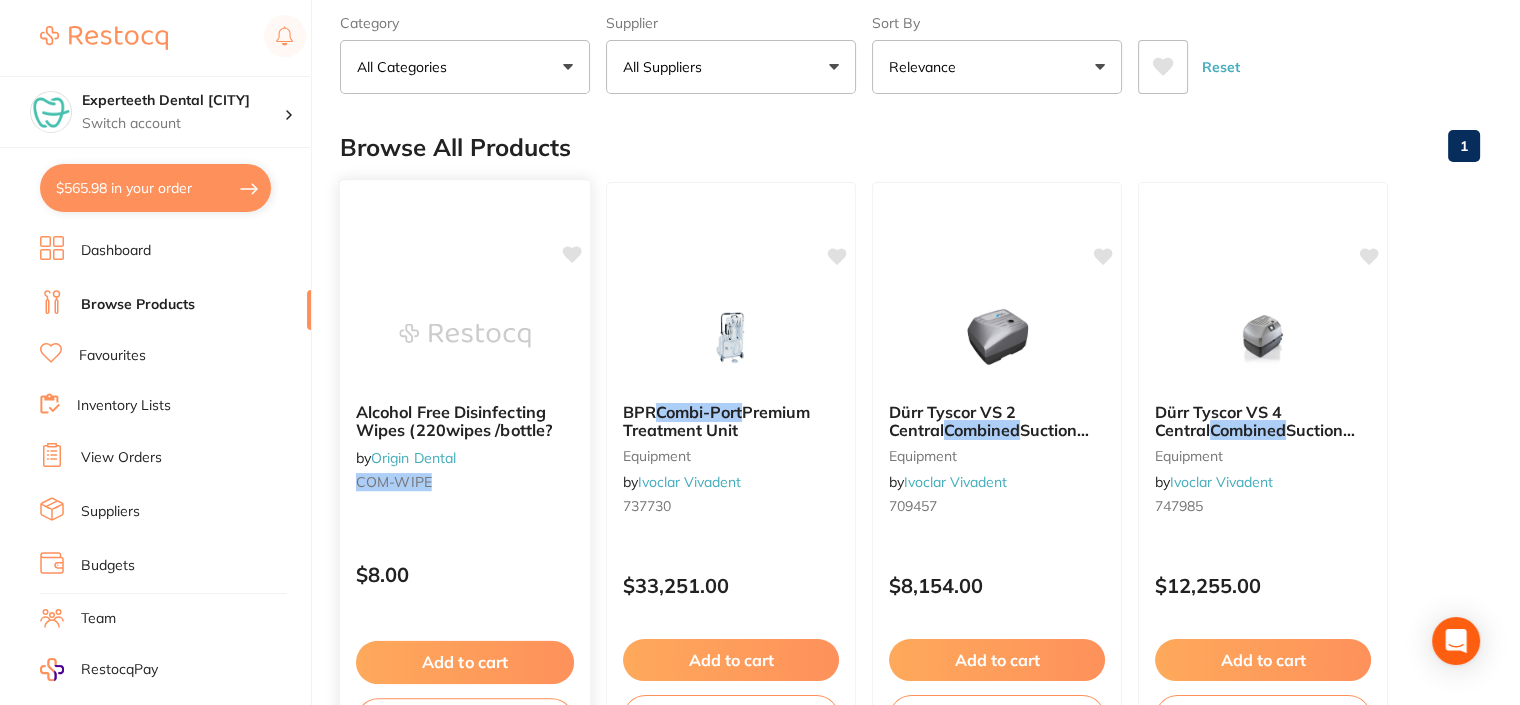 click on "Add to cart" at bounding box center [465, 662] 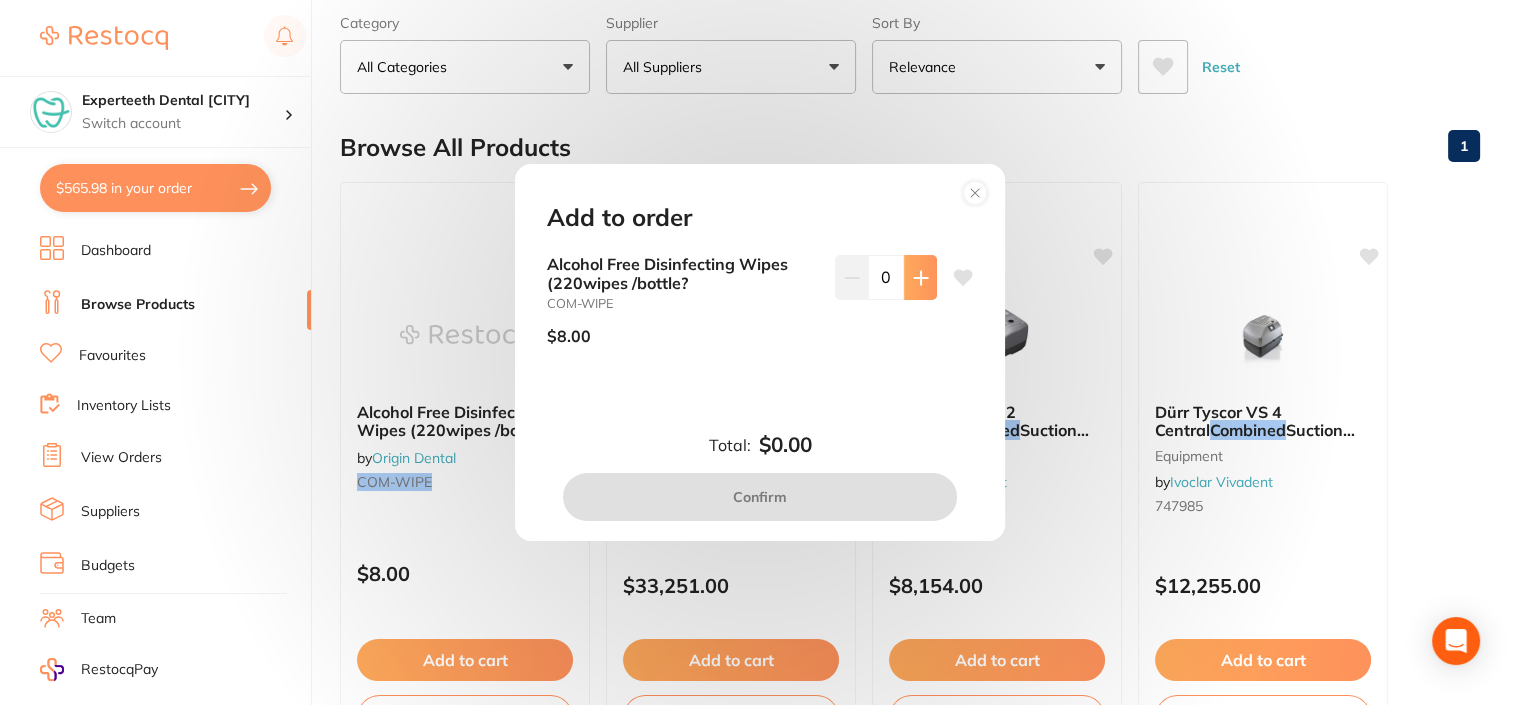 click at bounding box center [920, 277] 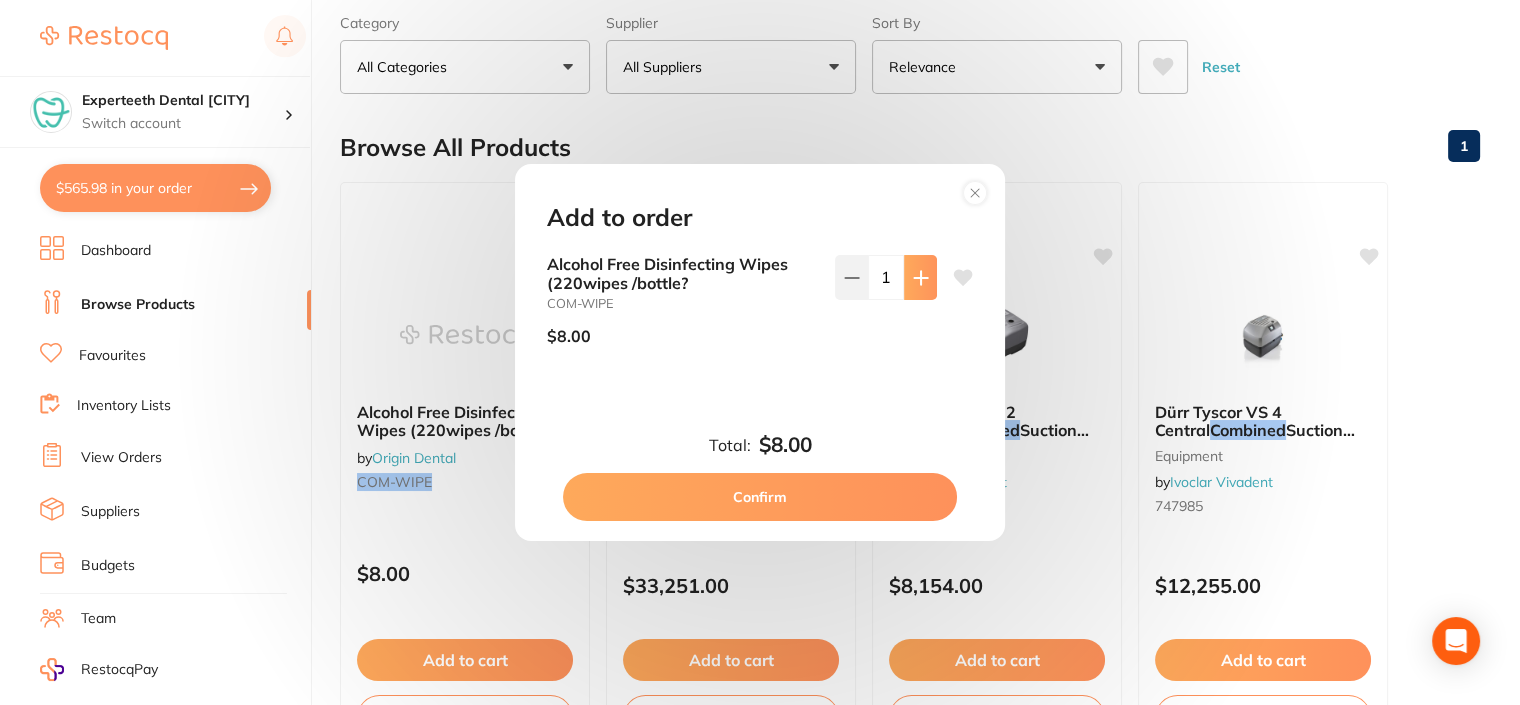 click at bounding box center [920, 277] 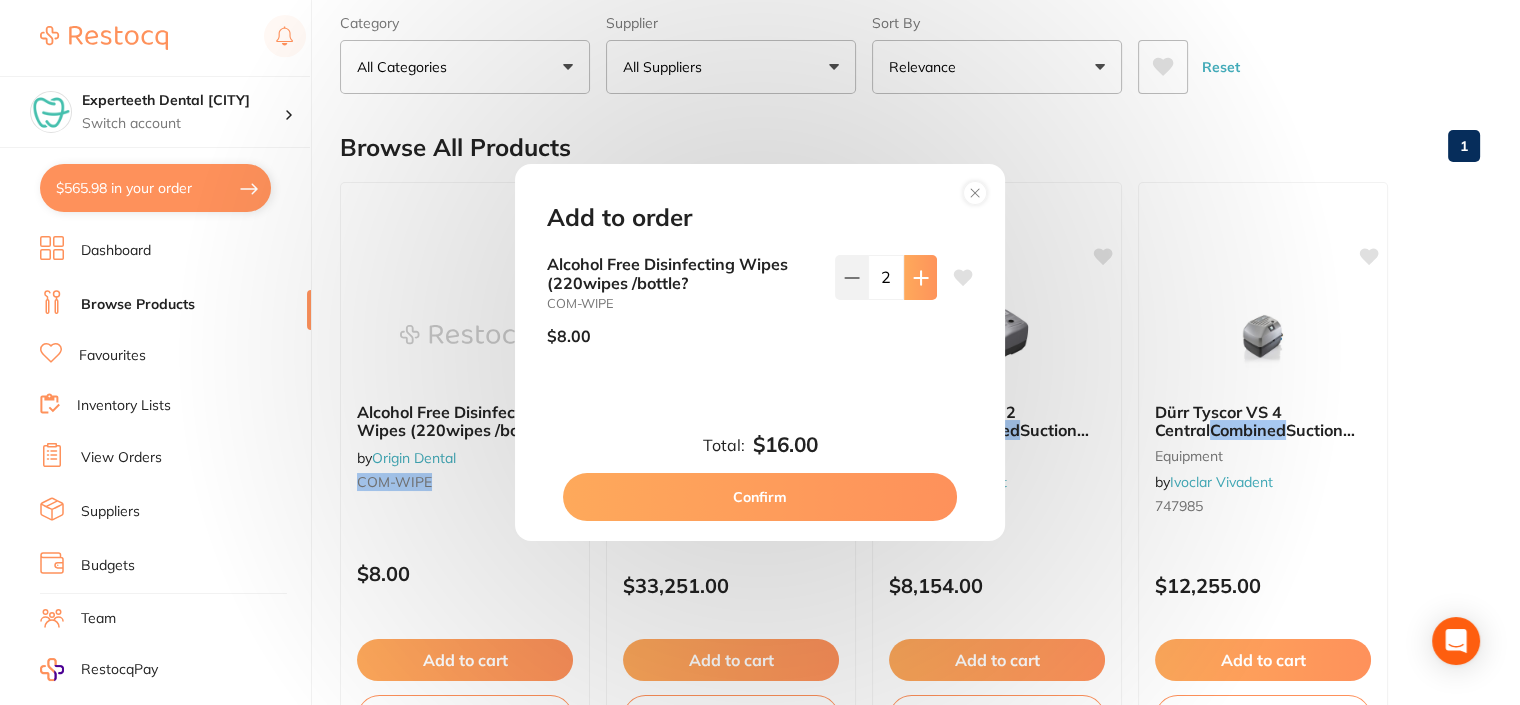 click at bounding box center (920, 277) 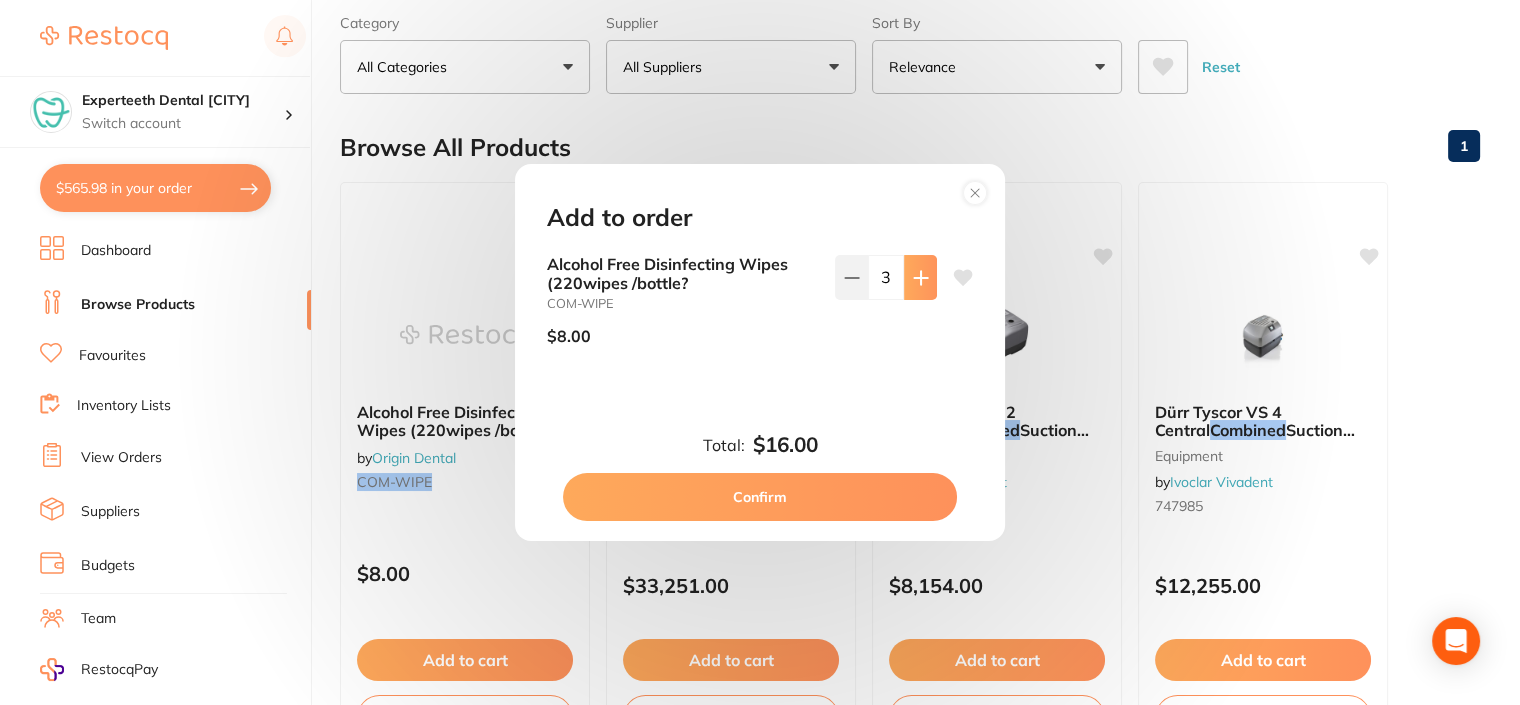 click at bounding box center [920, 277] 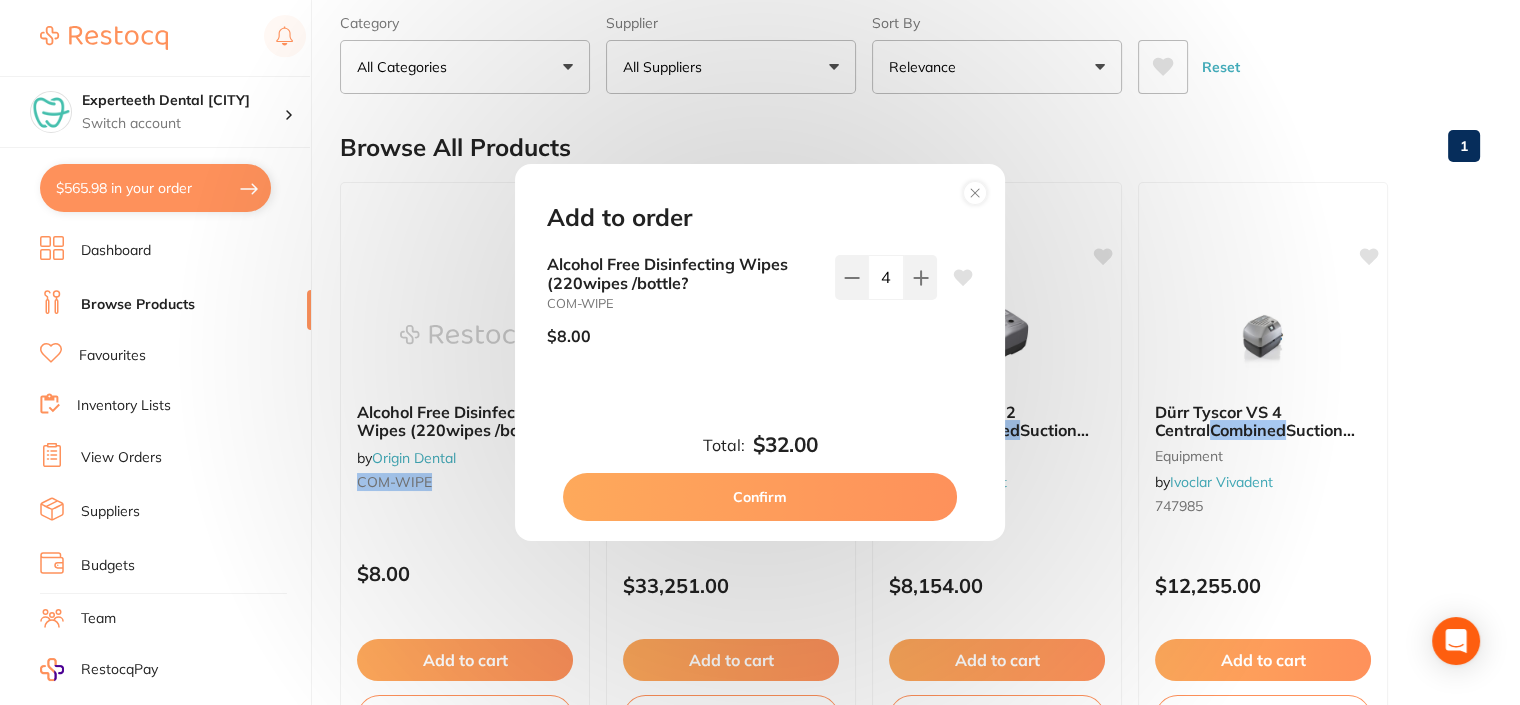 click on "Confirm" at bounding box center (760, 497) 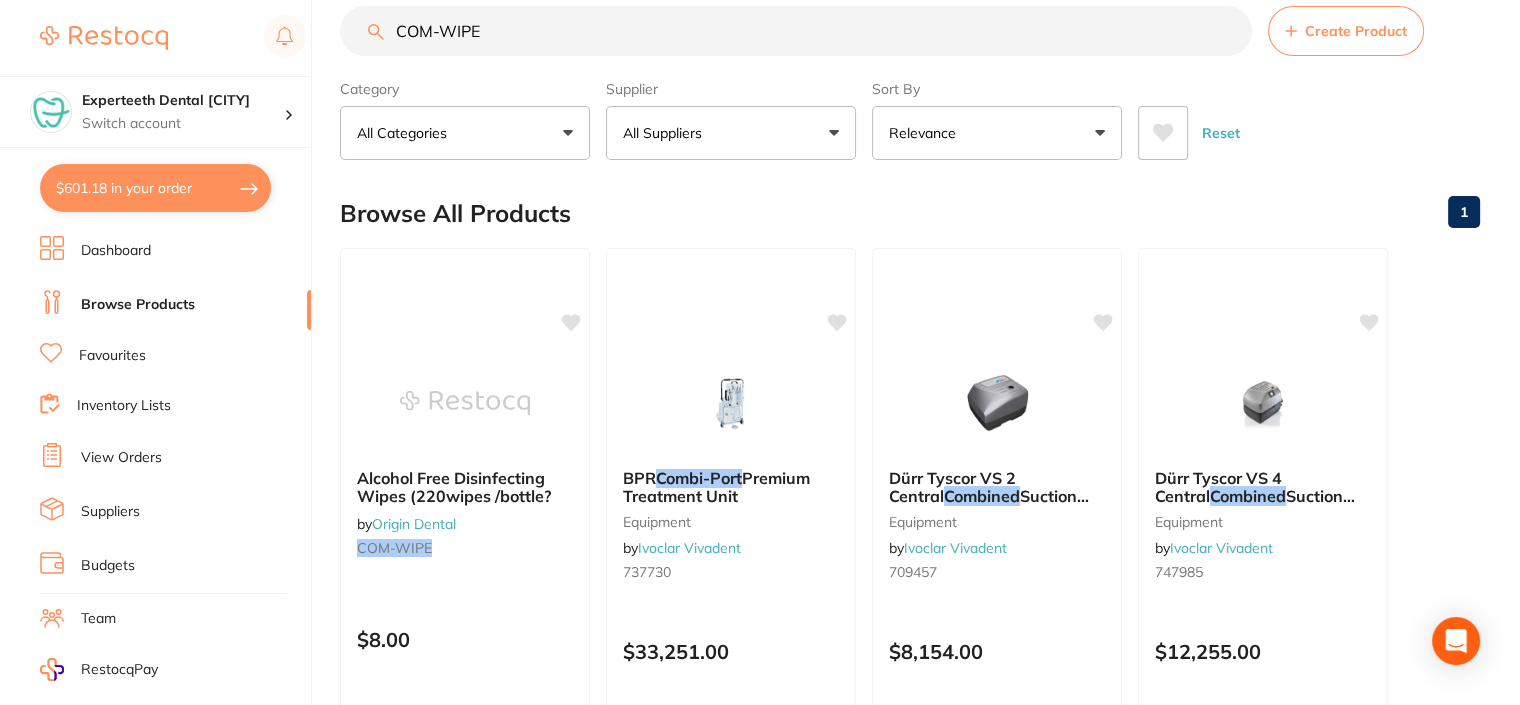 scroll, scrollTop: 0, scrollLeft: 0, axis: both 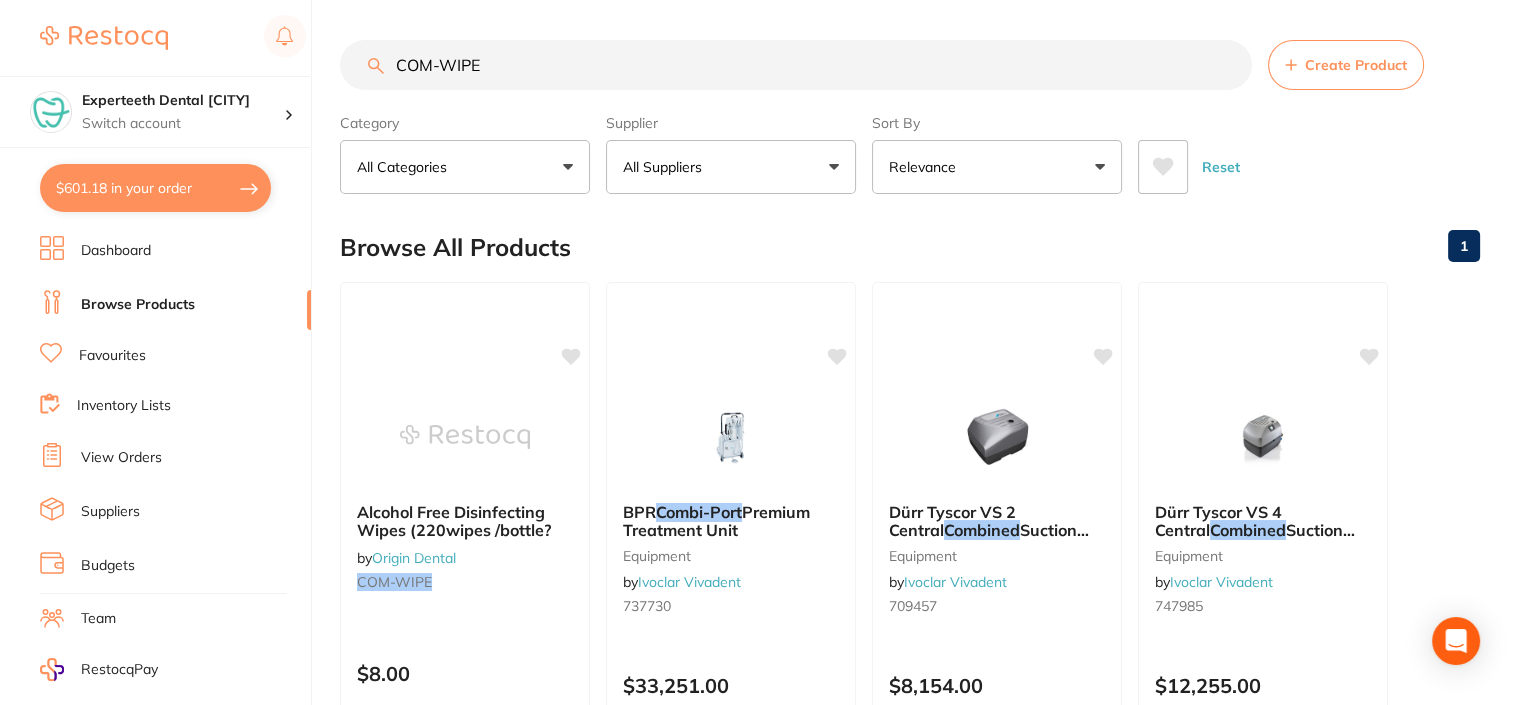 click on "Favourites" at bounding box center [112, 356] 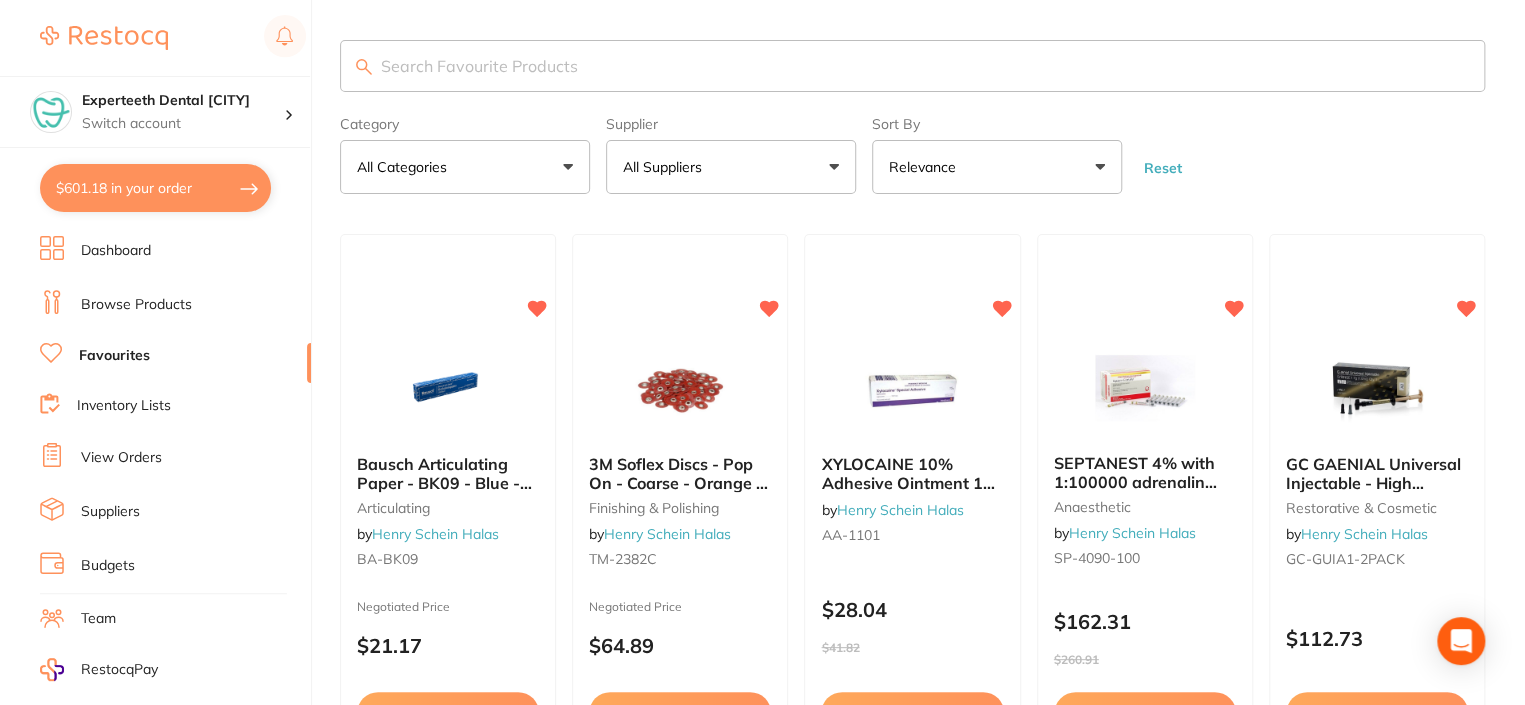 click at bounding box center [912, 66] 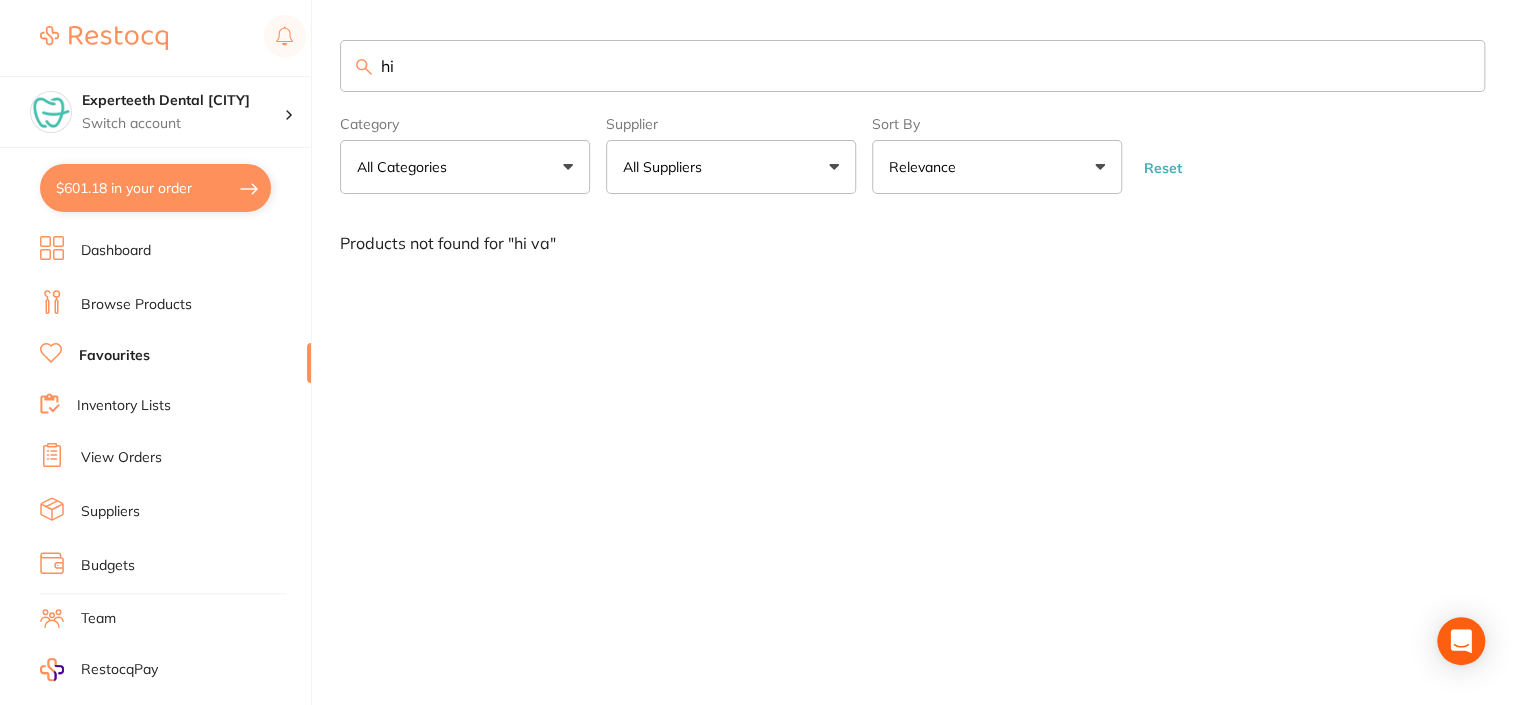 type on "h" 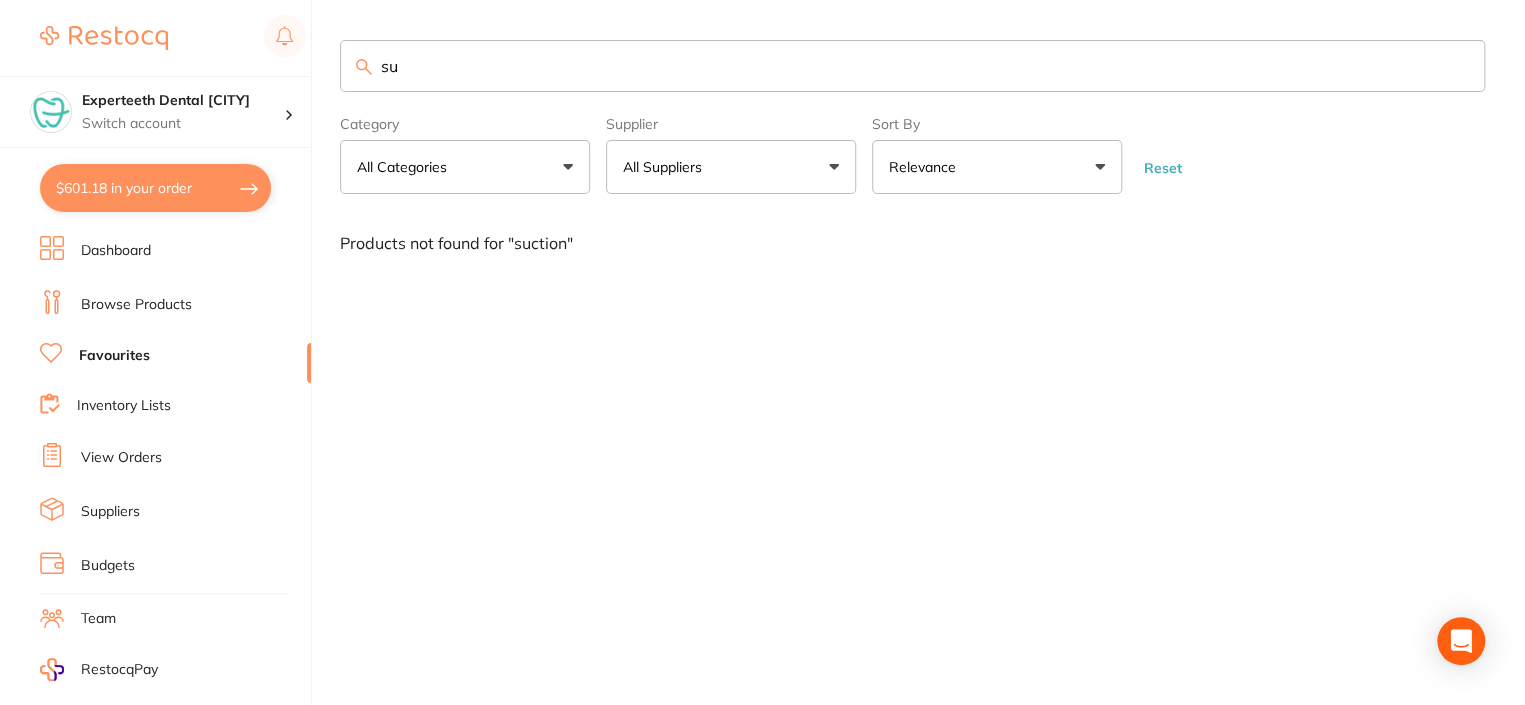 type on "s" 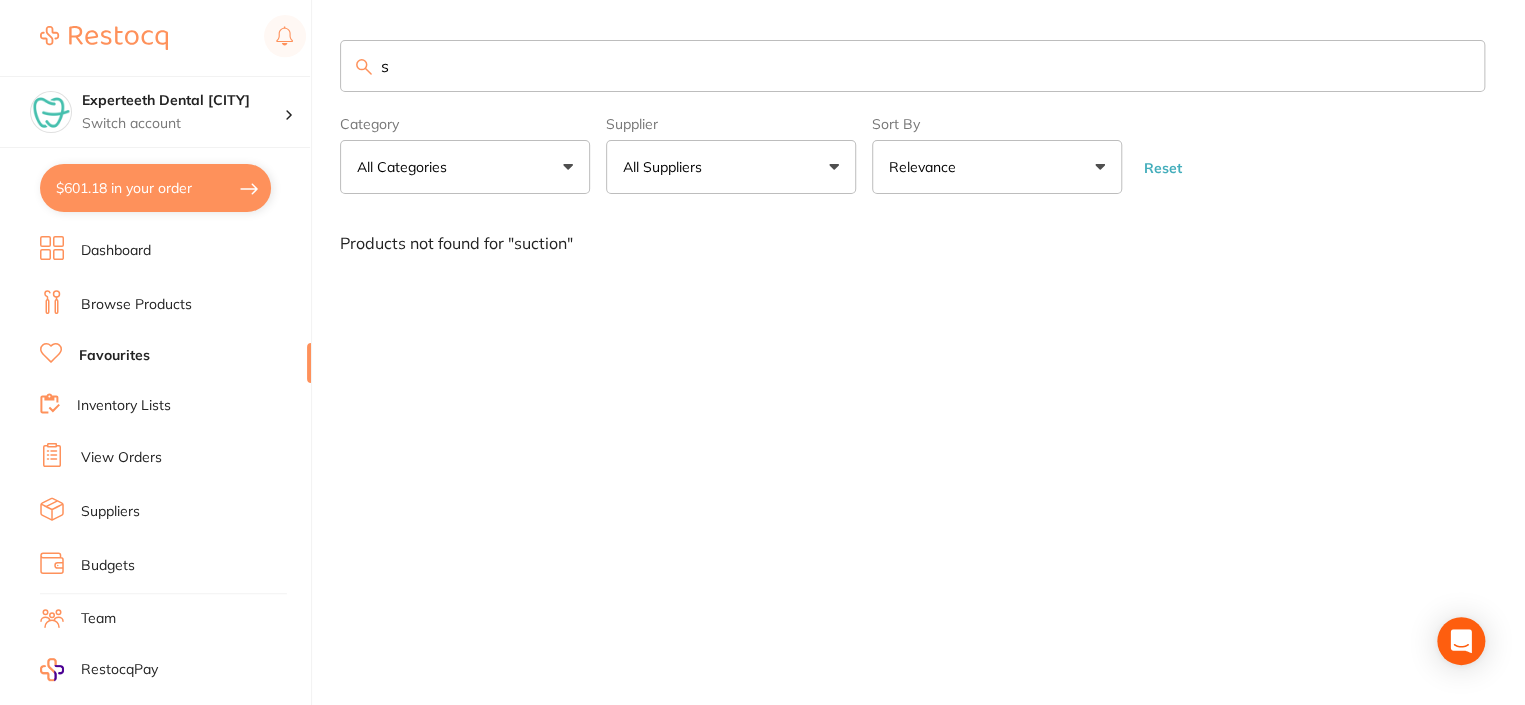 type 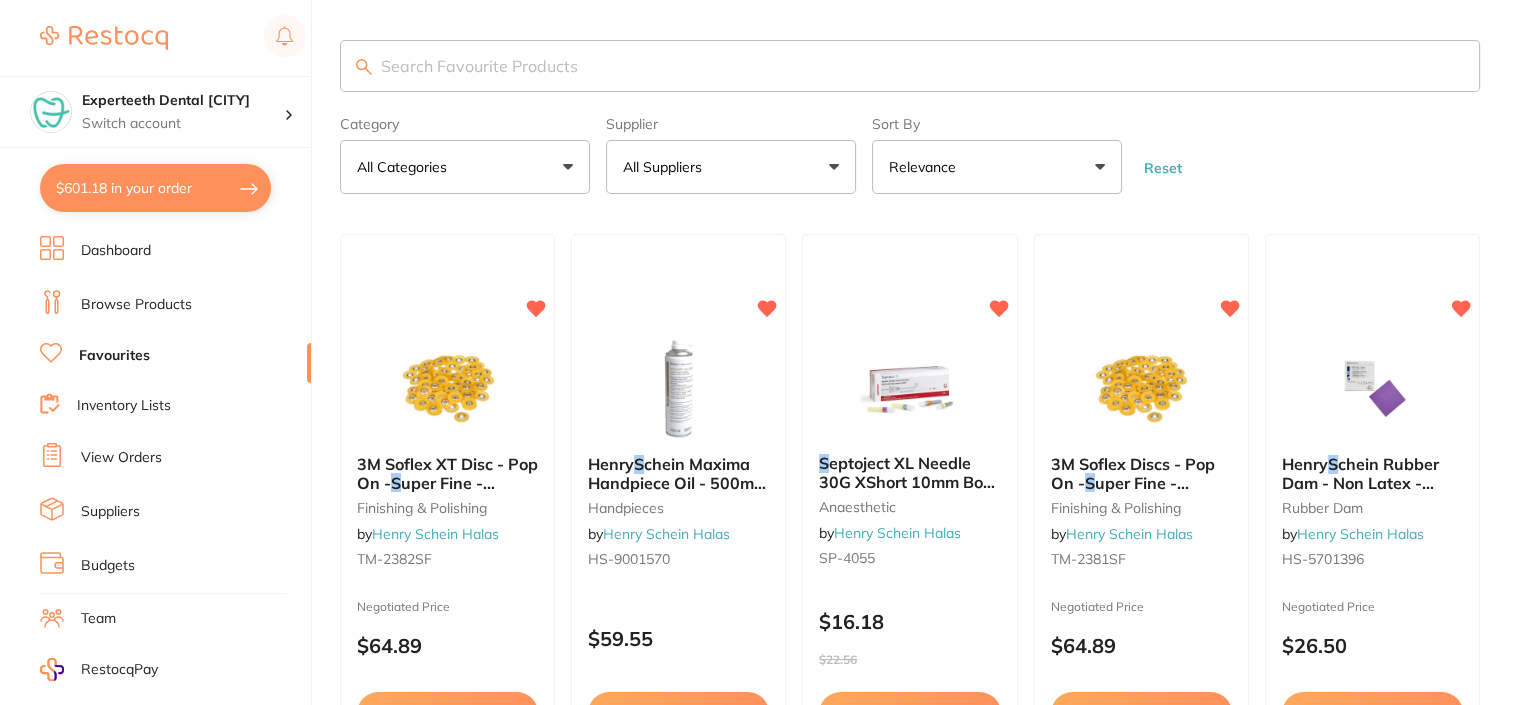 click on "Browse Products" at bounding box center (136, 305) 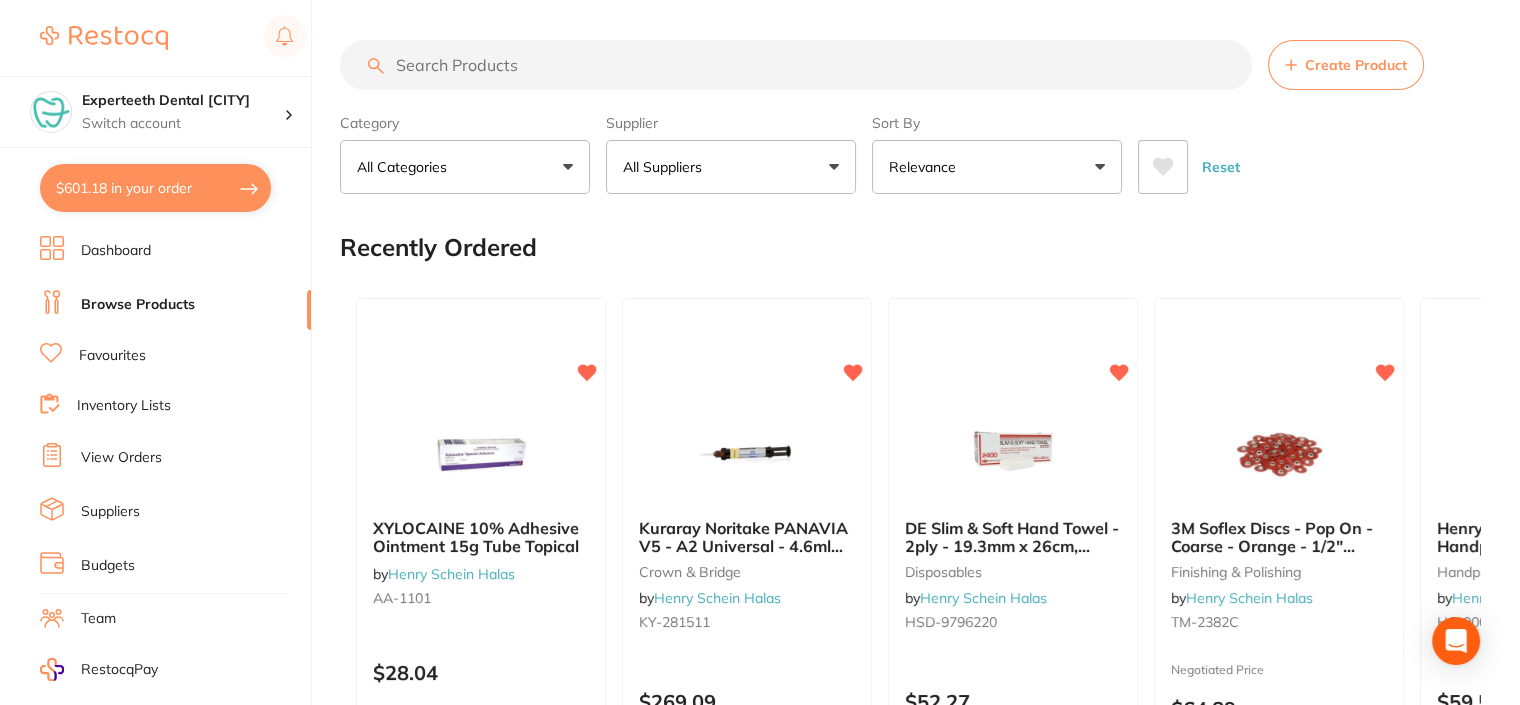 click at bounding box center (796, 65) 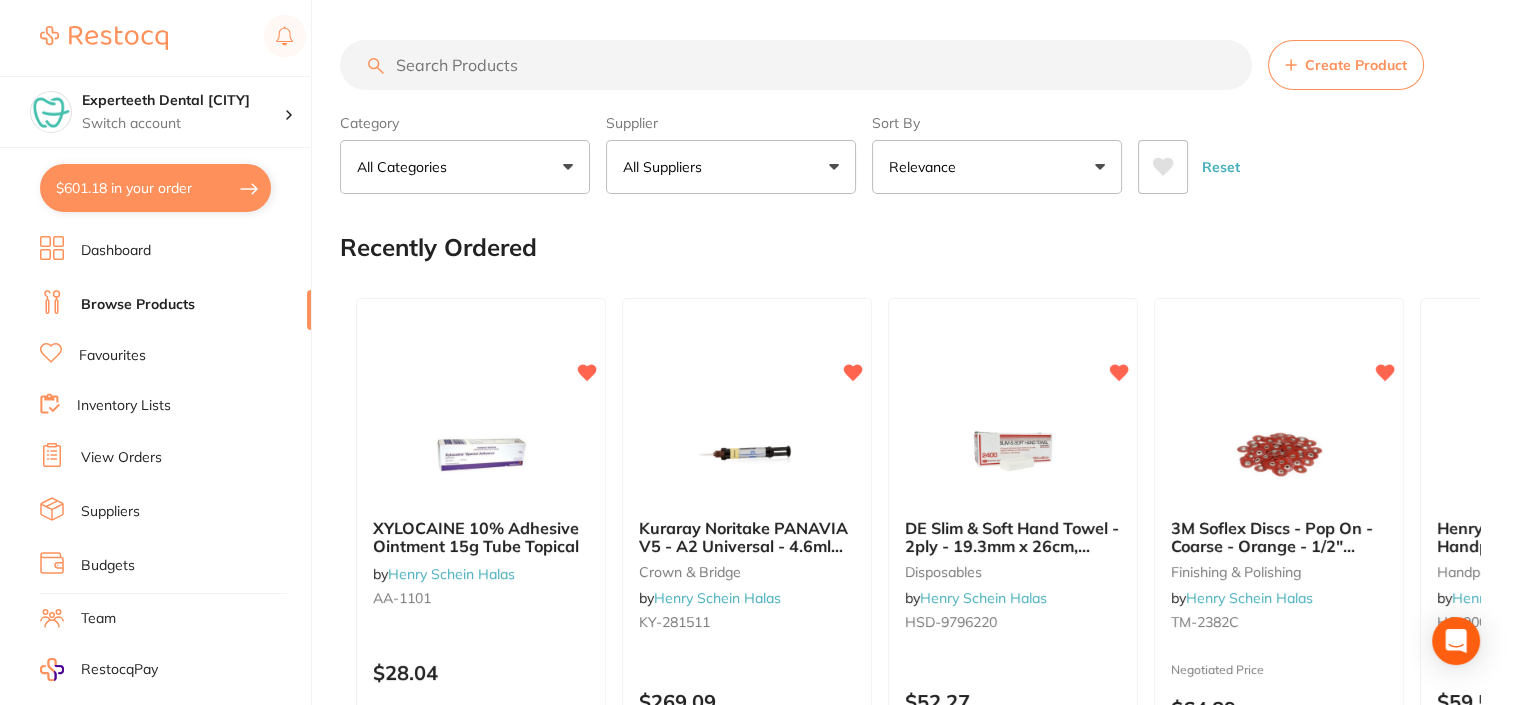 click at bounding box center (796, 65) 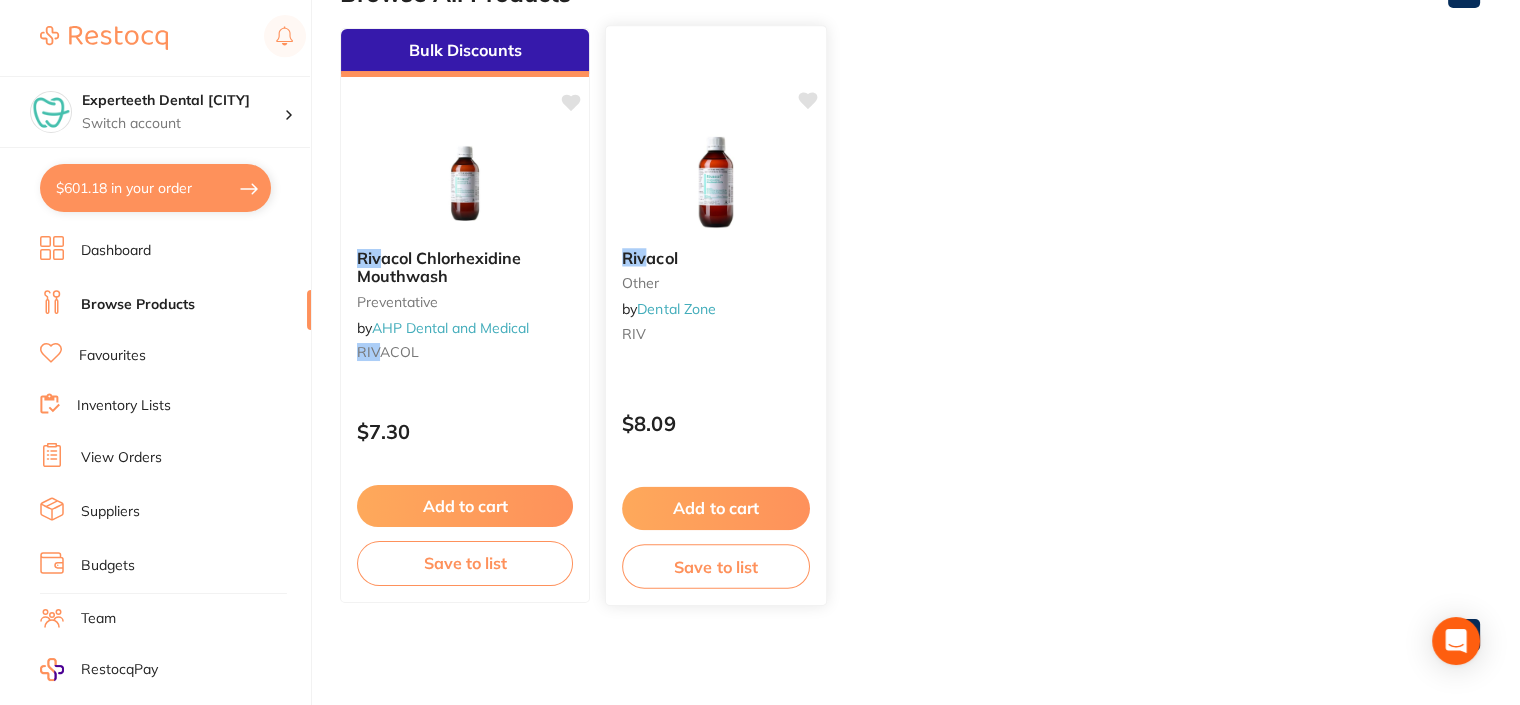 scroll, scrollTop: 0, scrollLeft: 0, axis: both 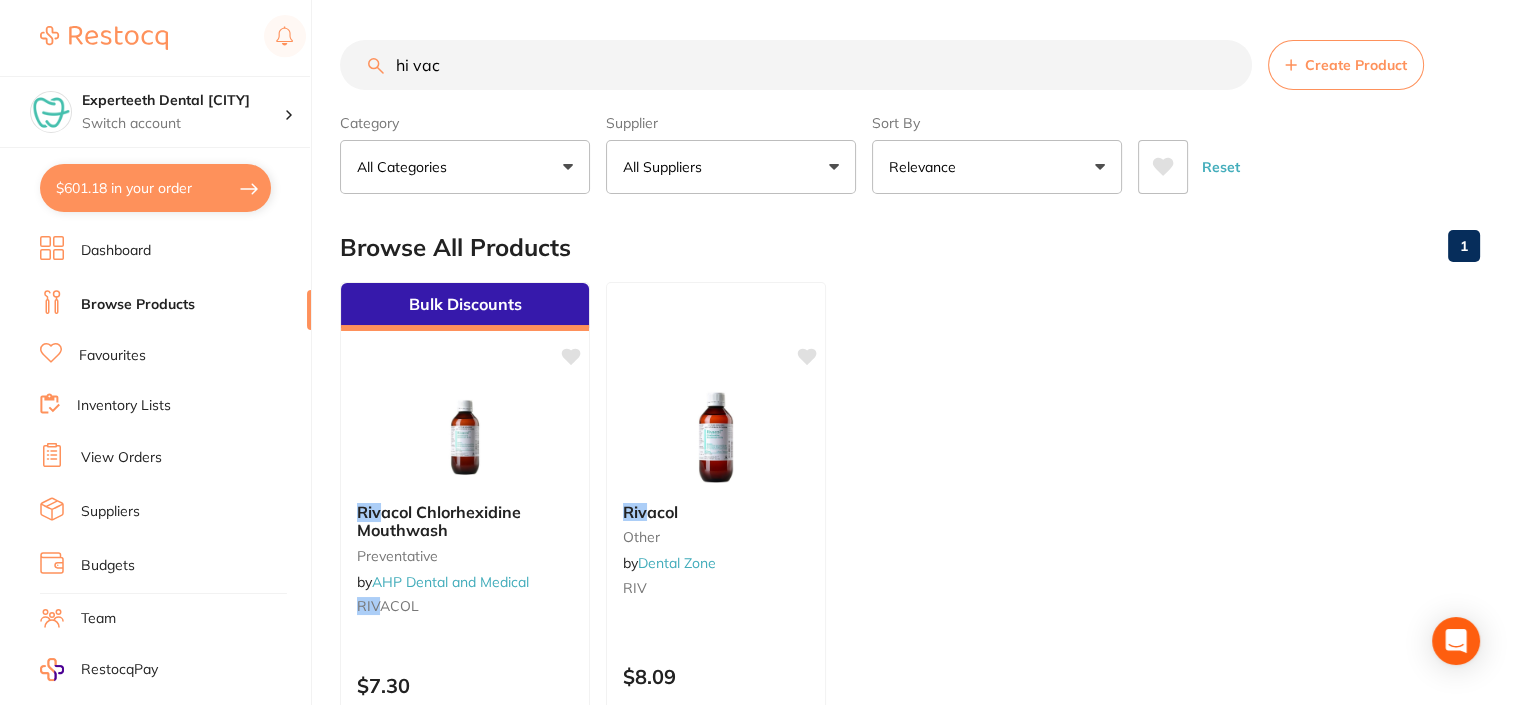 drag, startPoint x: 456, startPoint y: 57, endPoint x: 371, endPoint y: 47, distance: 85.58621 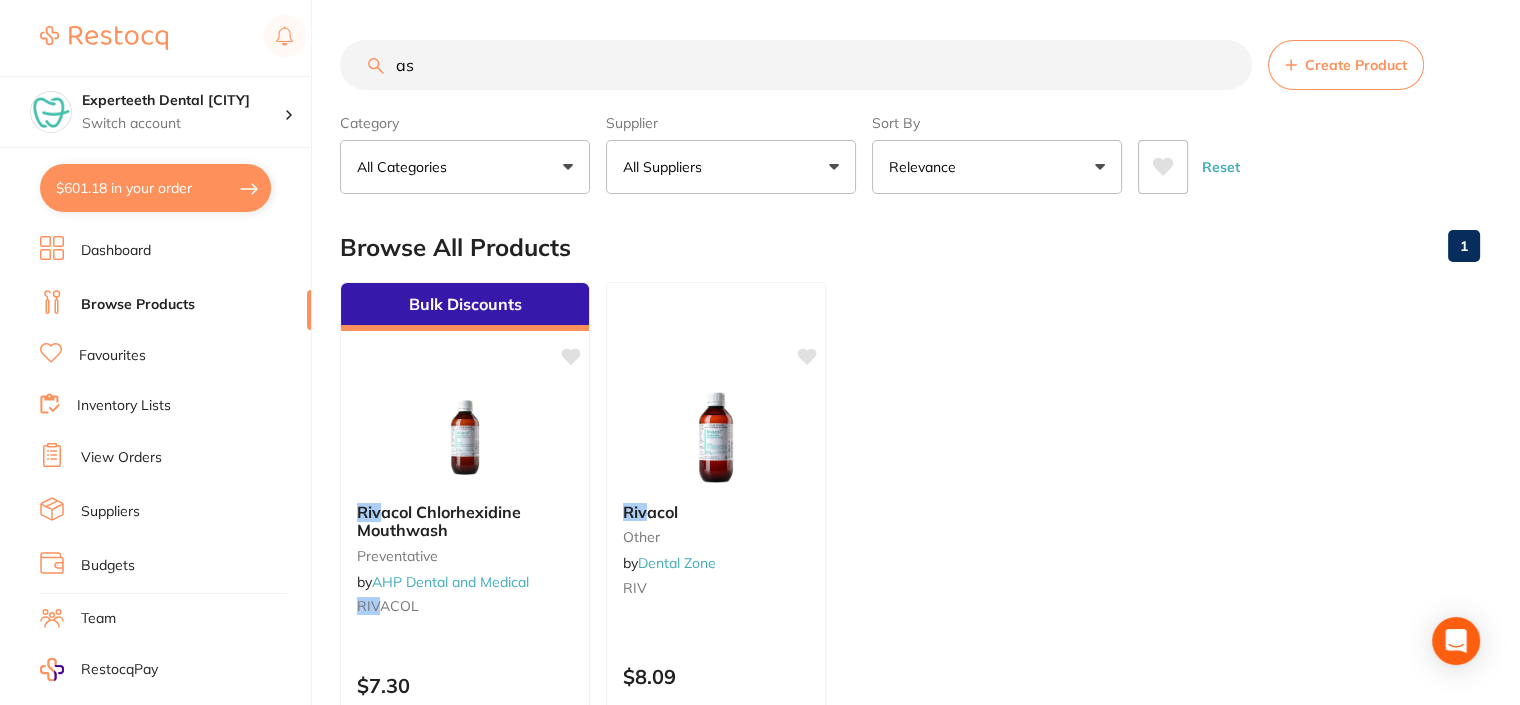 type on "a" 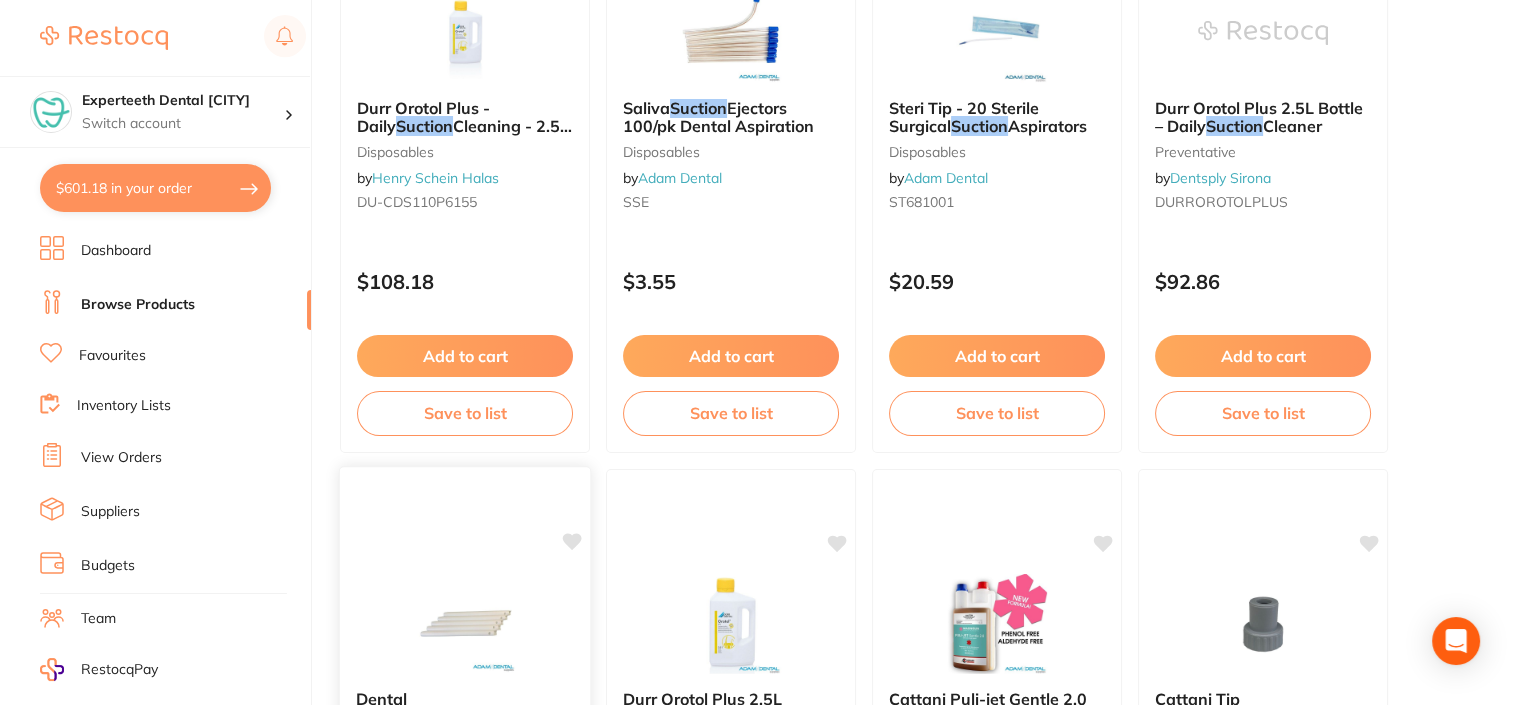 scroll, scrollTop: 500, scrollLeft: 0, axis: vertical 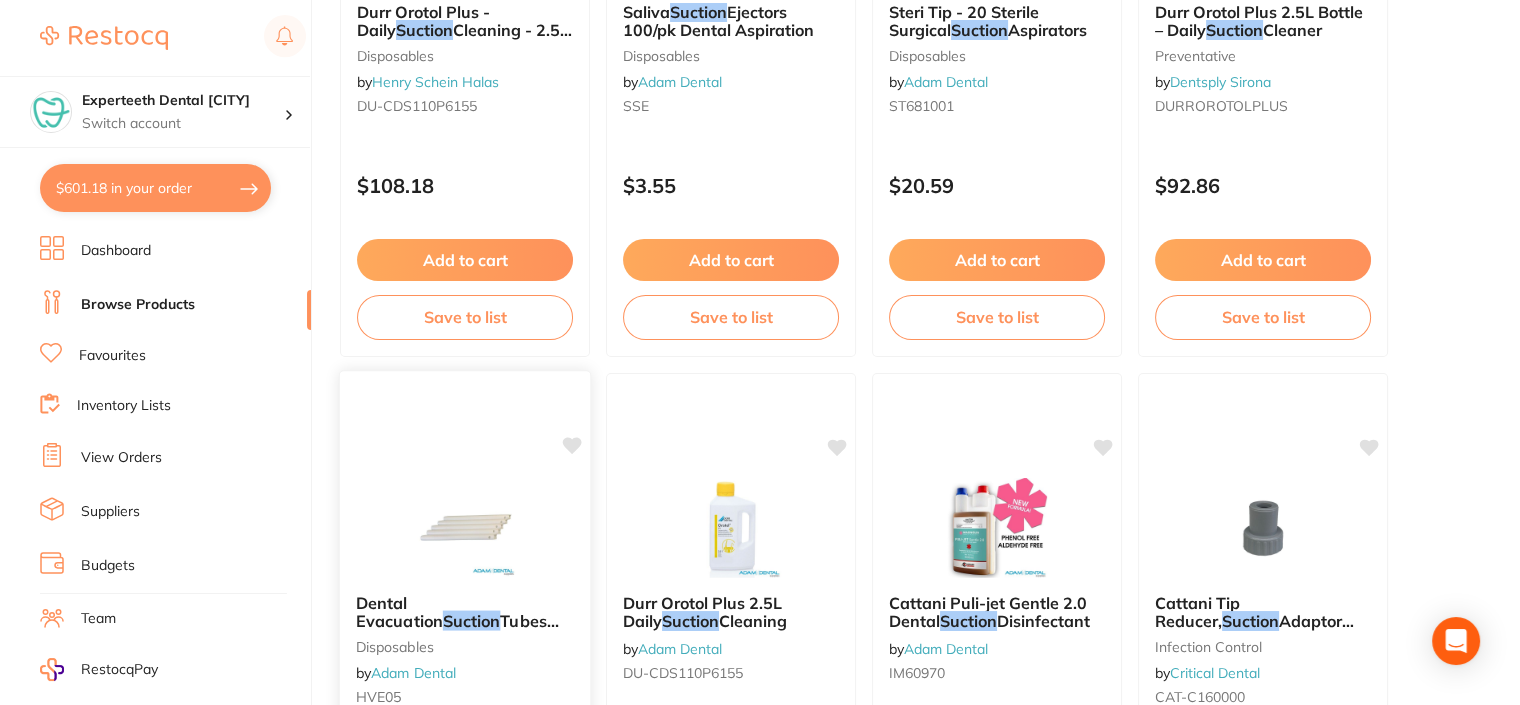 click at bounding box center (464, 526) 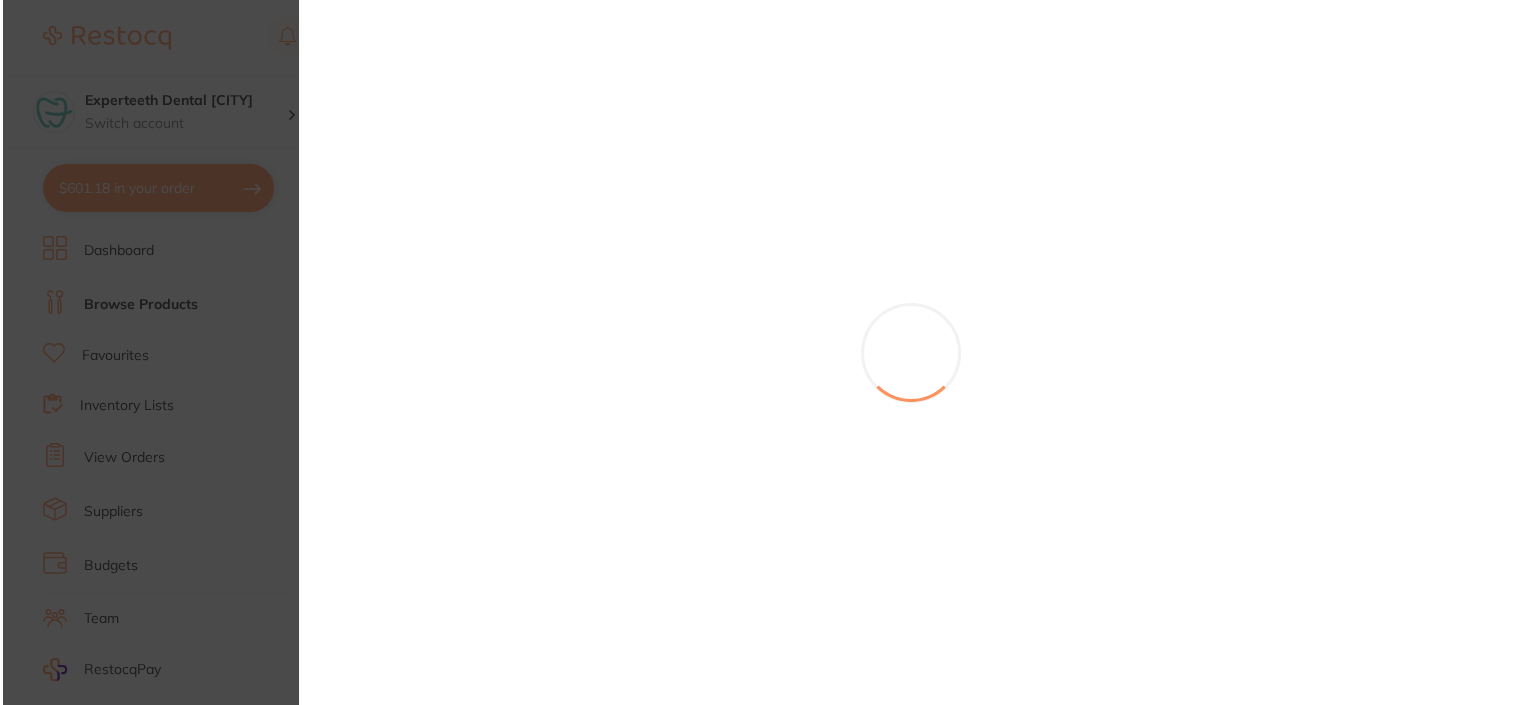 scroll, scrollTop: 0, scrollLeft: 0, axis: both 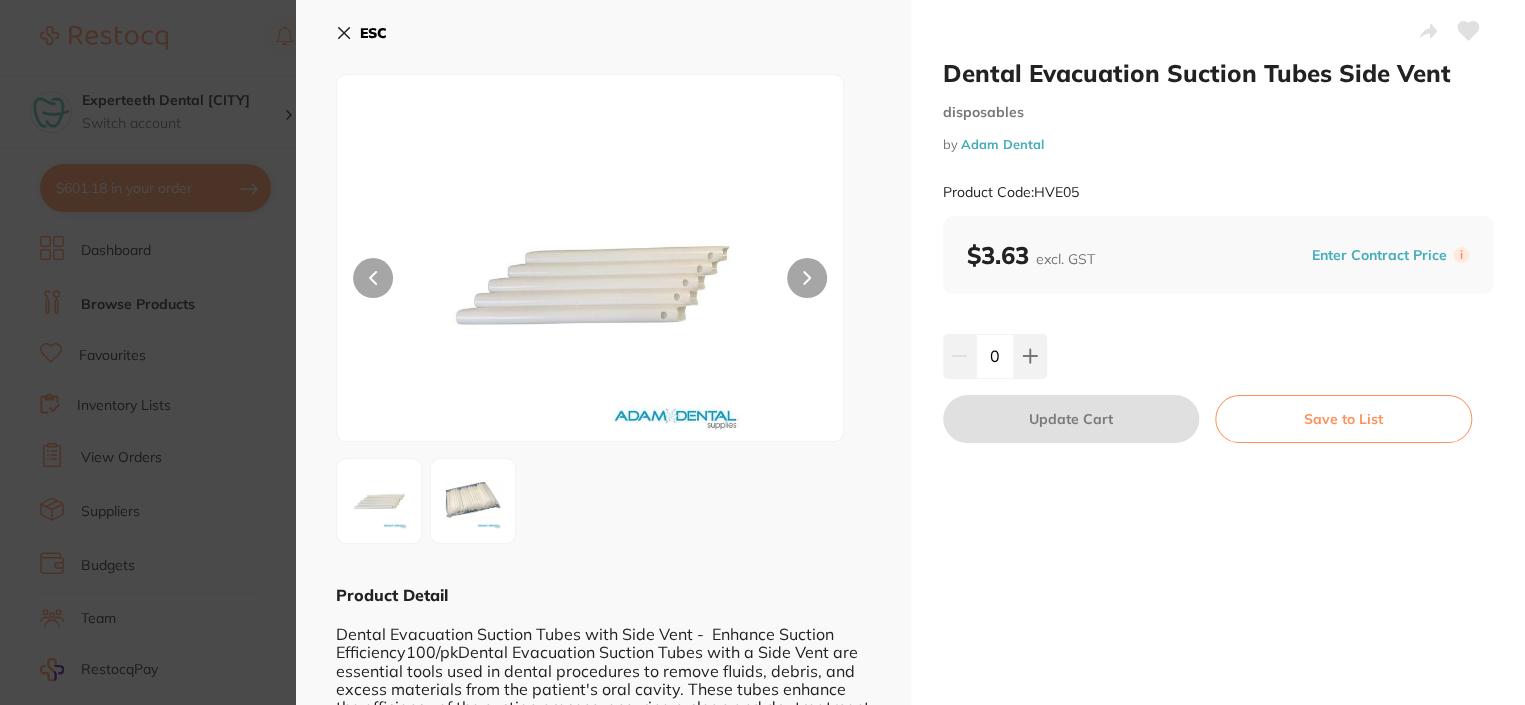 click 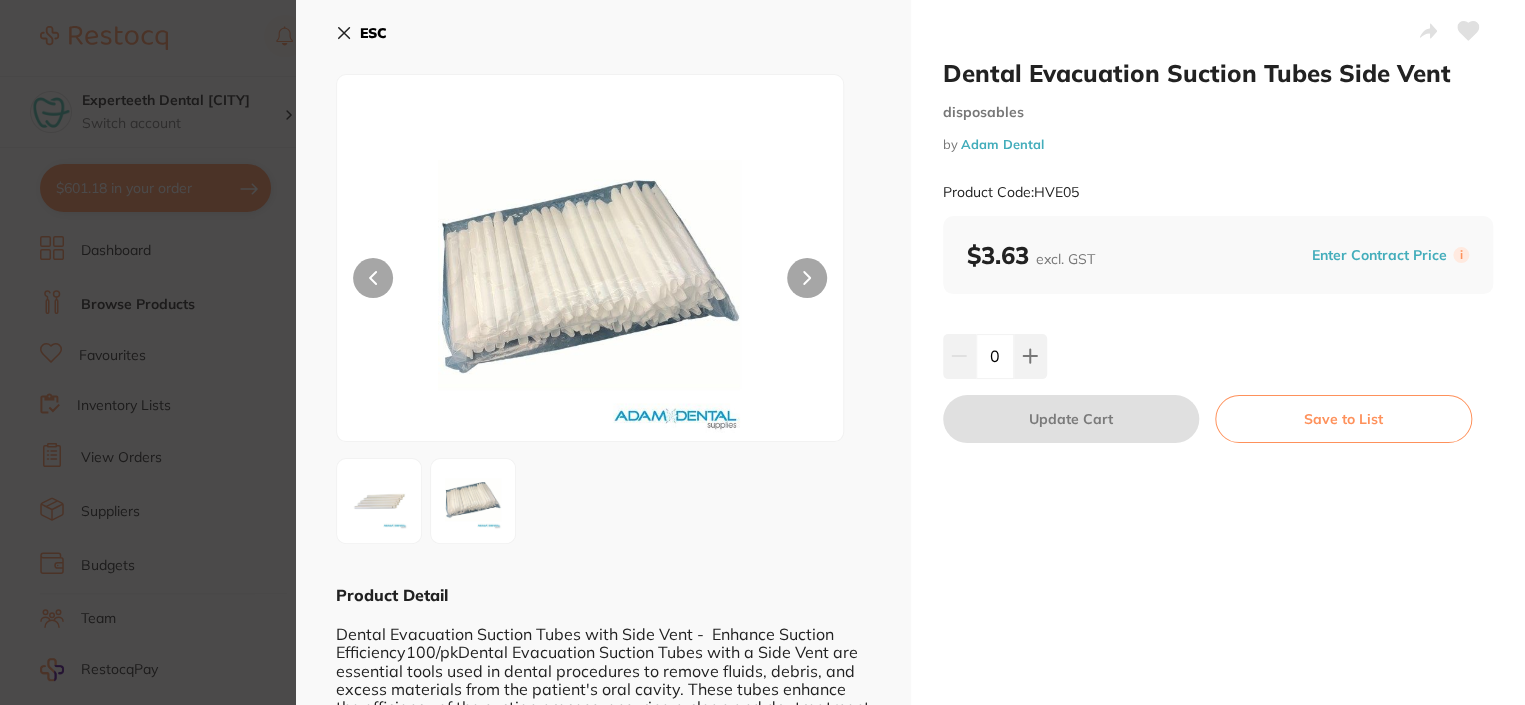 click 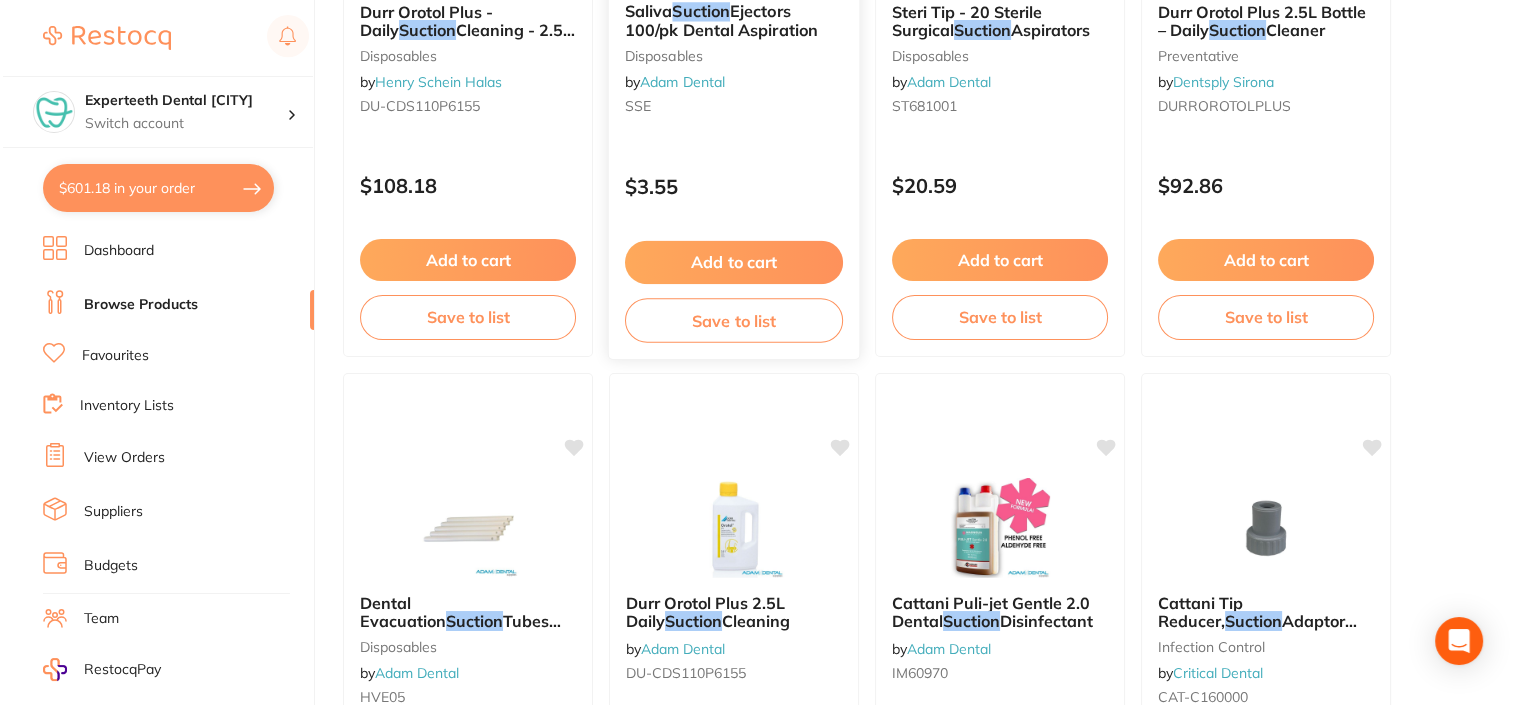 scroll, scrollTop: 0, scrollLeft: 0, axis: both 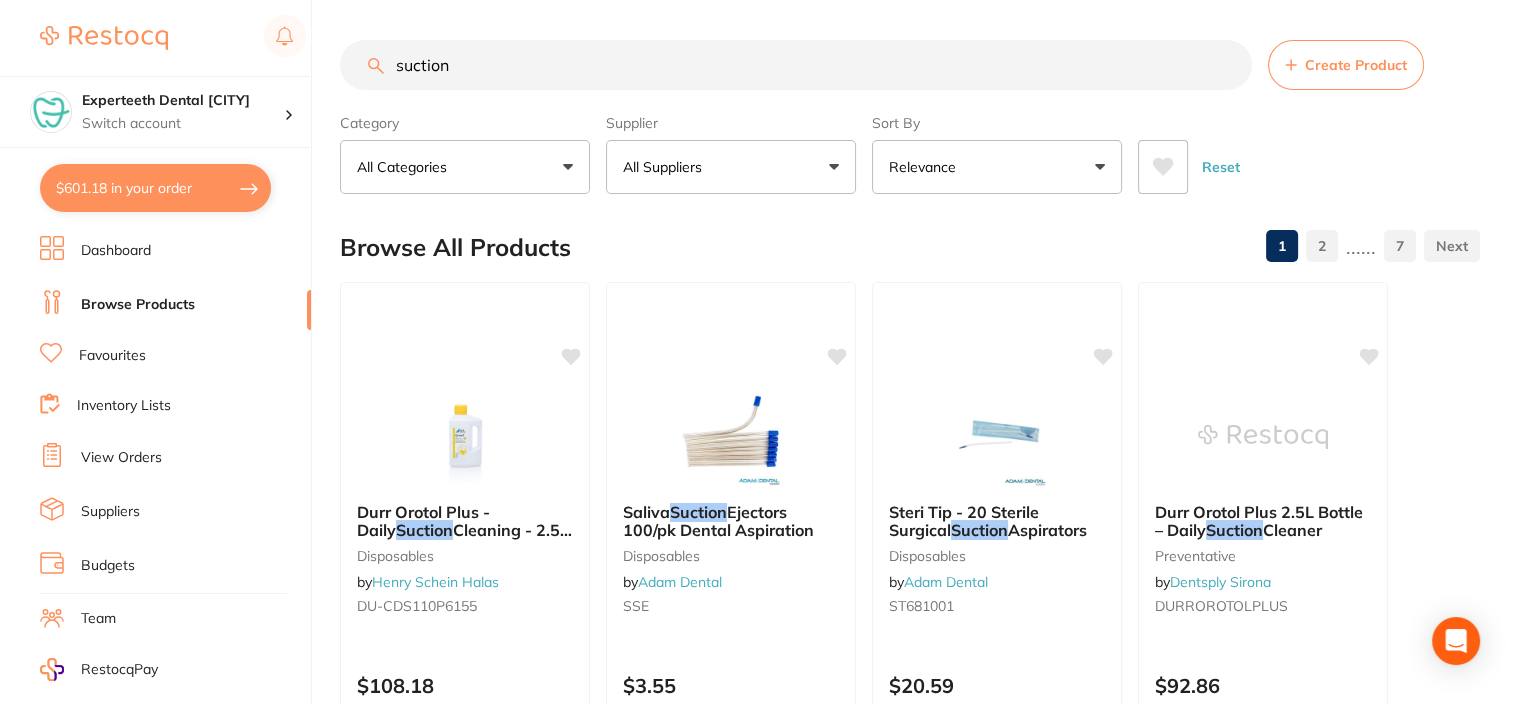 drag, startPoint x: 495, startPoint y: 58, endPoint x: 391, endPoint y: 67, distance: 104.388695 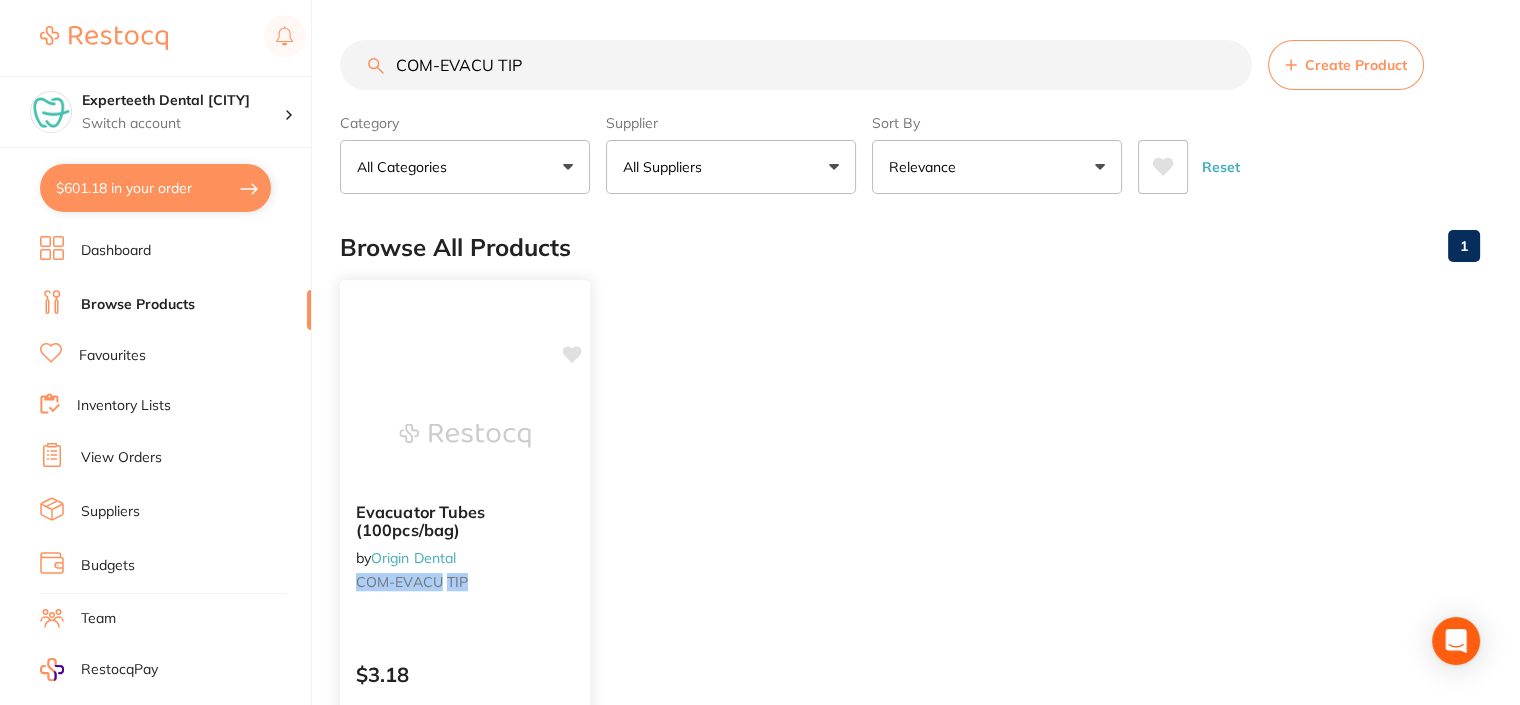 type on "COM-EVACU TIP" 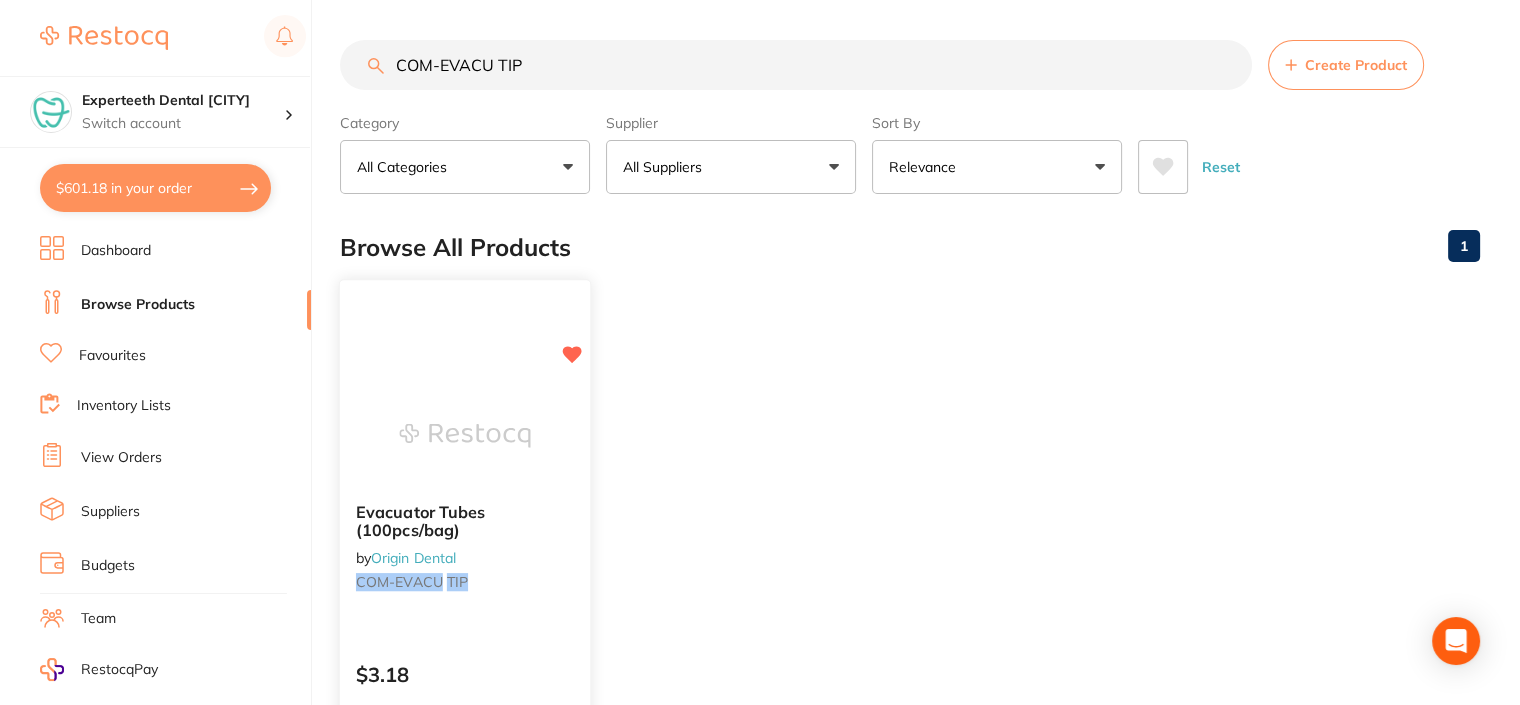 click on "Evacuator Tubes (100pcs/bag)" at bounding box center (465, 520) 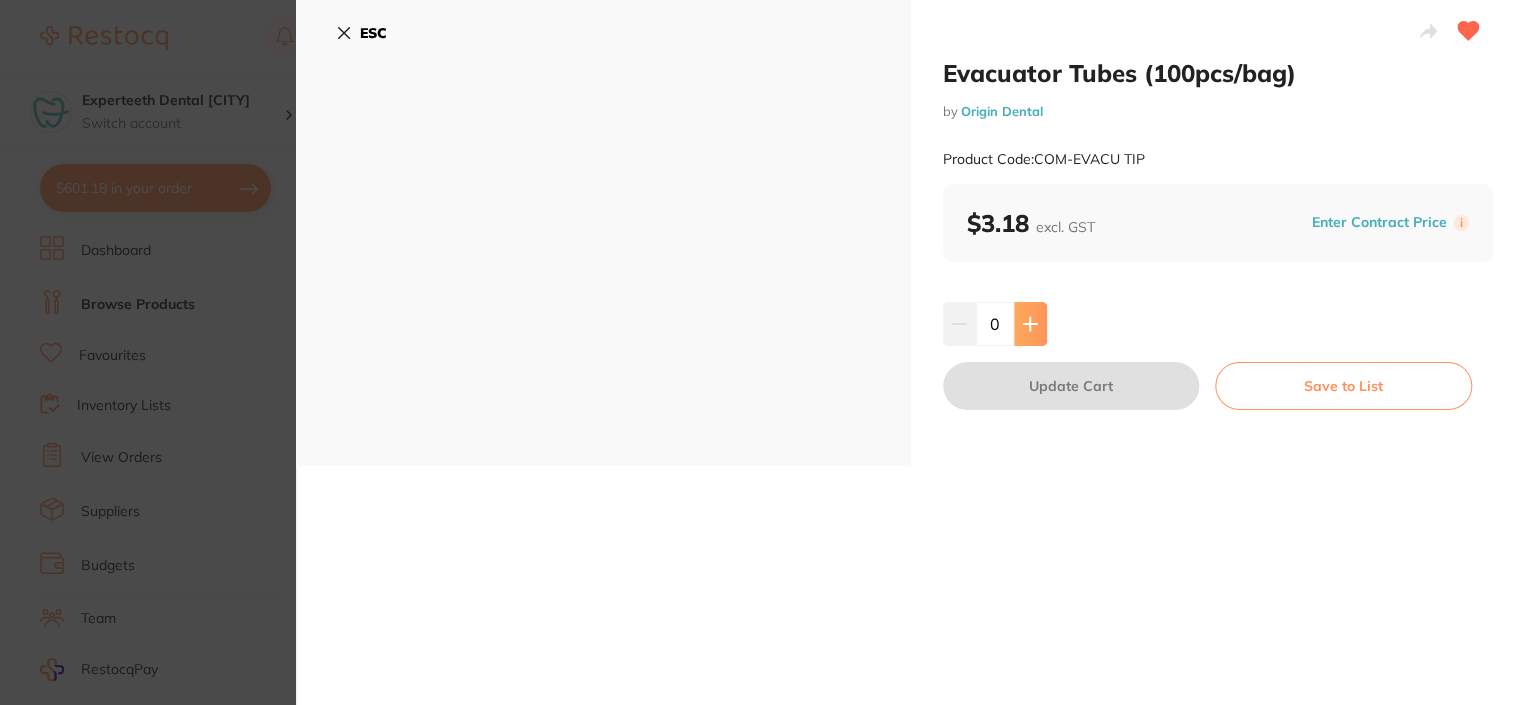 click at bounding box center (1030, 324) 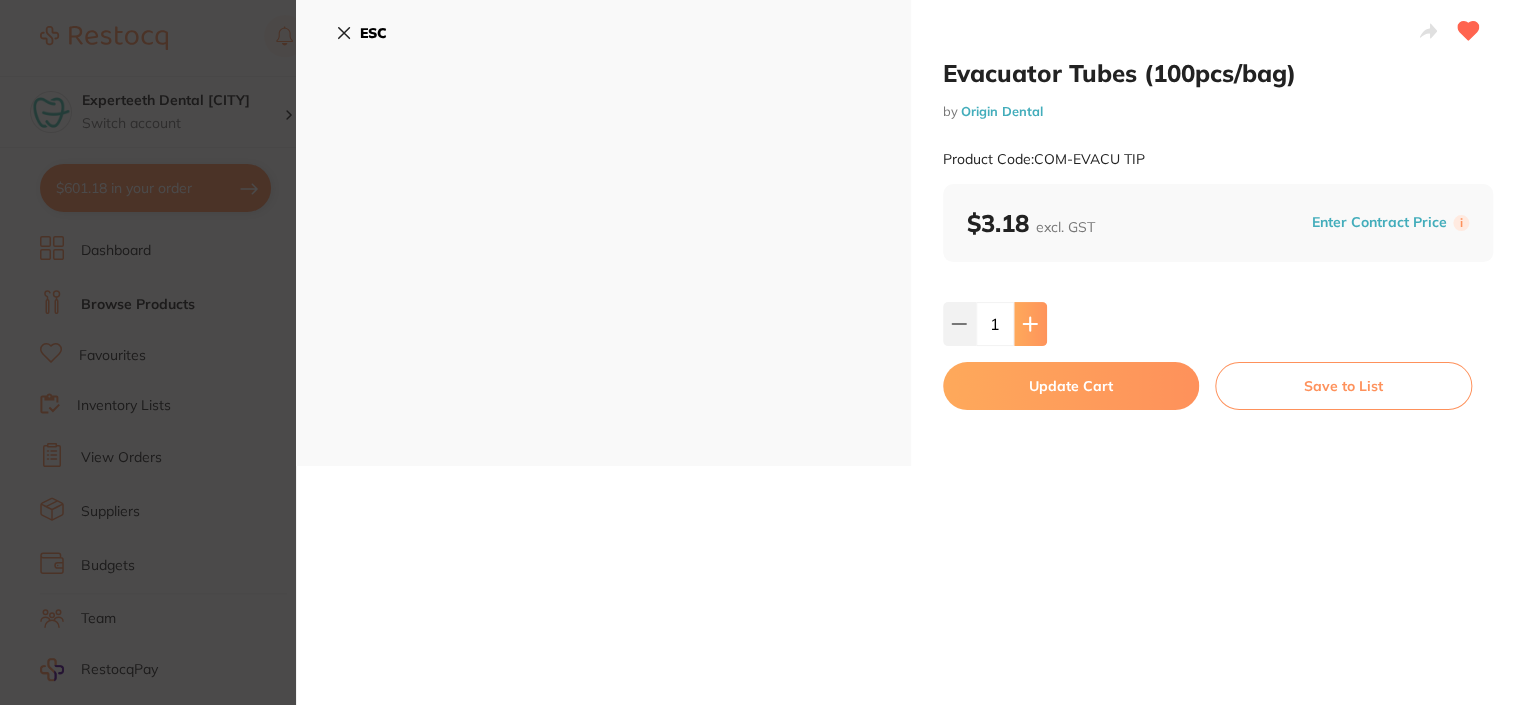 click at bounding box center (1030, 324) 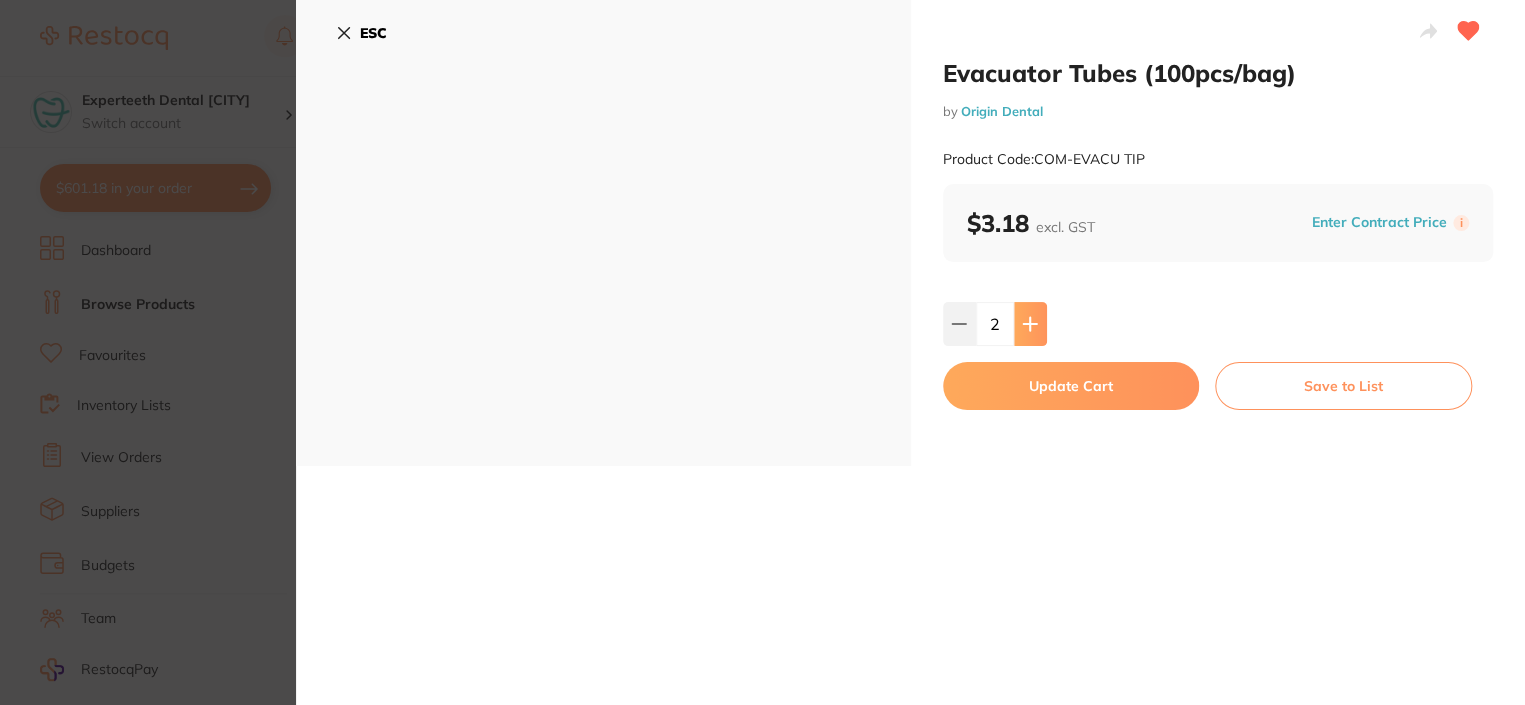 click at bounding box center (1030, 324) 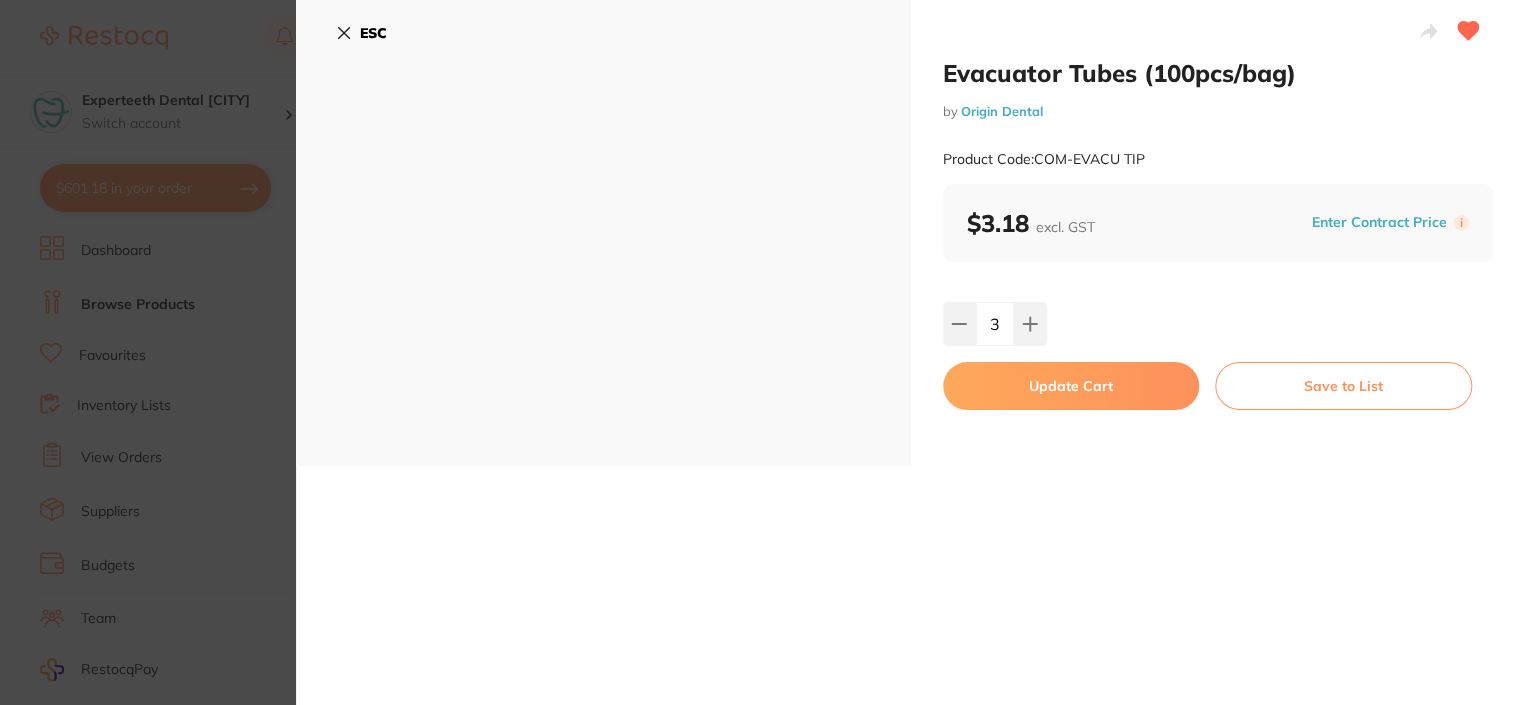 click on "Update Cart" at bounding box center (1071, 386) 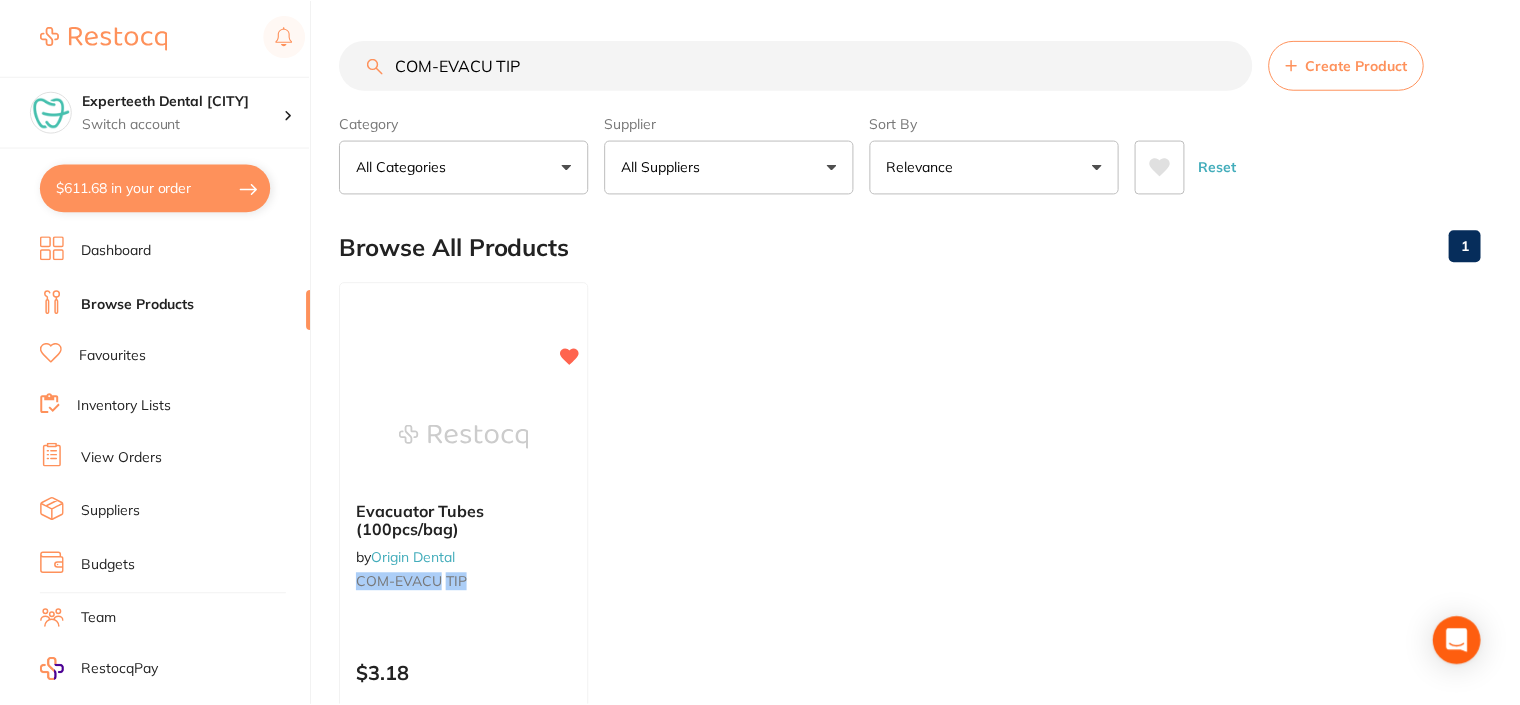 scroll, scrollTop: 21, scrollLeft: 0, axis: vertical 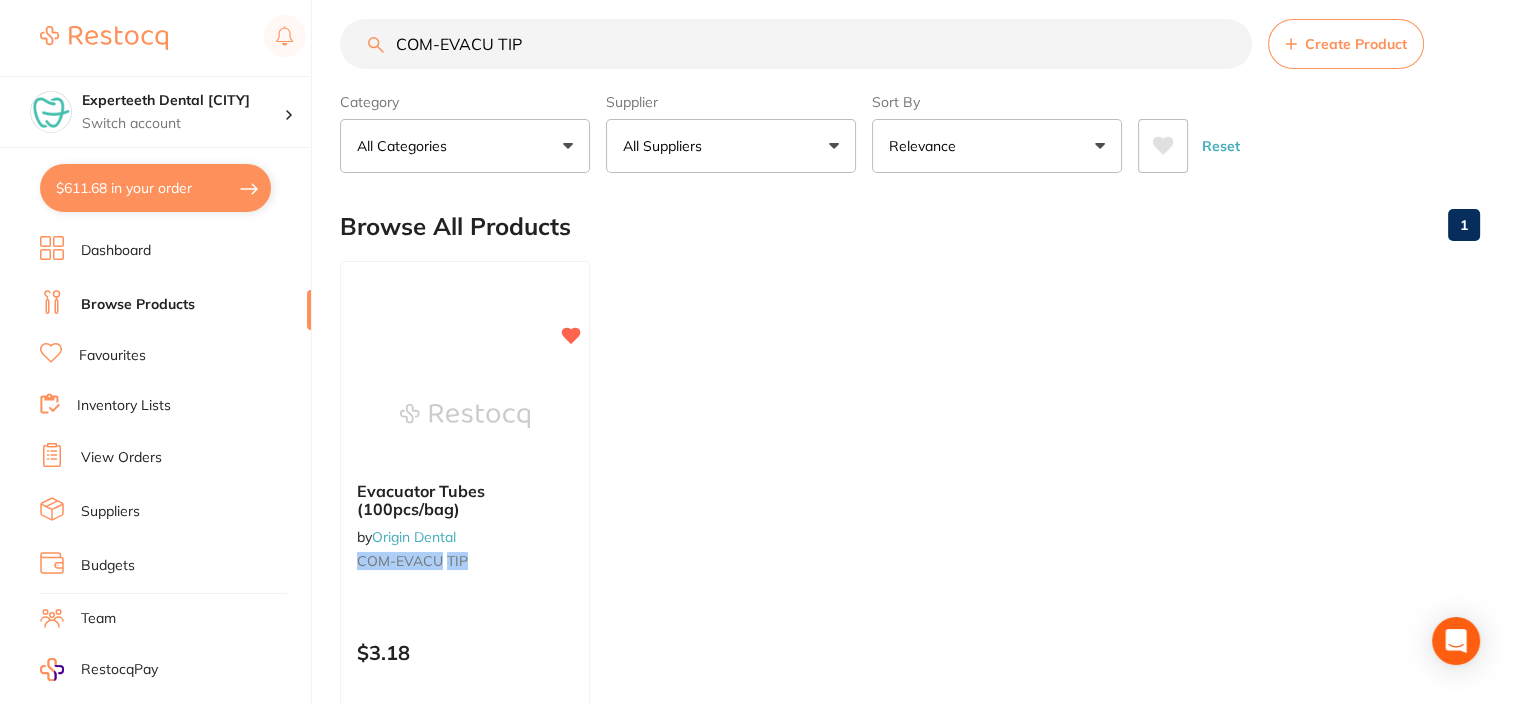 drag, startPoint x: 543, startPoint y: 48, endPoint x: 392, endPoint y: 36, distance: 151.47607 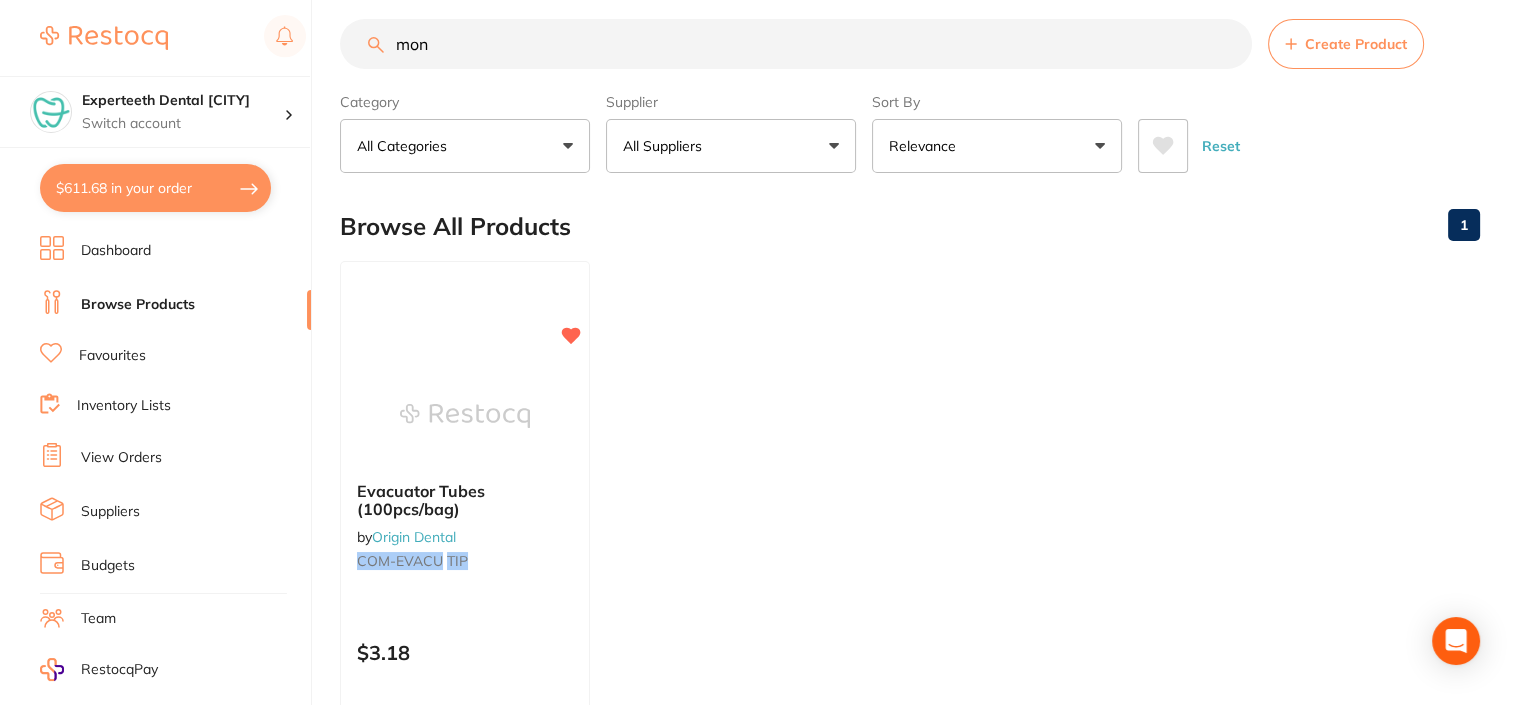 type on "mono" 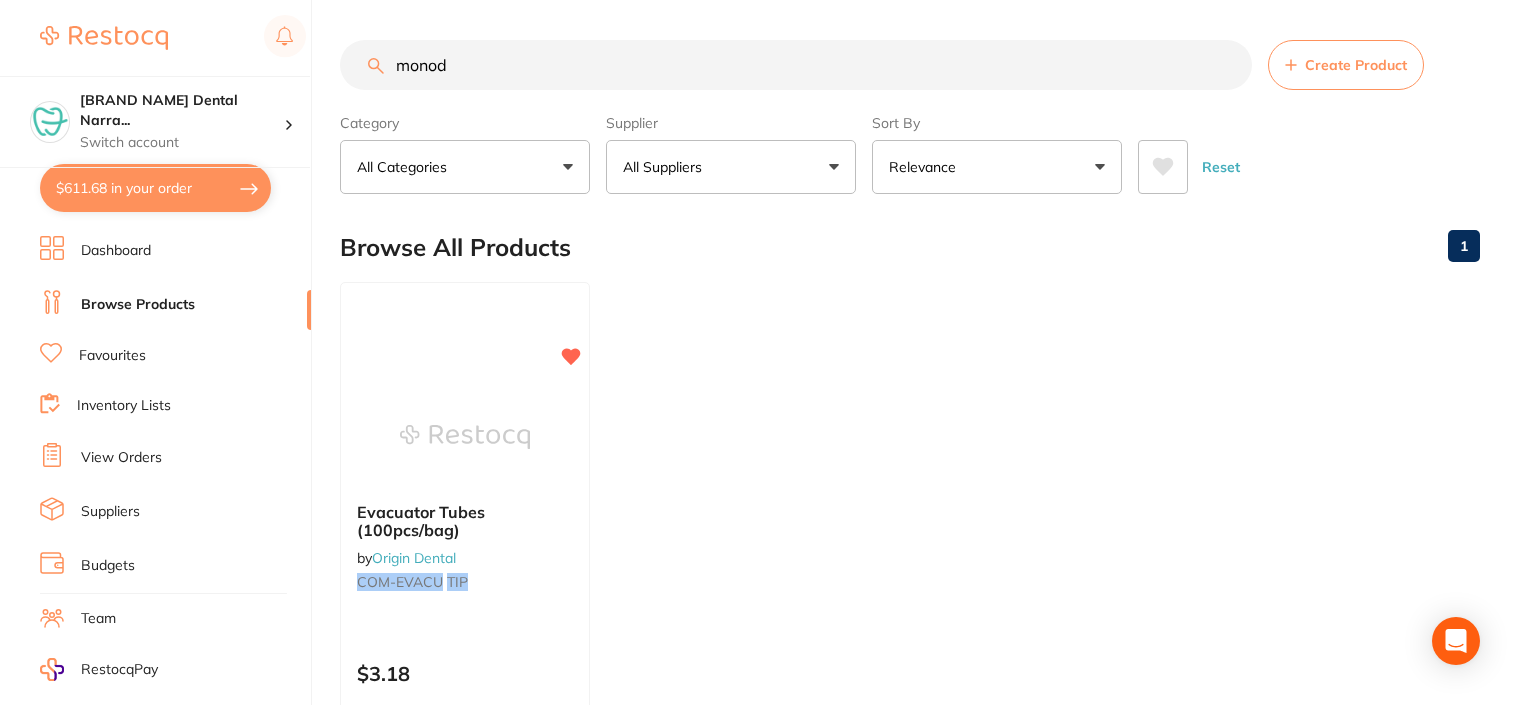 scroll, scrollTop: 21, scrollLeft: 0, axis: vertical 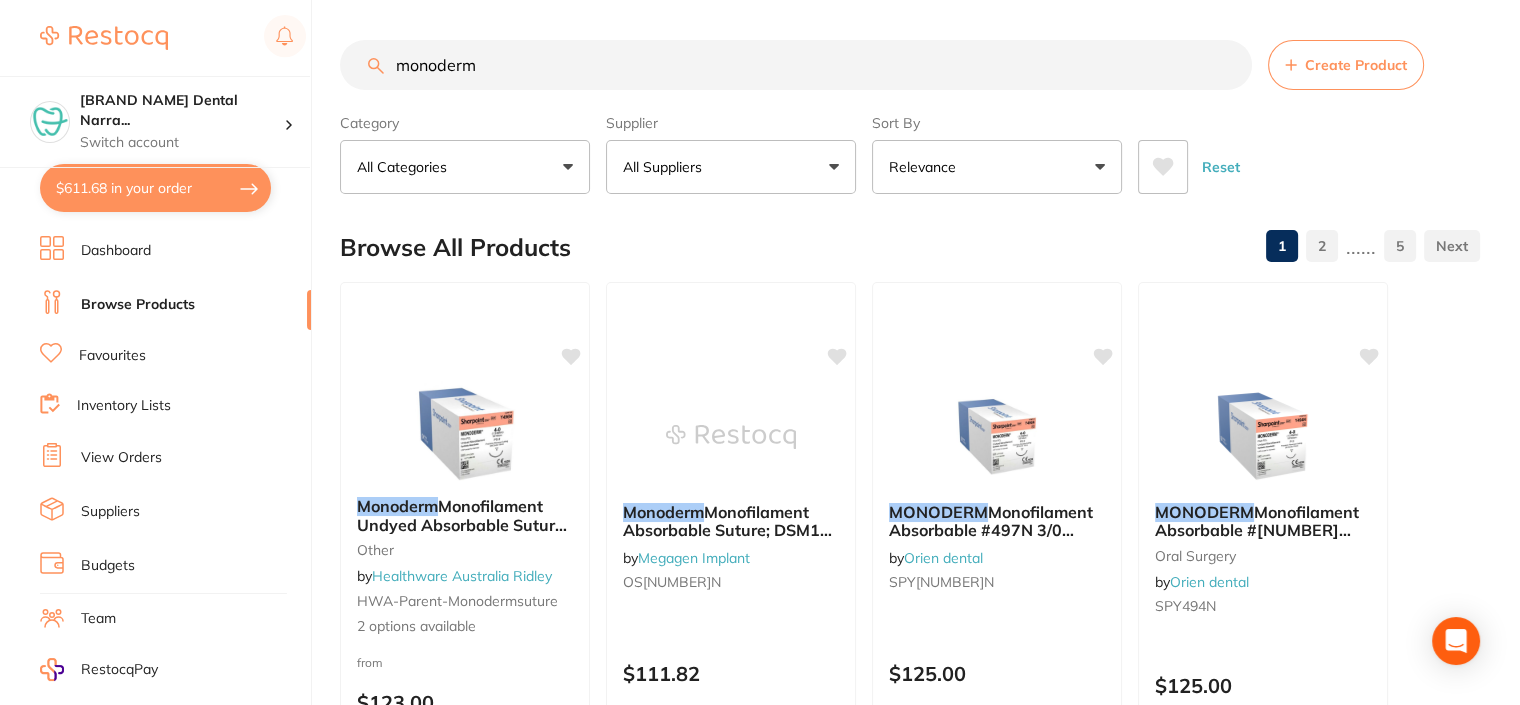 type on "monoderm" 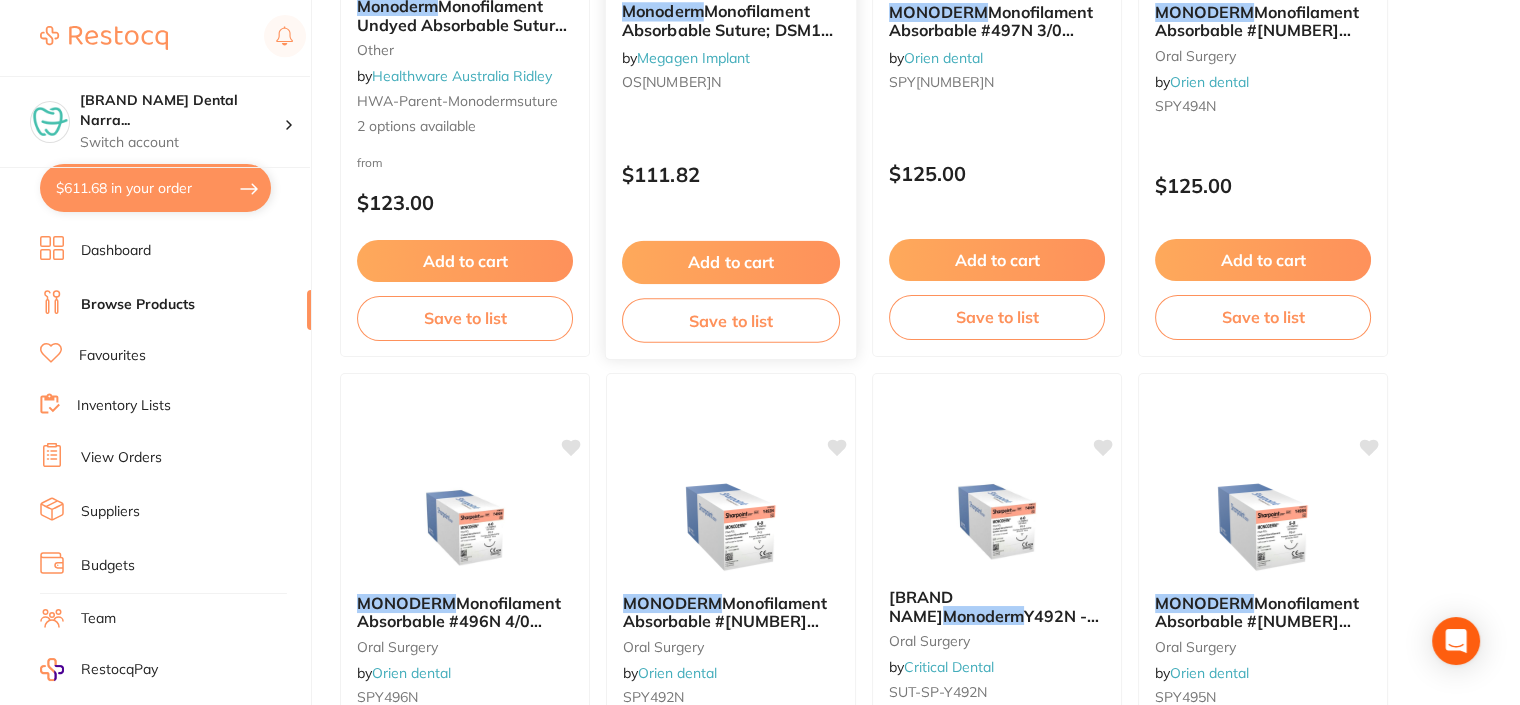 scroll, scrollTop: 0, scrollLeft: 0, axis: both 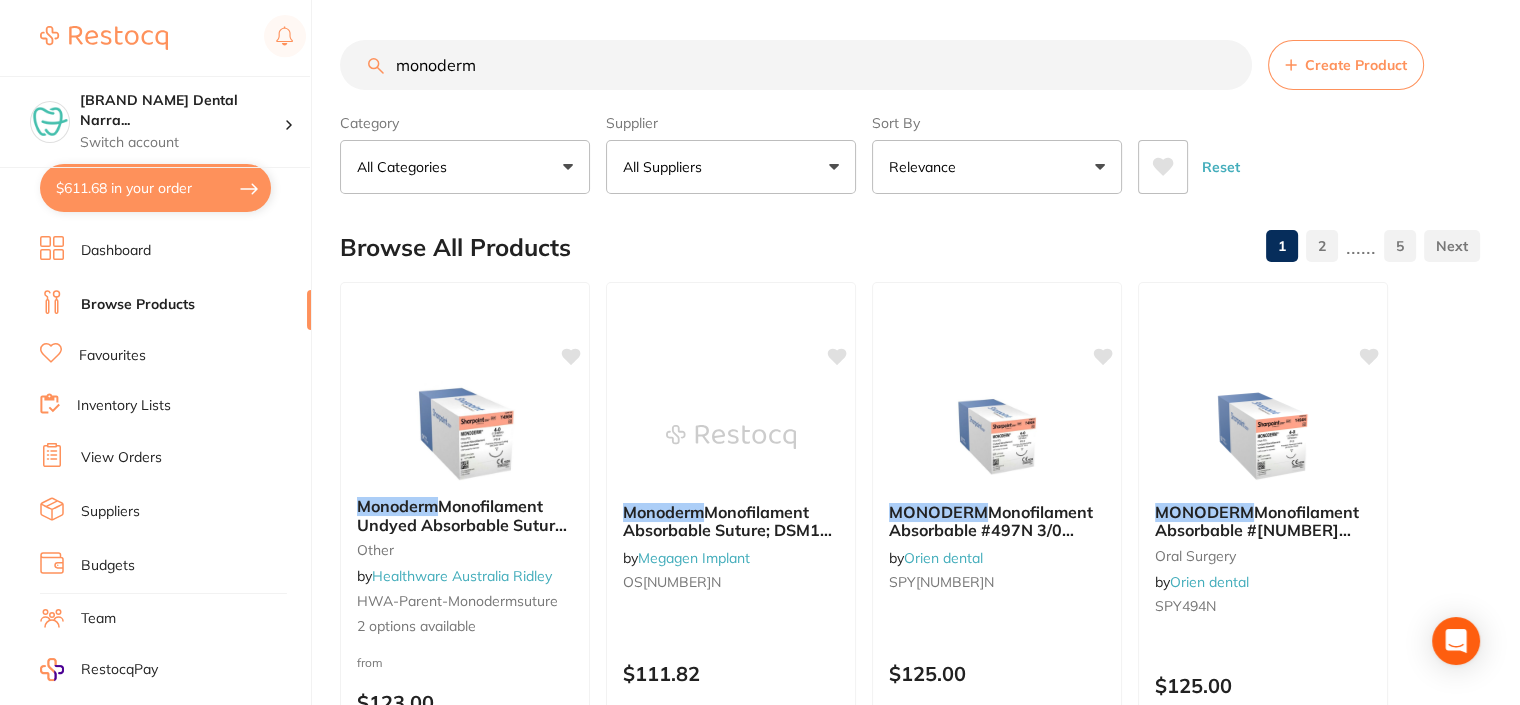 click on "All Suppliers" at bounding box center [666, 167] 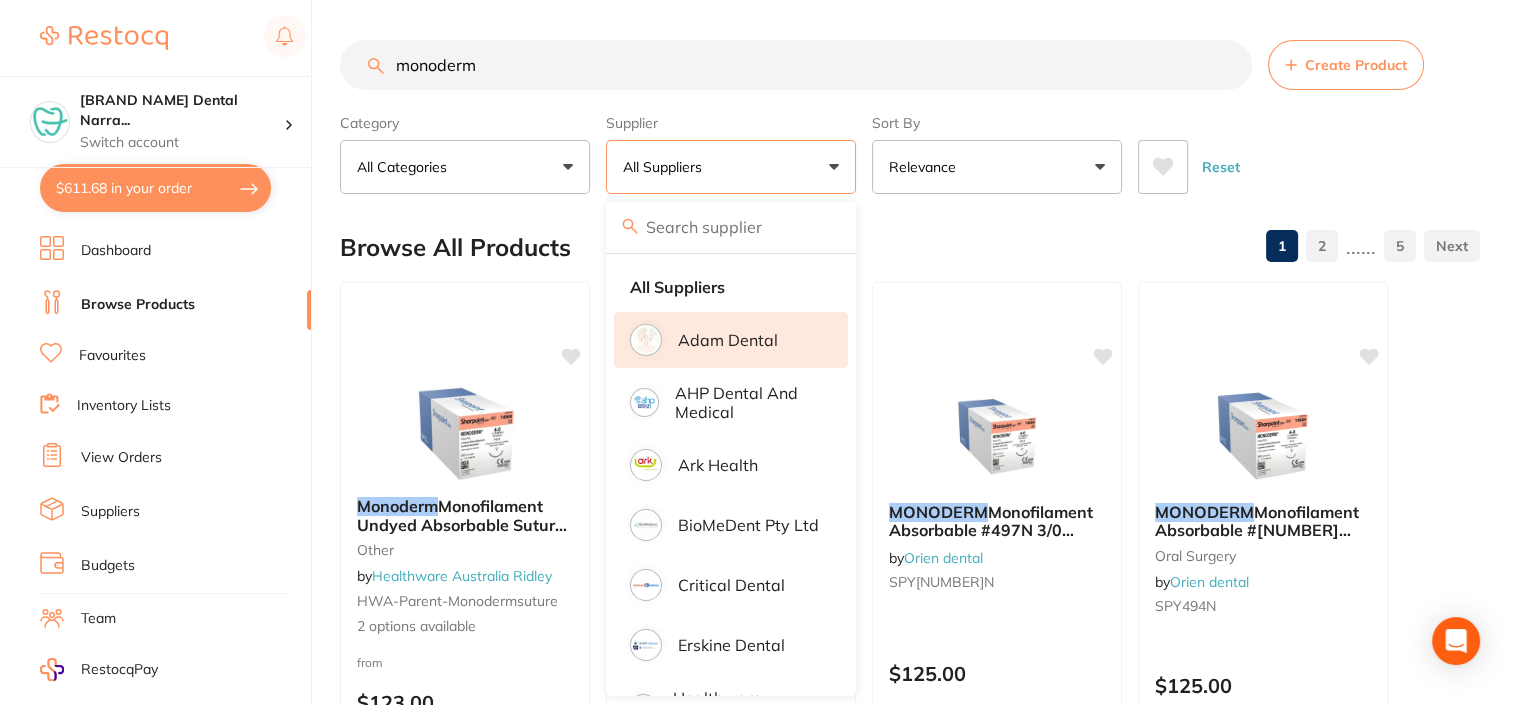 click on "Adam Dental" at bounding box center (728, 340) 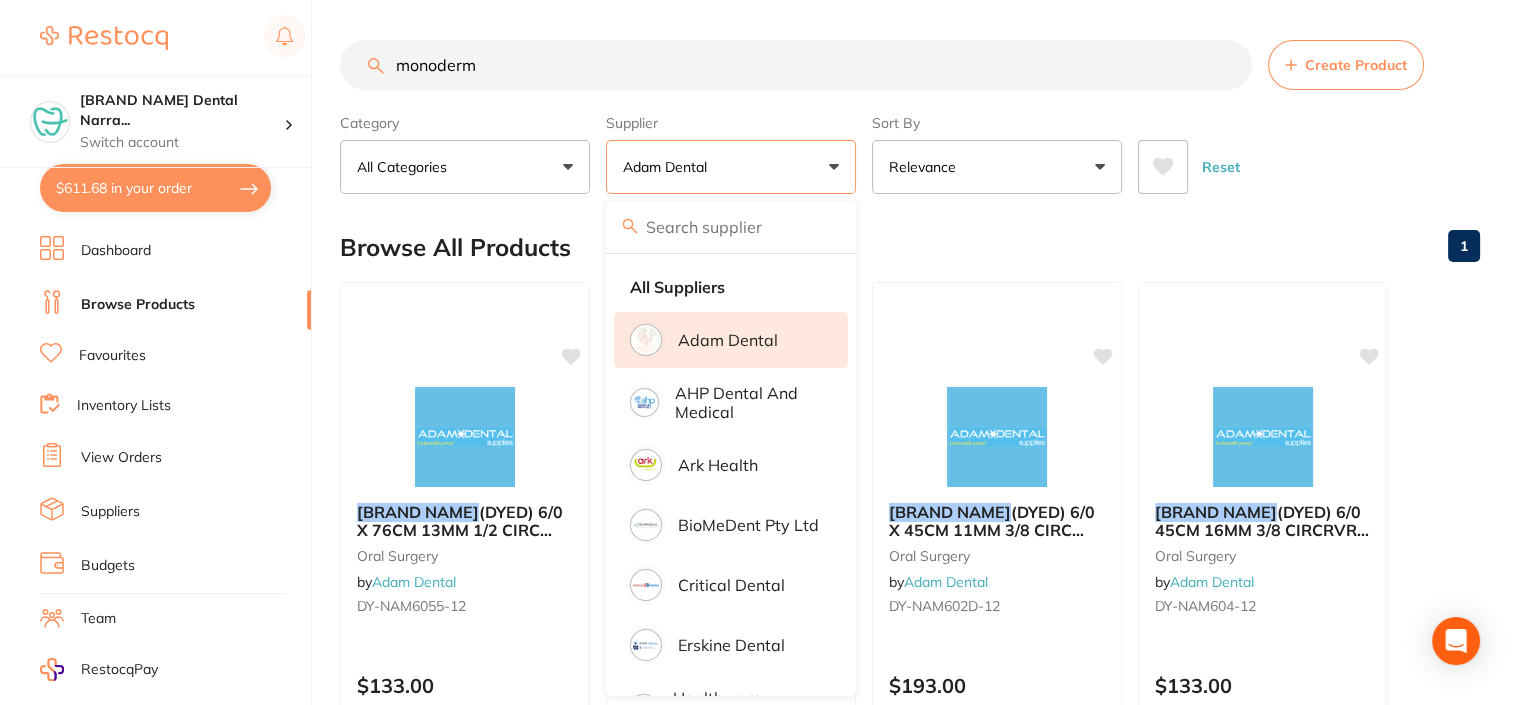 click at bounding box center (731, 227) 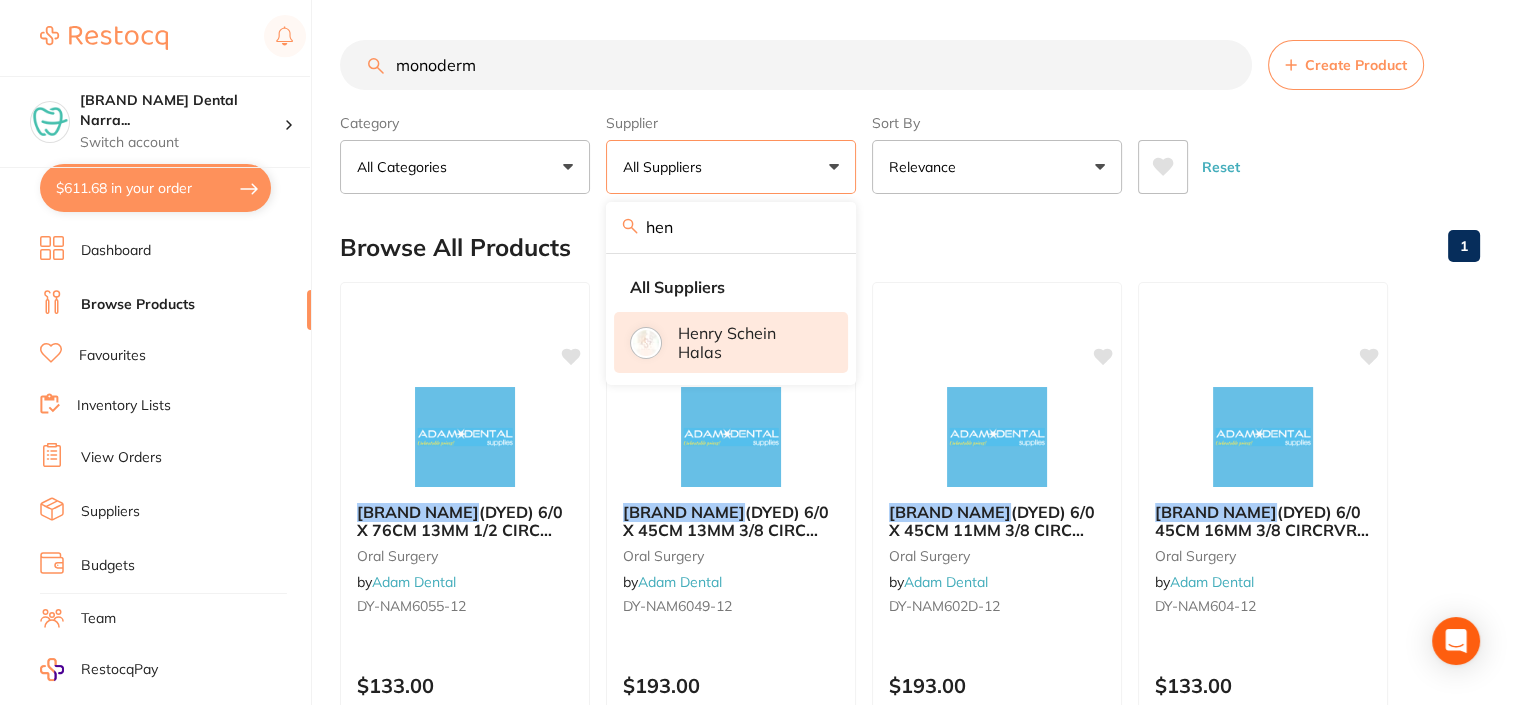 click on "Henry Schein Halas" at bounding box center (749, 342) 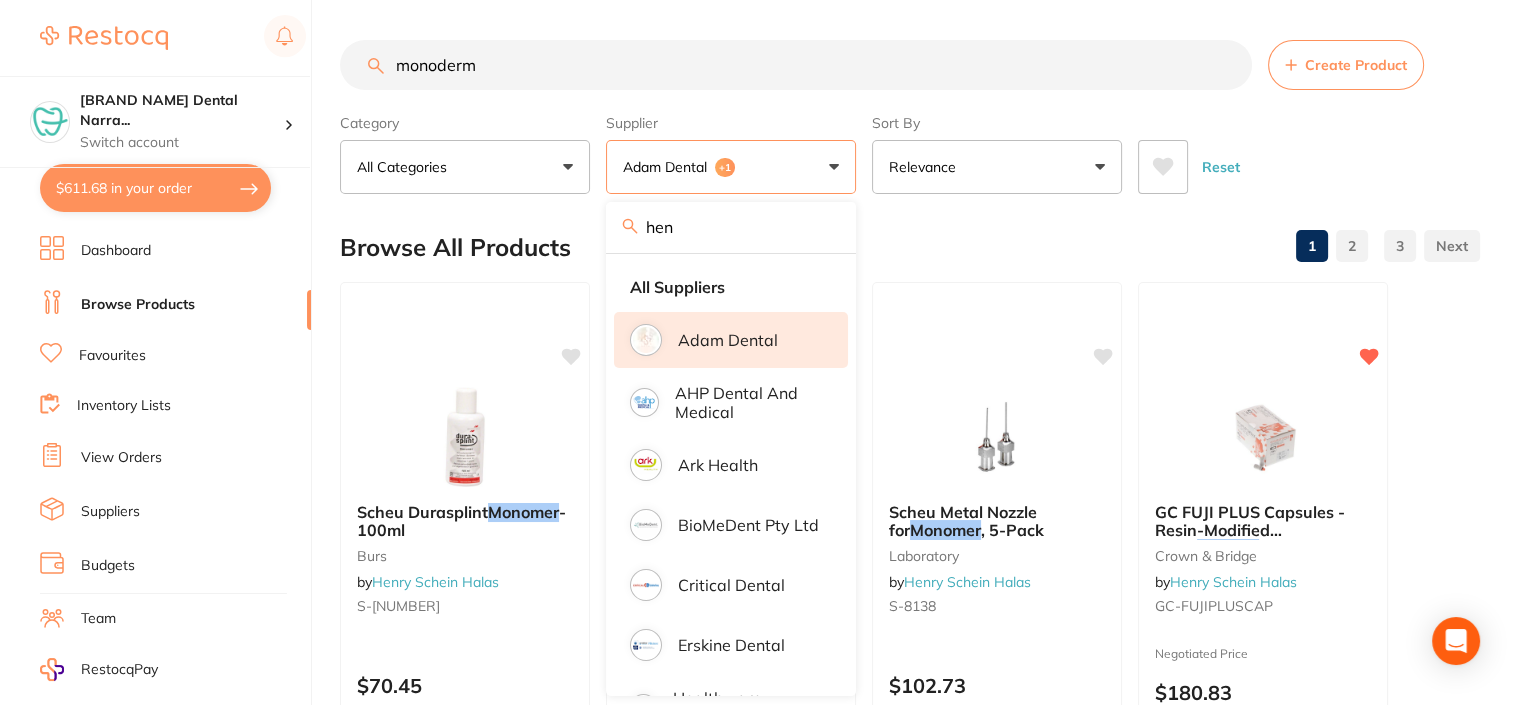 click on "hen" at bounding box center (731, 227) 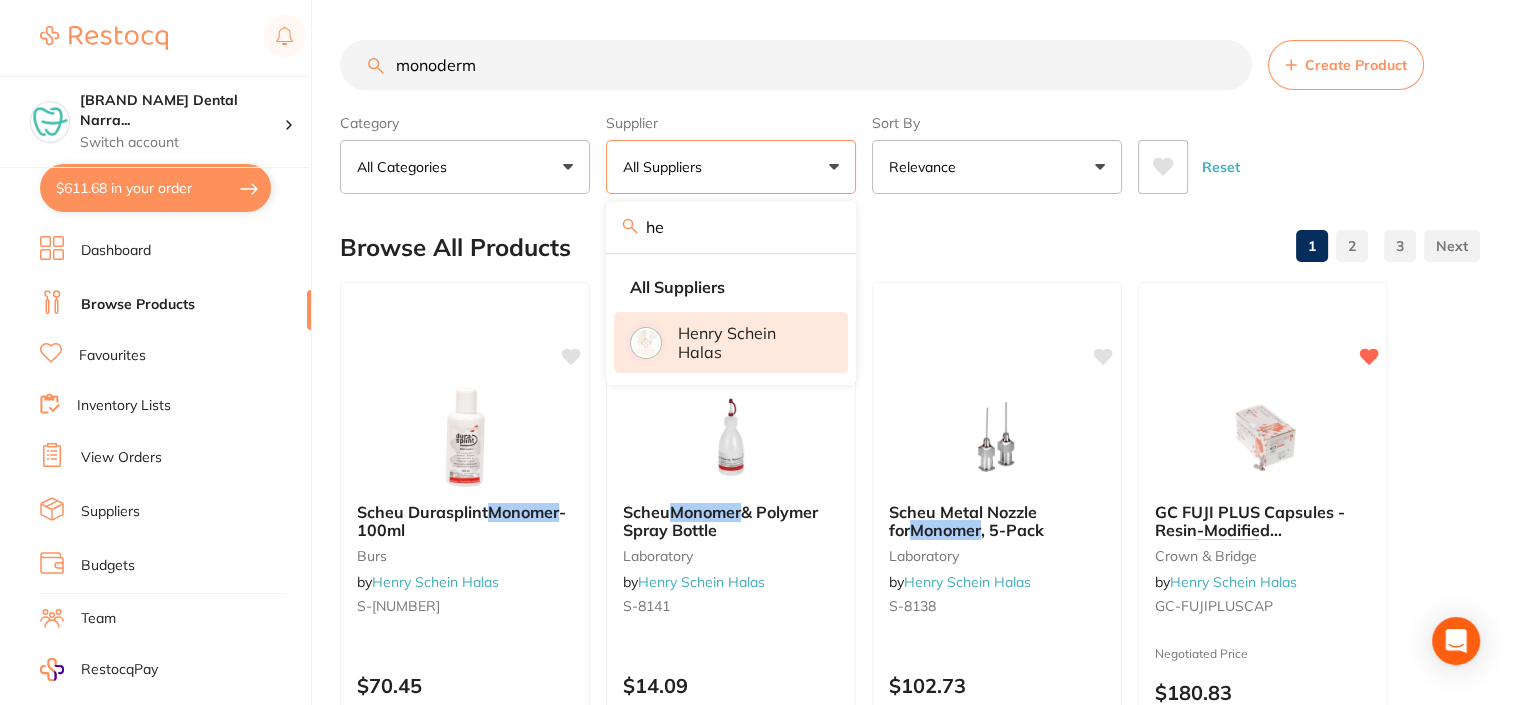 type on "h" 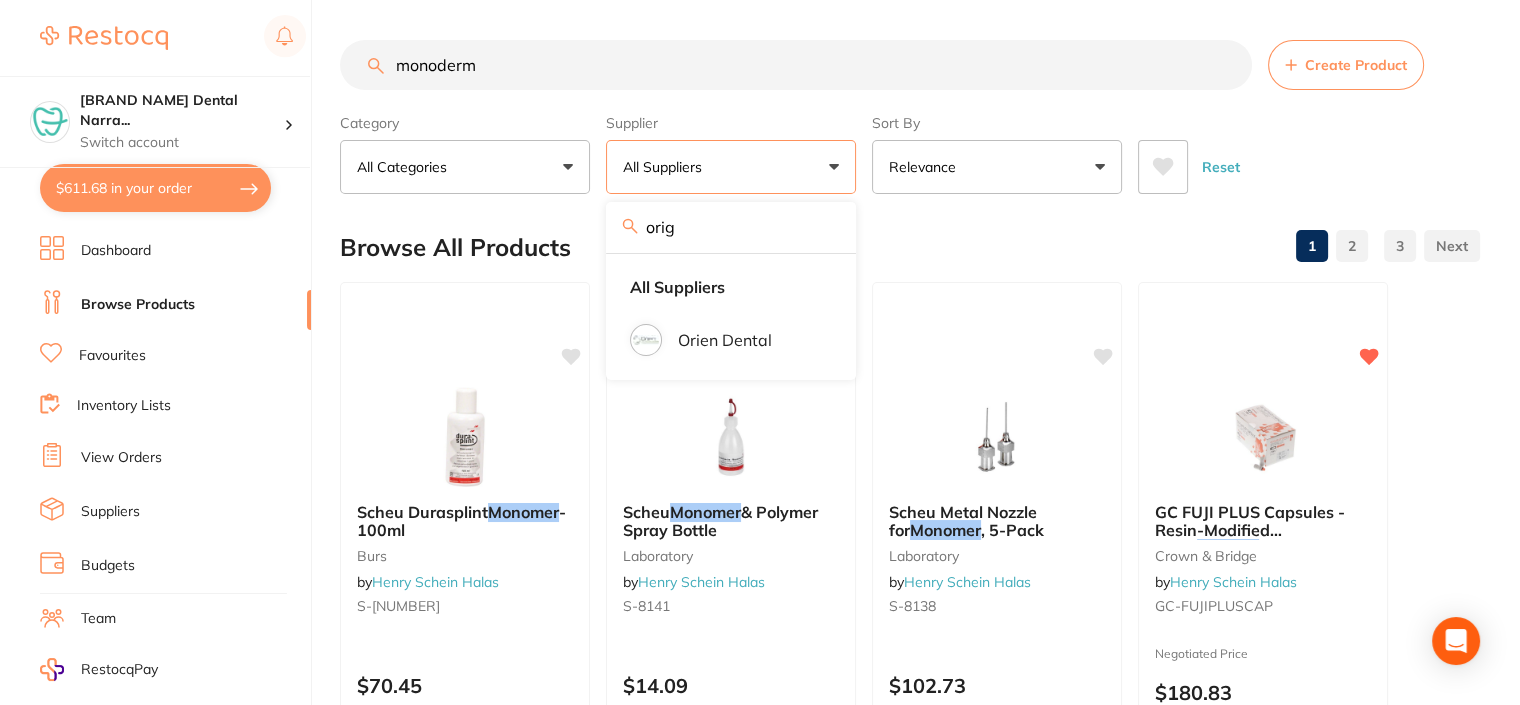 type on "ori" 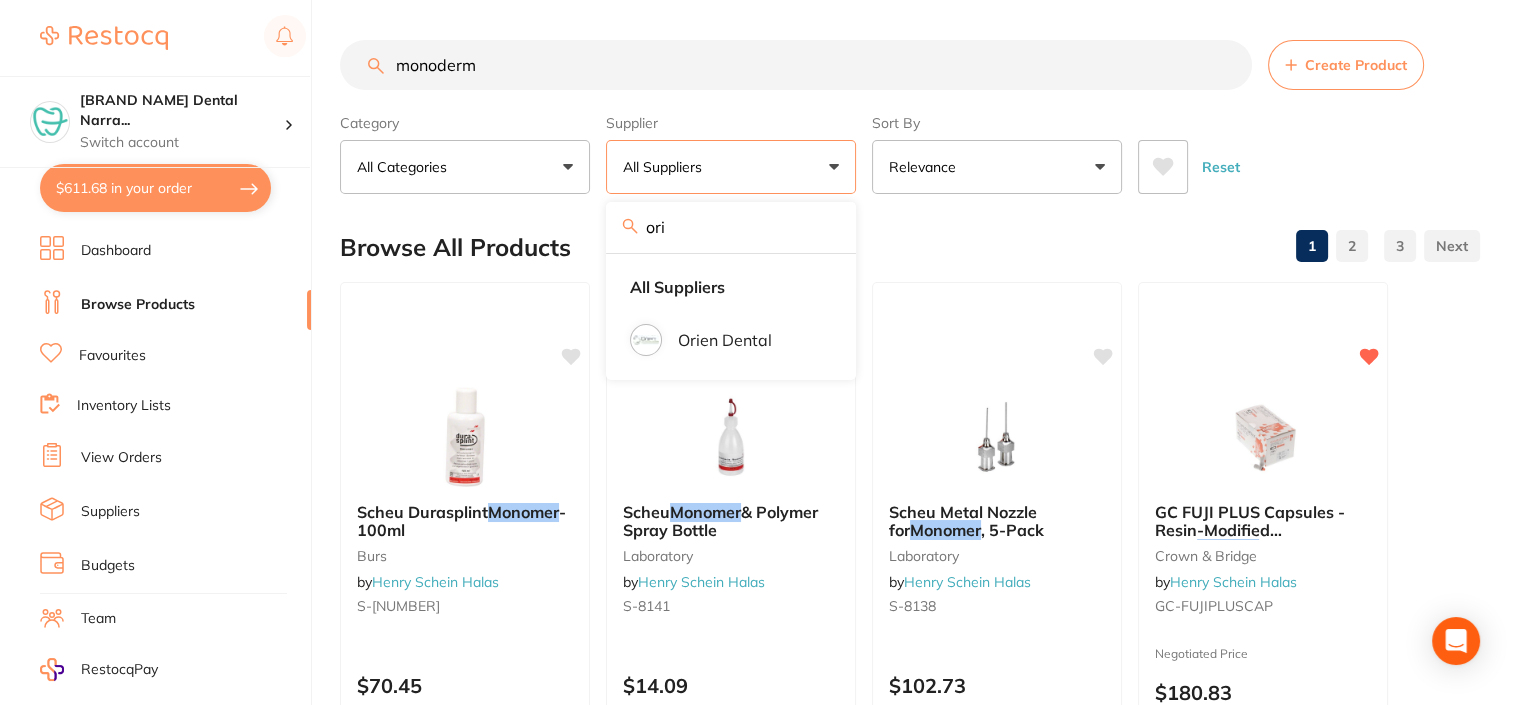 click on "ori" at bounding box center [731, 227] 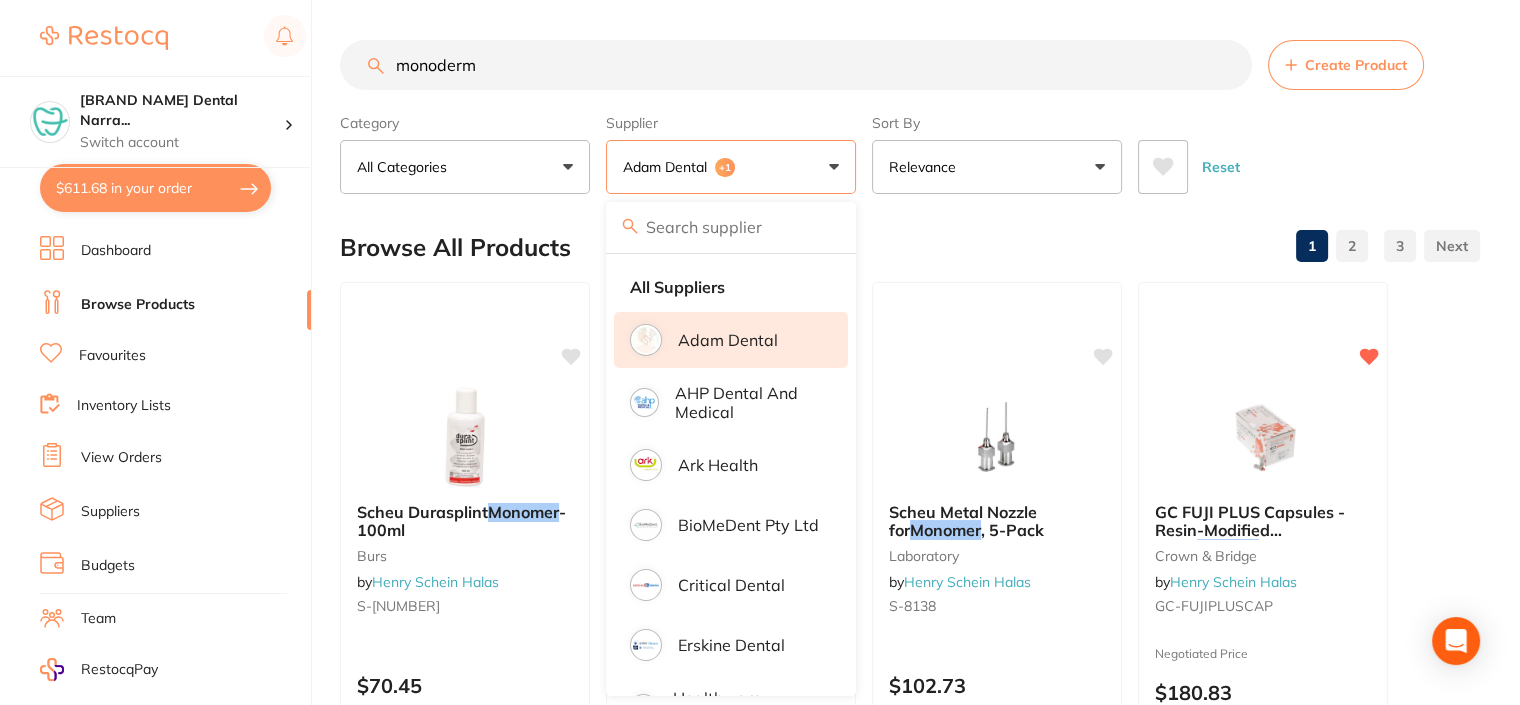 type 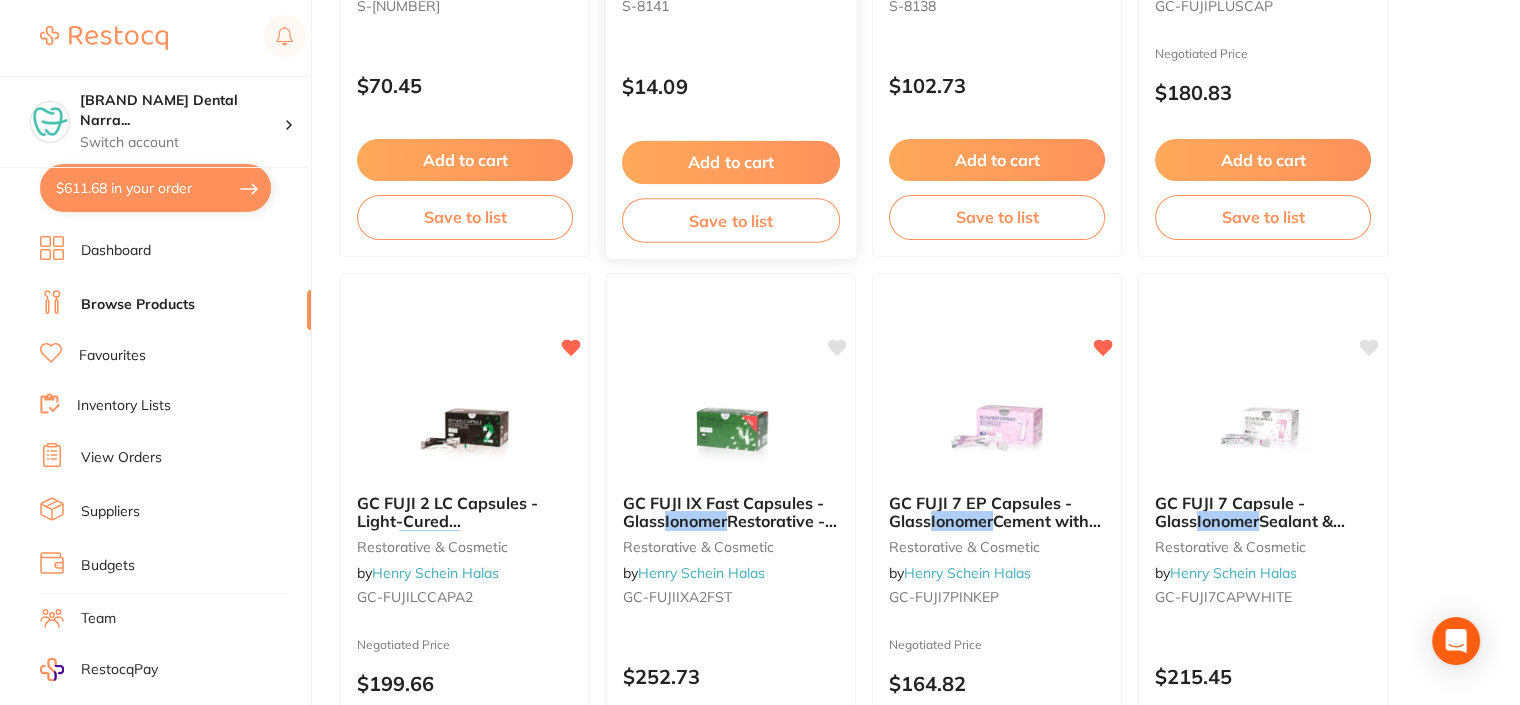 scroll, scrollTop: 0, scrollLeft: 0, axis: both 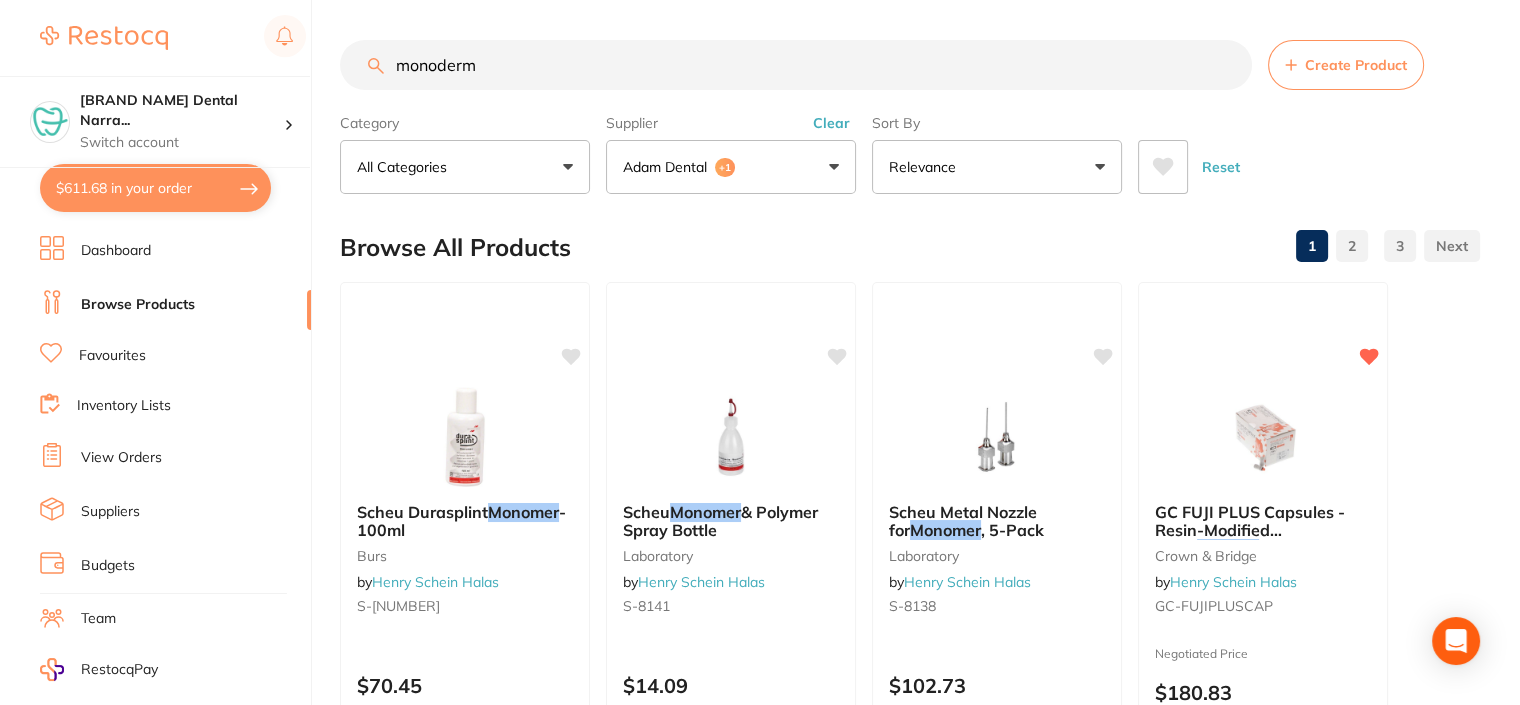 click on "Adam Dental +1" at bounding box center [731, 167] 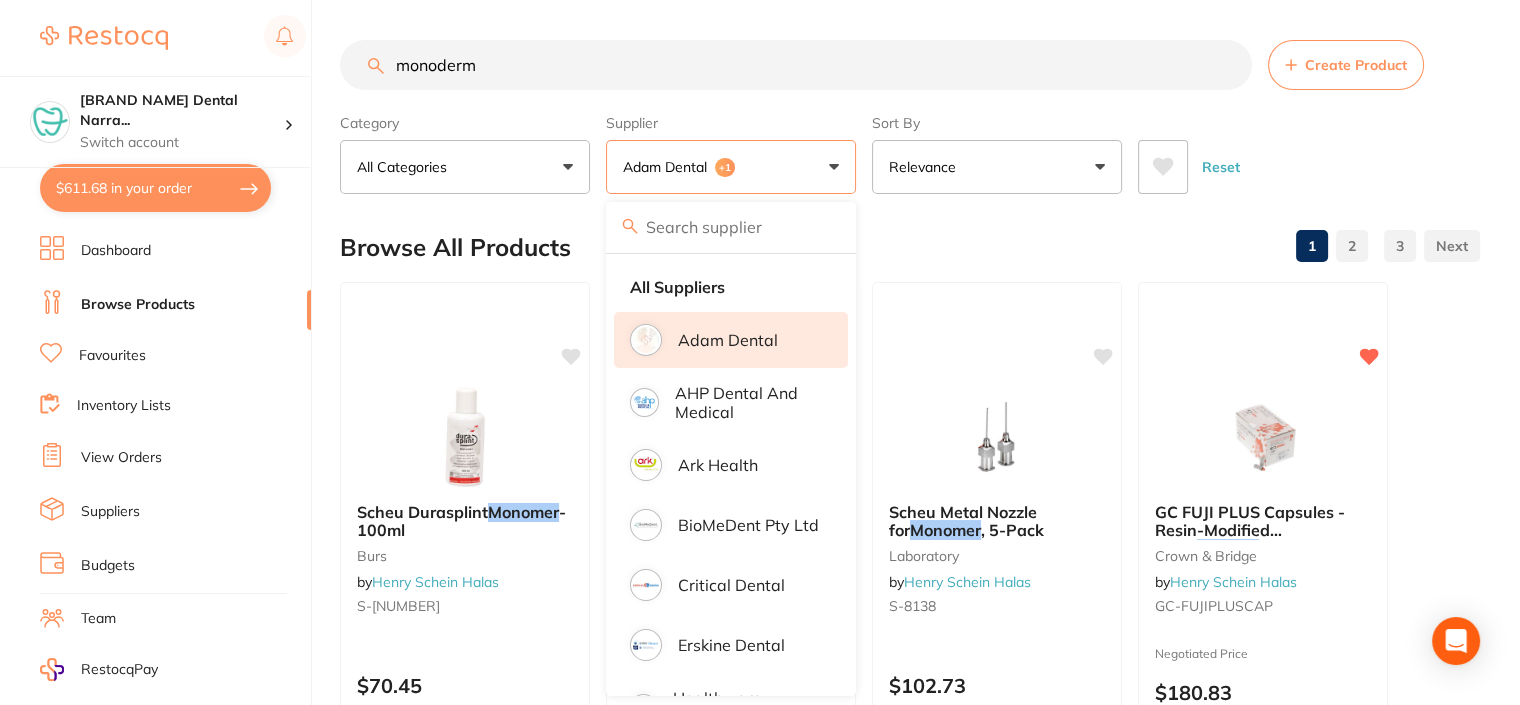 click on "Reset" at bounding box center [1221, 167] 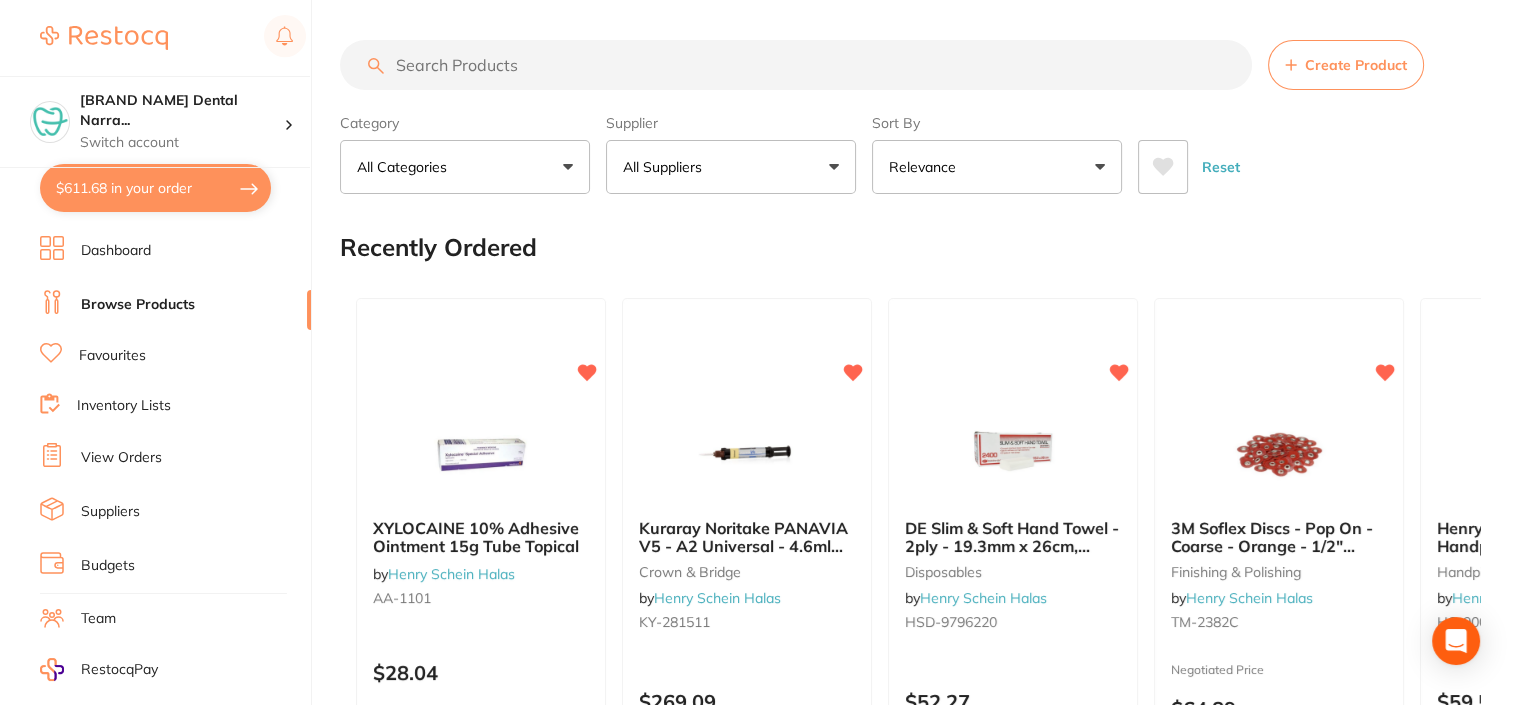 click at bounding box center [796, 65] 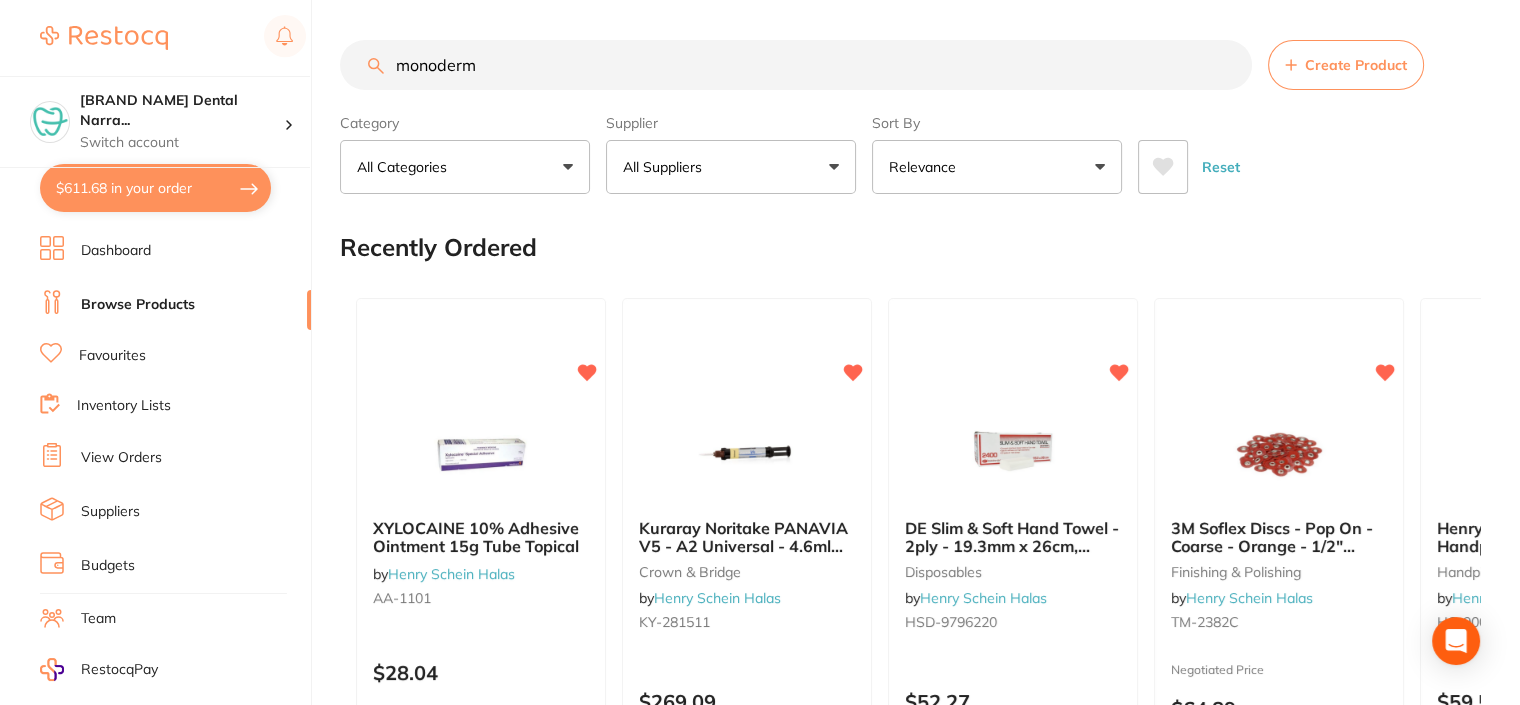 type on "monoderm" 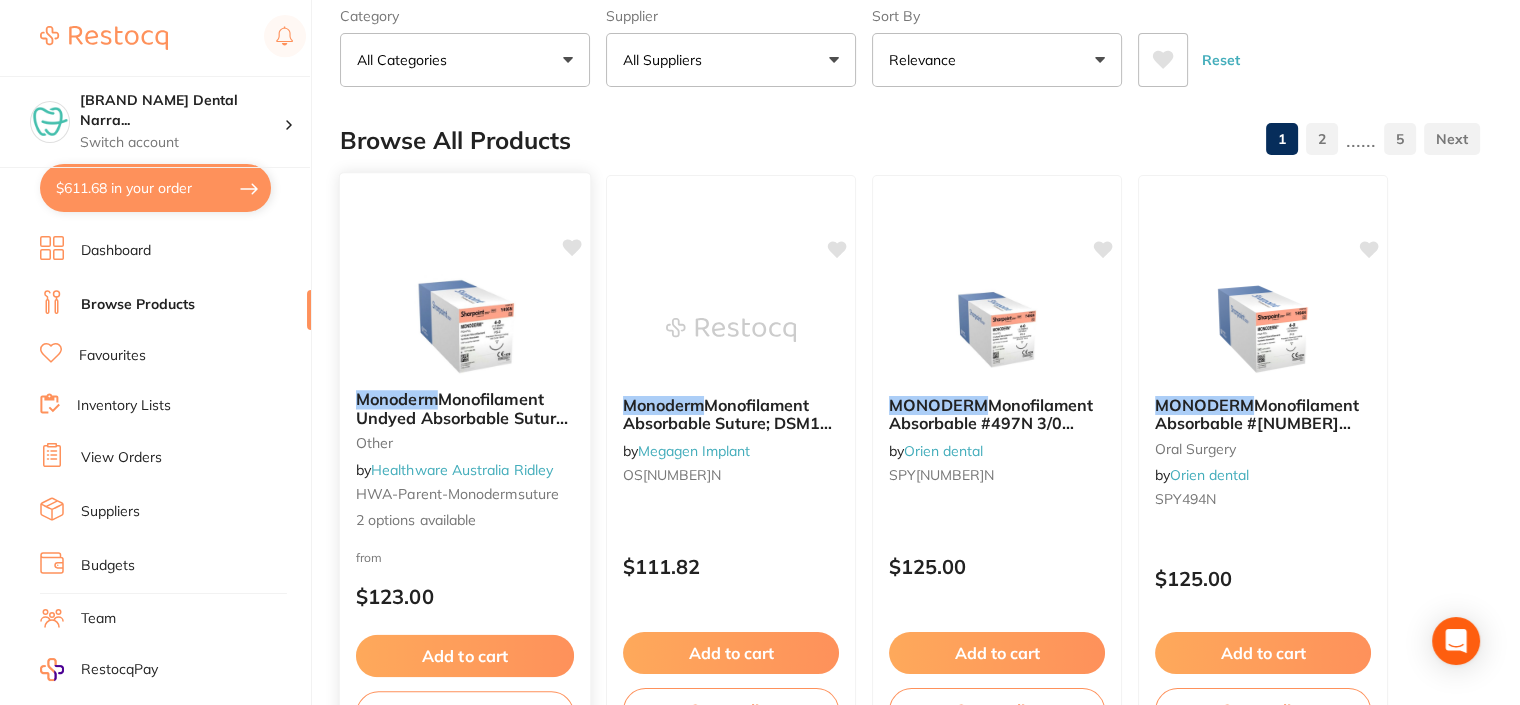 scroll, scrollTop: 200, scrollLeft: 0, axis: vertical 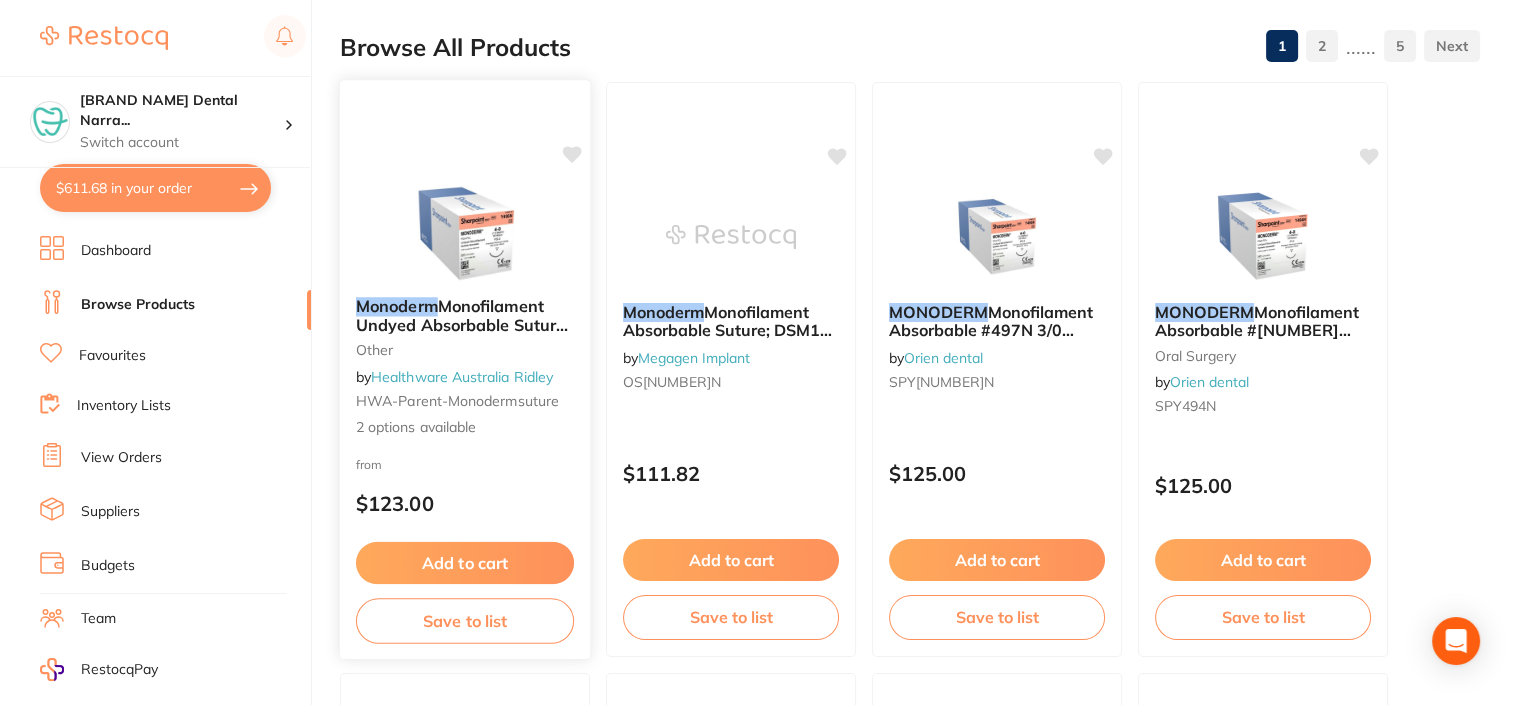 click on "Add to cart" at bounding box center [465, 563] 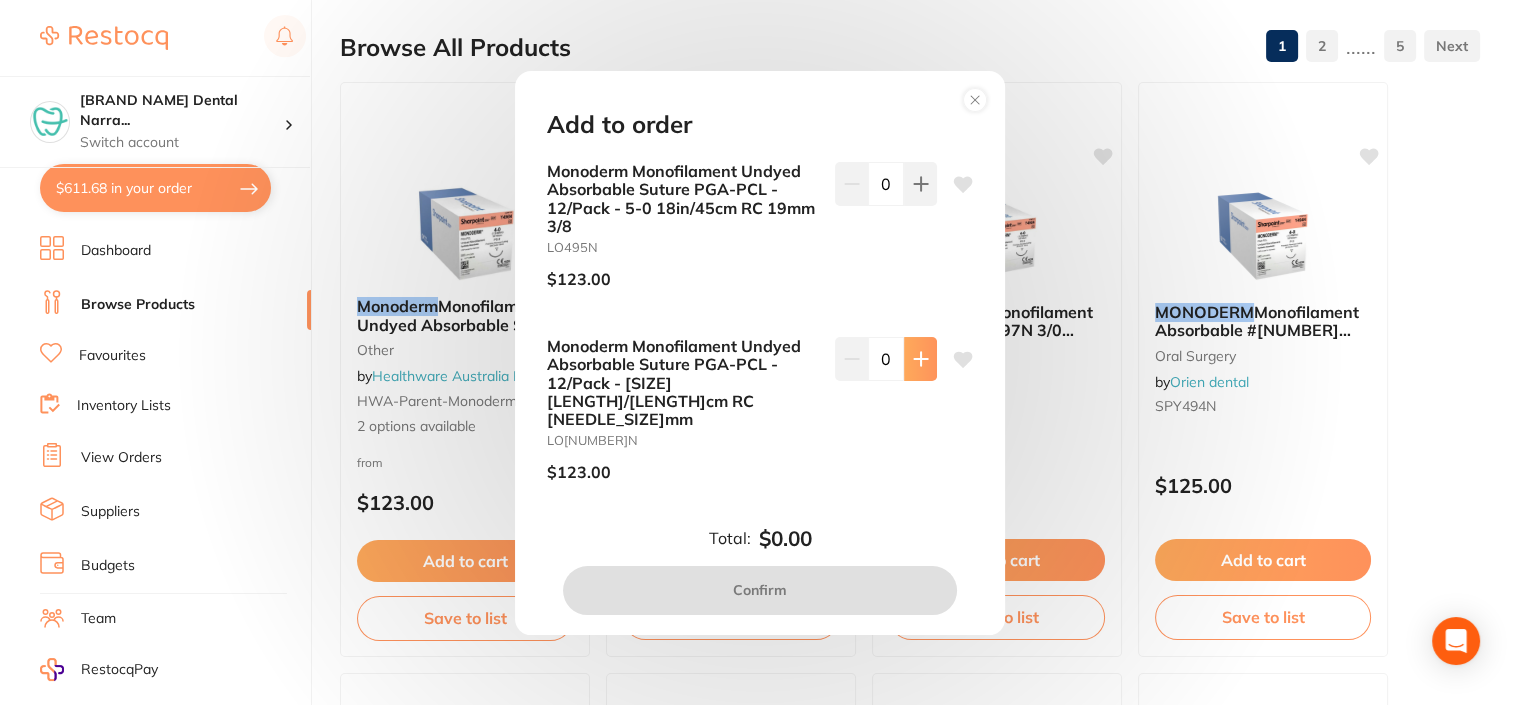 click at bounding box center (920, 184) 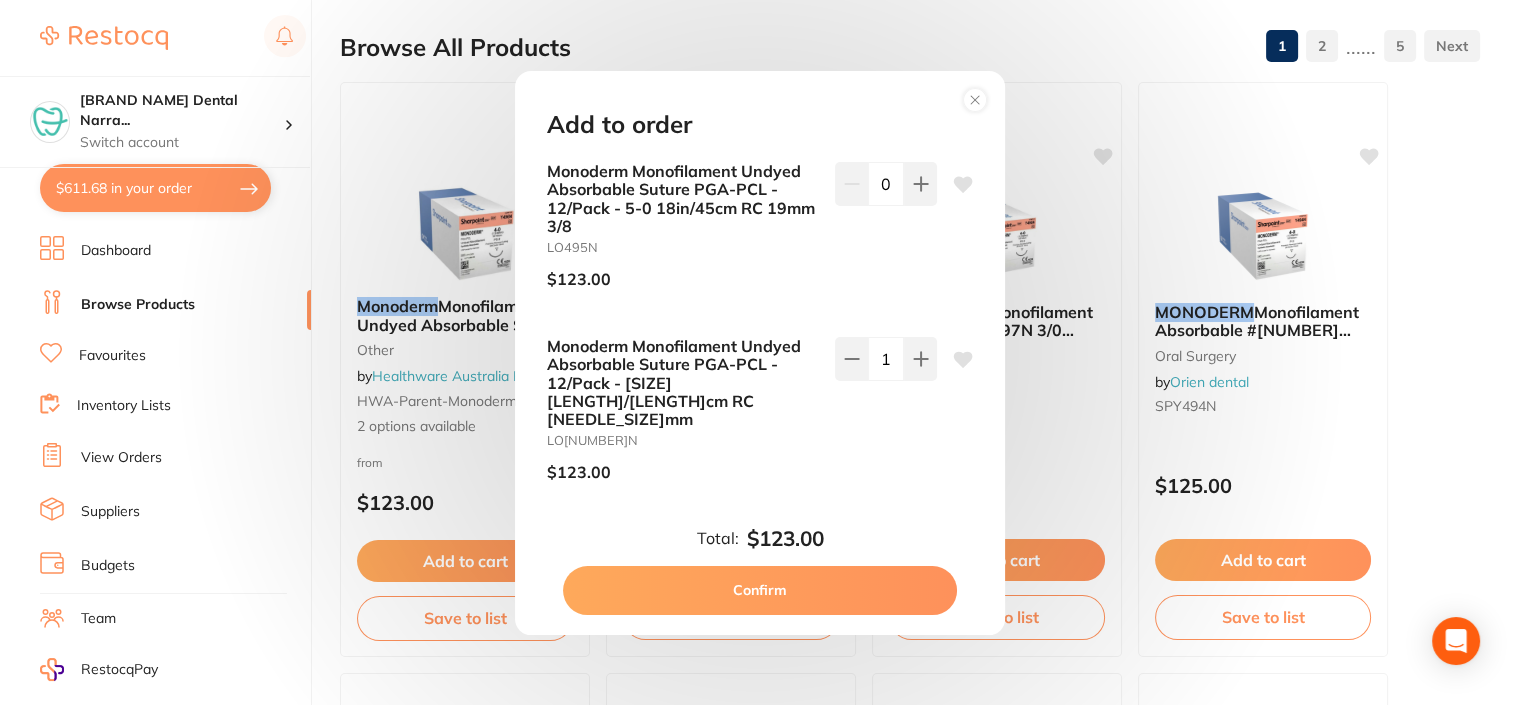 click on "Confirm" at bounding box center (760, 590) 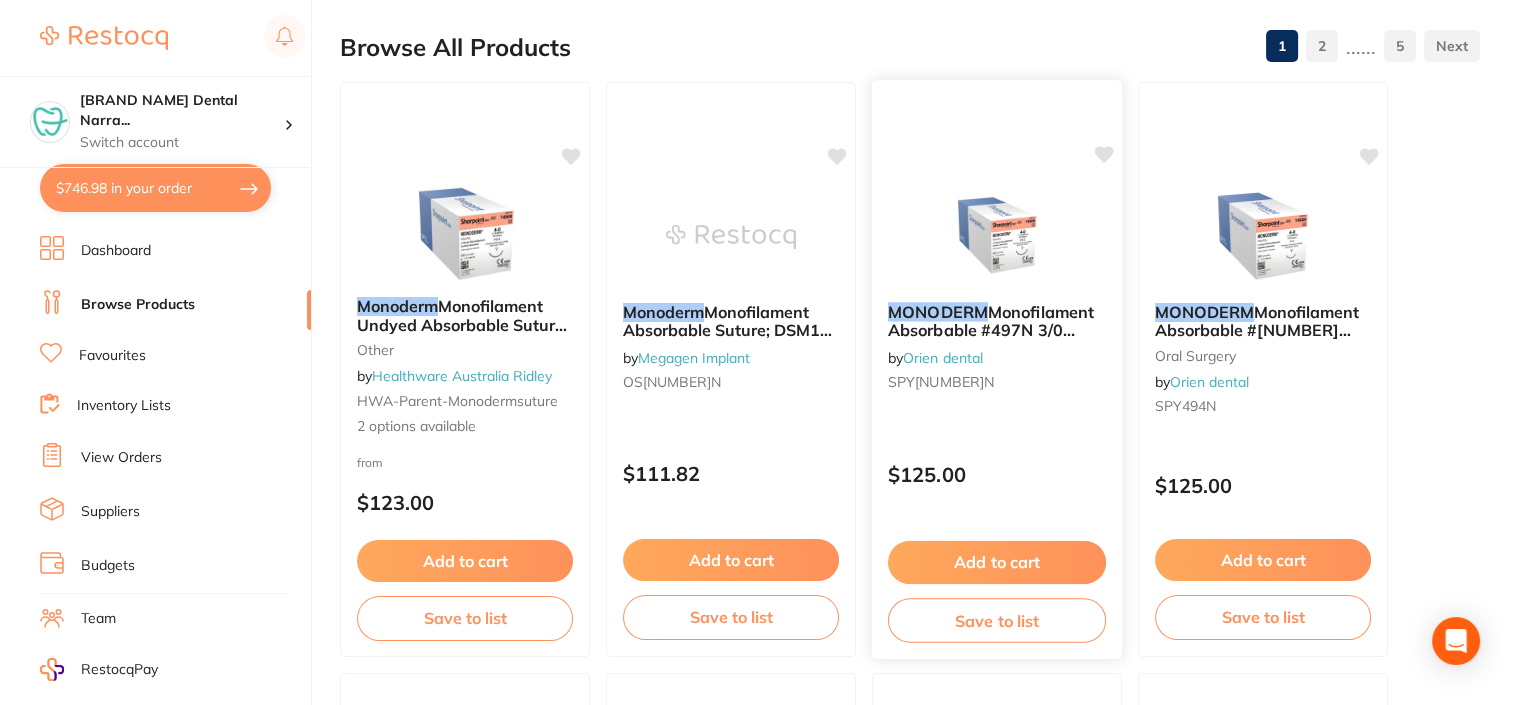 click on "Add to cart" at bounding box center [997, 562] 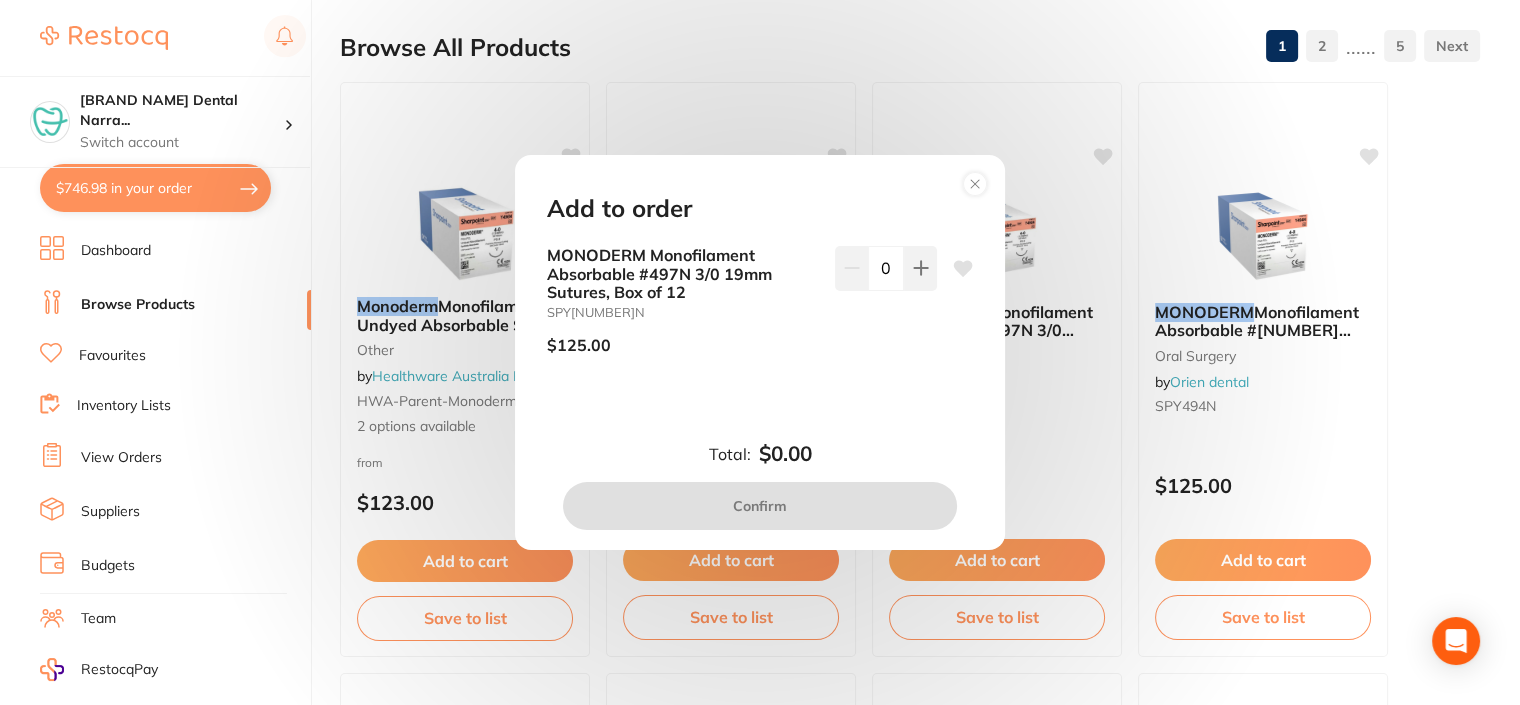 click 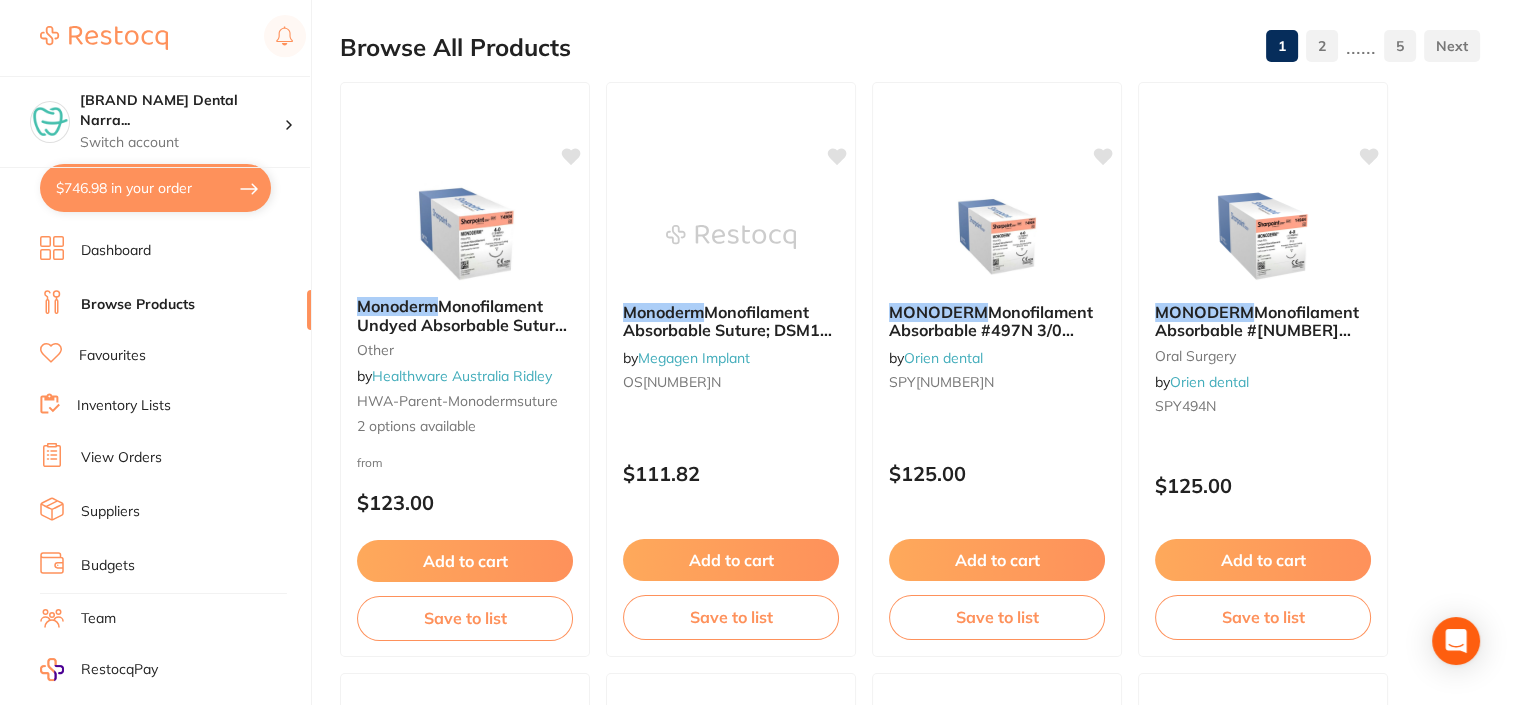 click on "Add to cart" at bounding box center [1263, 560] 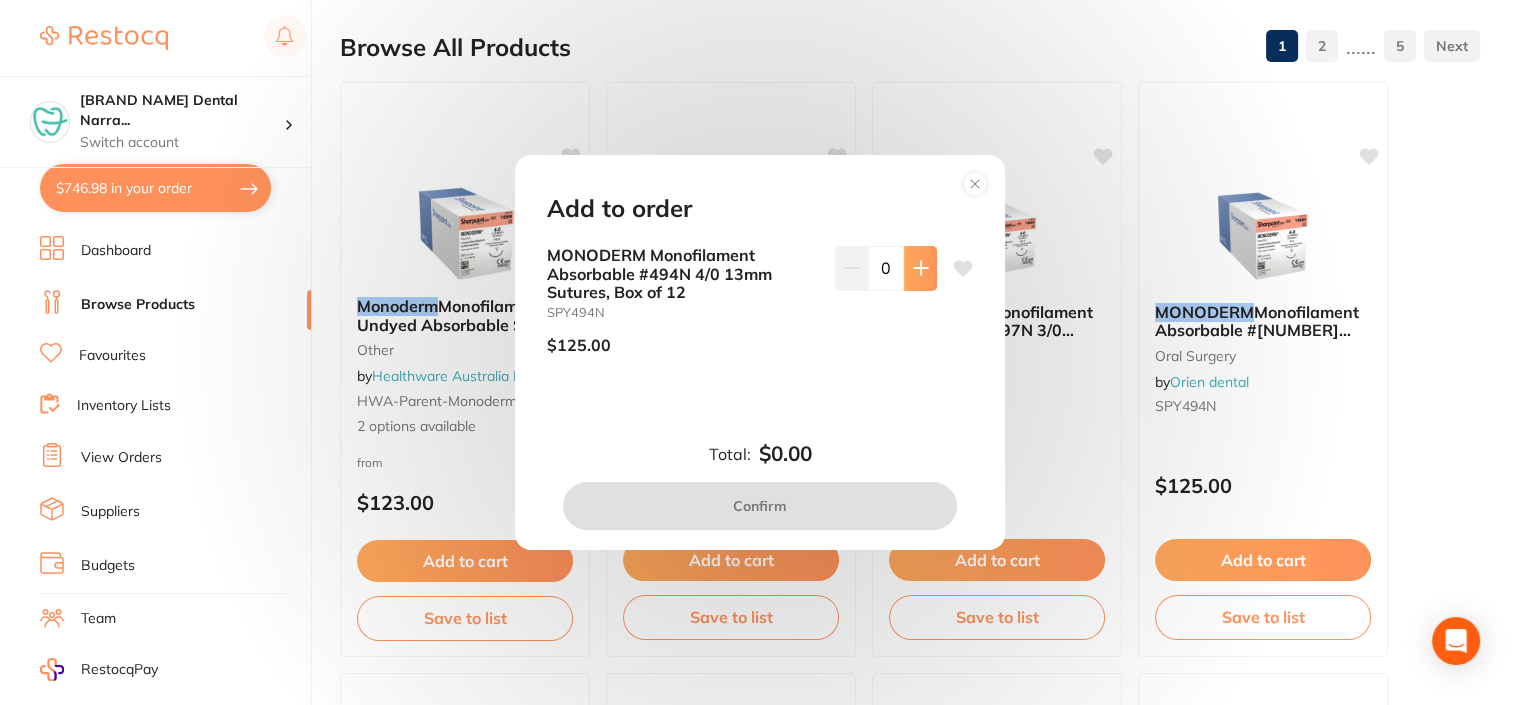 click at bounding box center (920, 268) 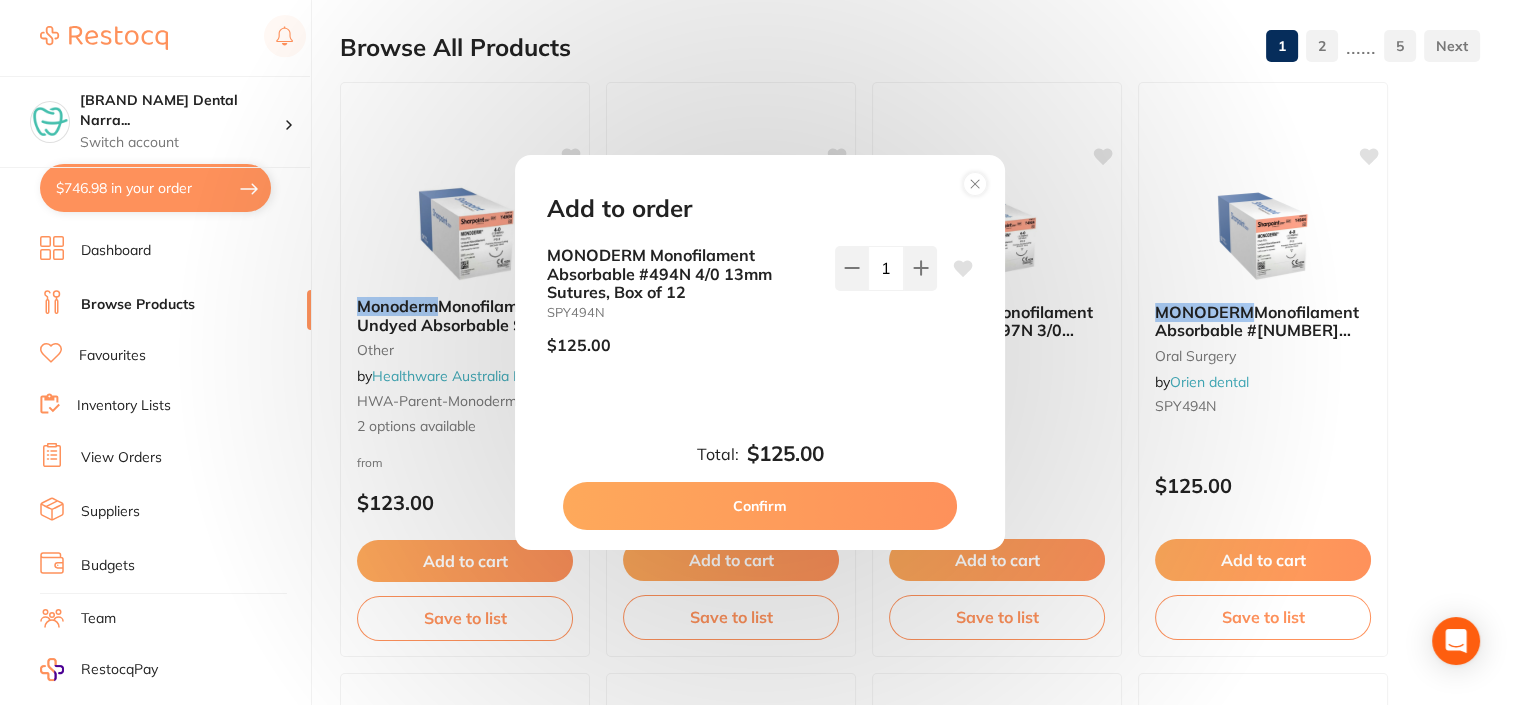 click on "Confirm" at bounding box center (760, 506) 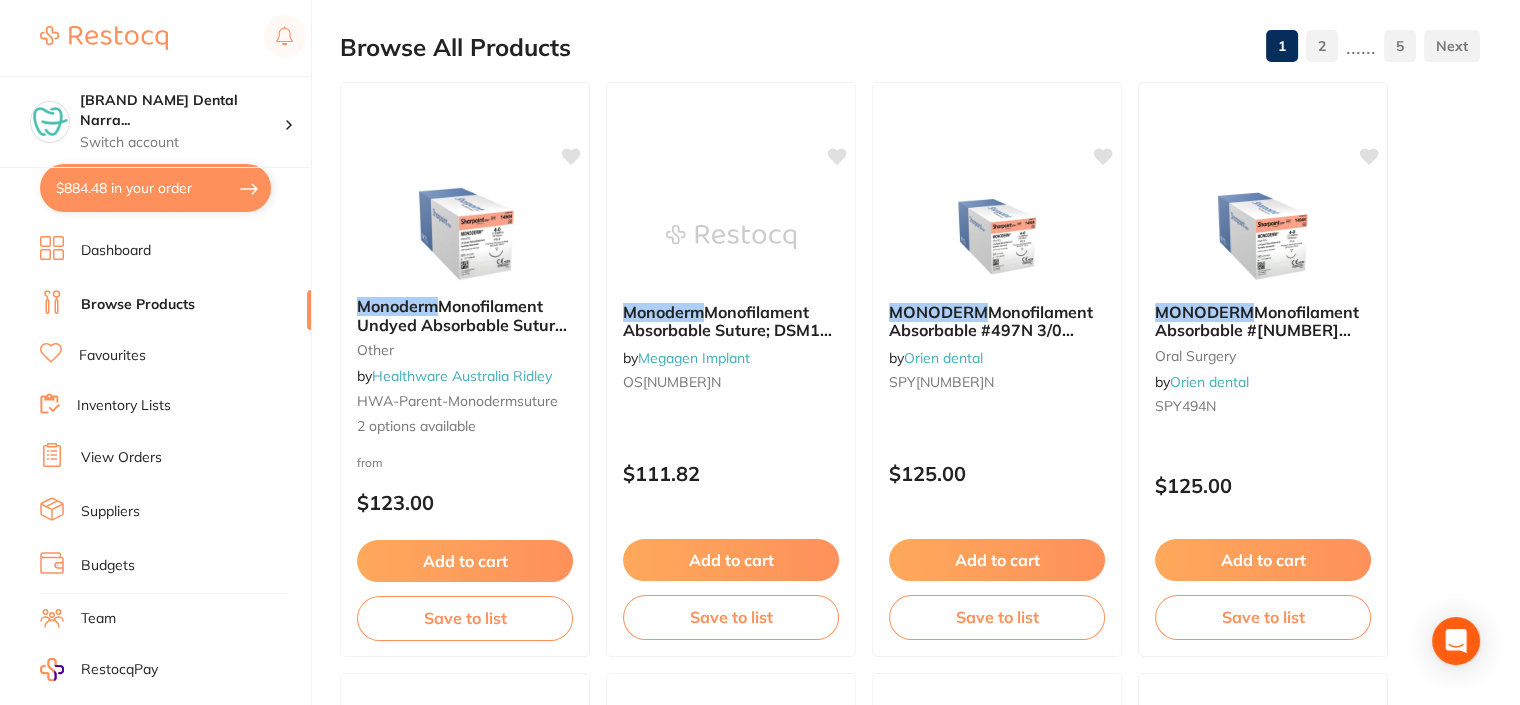 click on "$884.48   in your order" at bounding box center (155, 188) 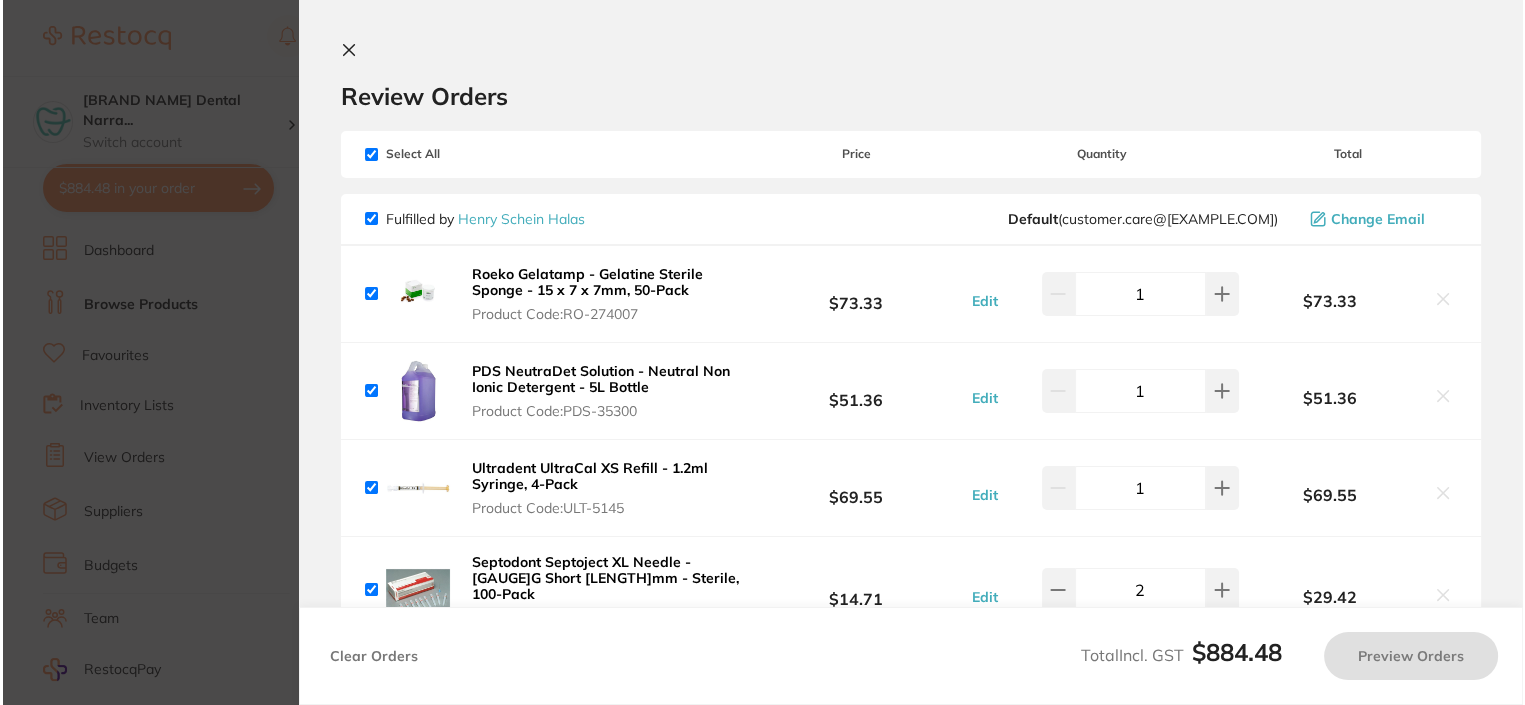 scroll, scrollTop: 0, scrollLeft: 0, axis: both 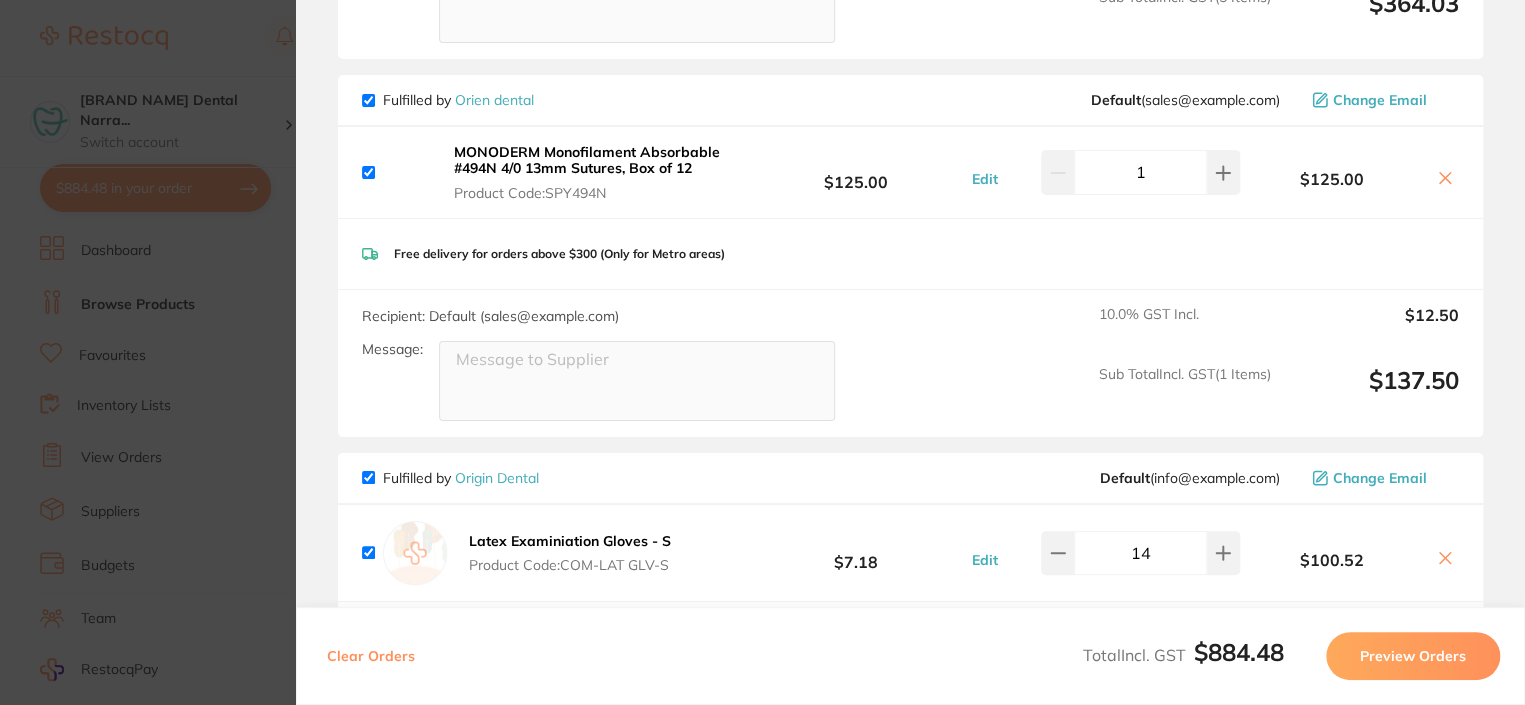 click 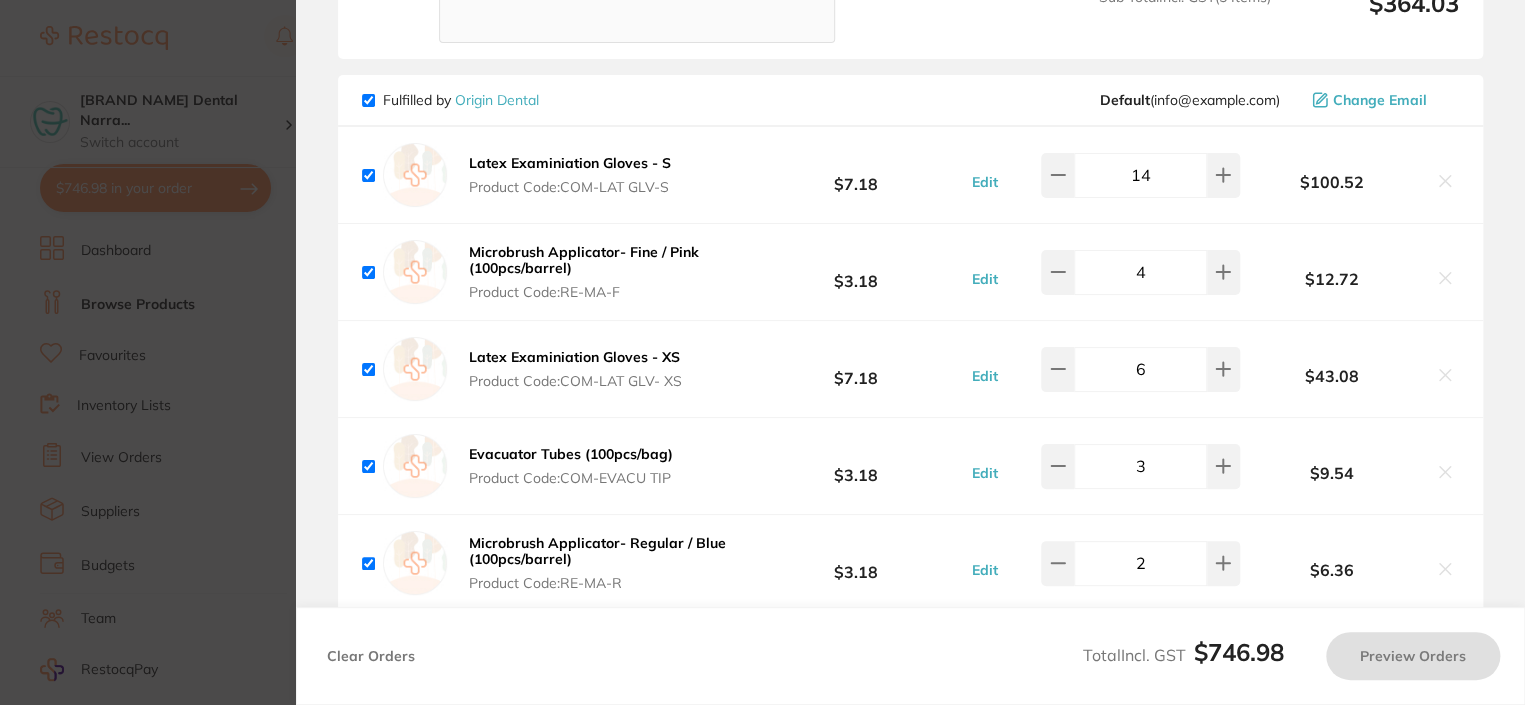 checkbox on "true" 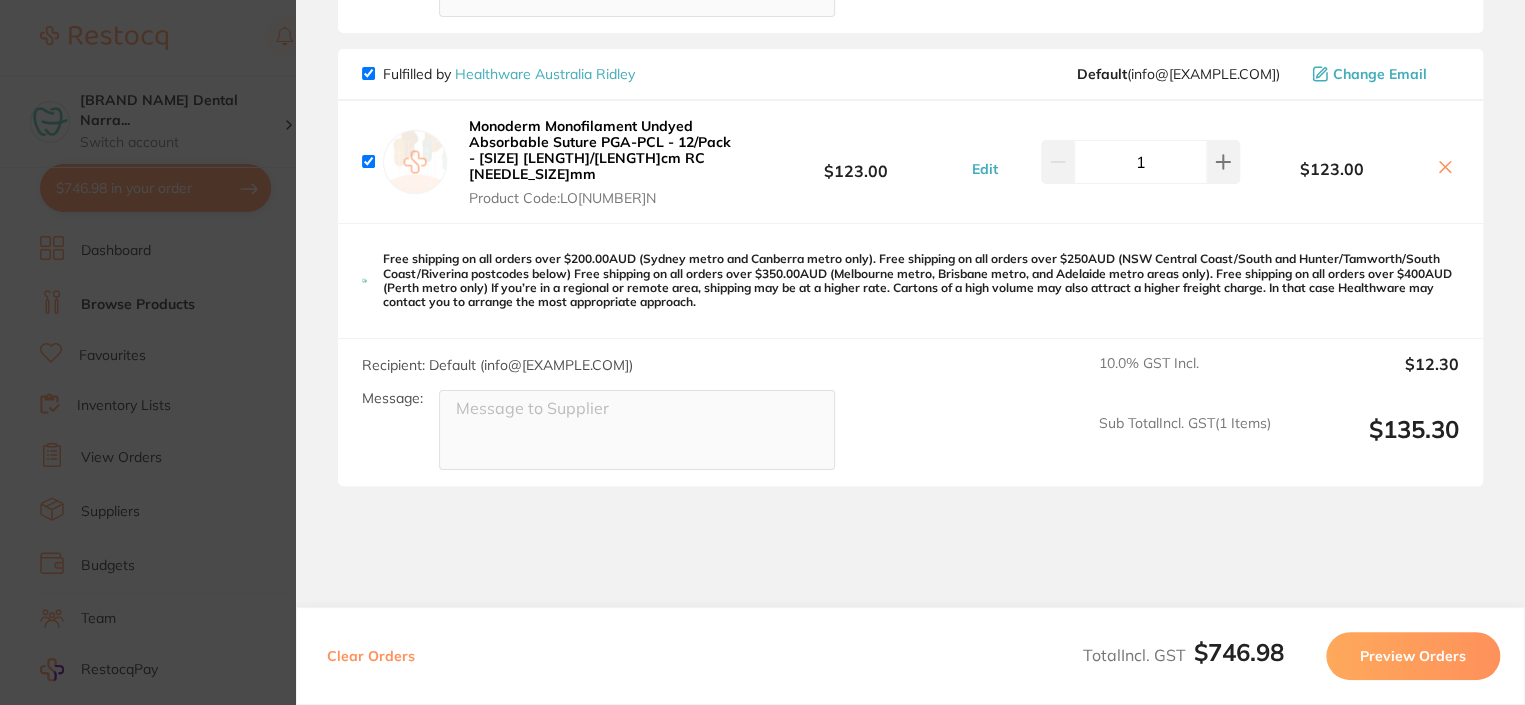 scroll, scrollTop: 1792, scrollLeft: 0, axis: vertical 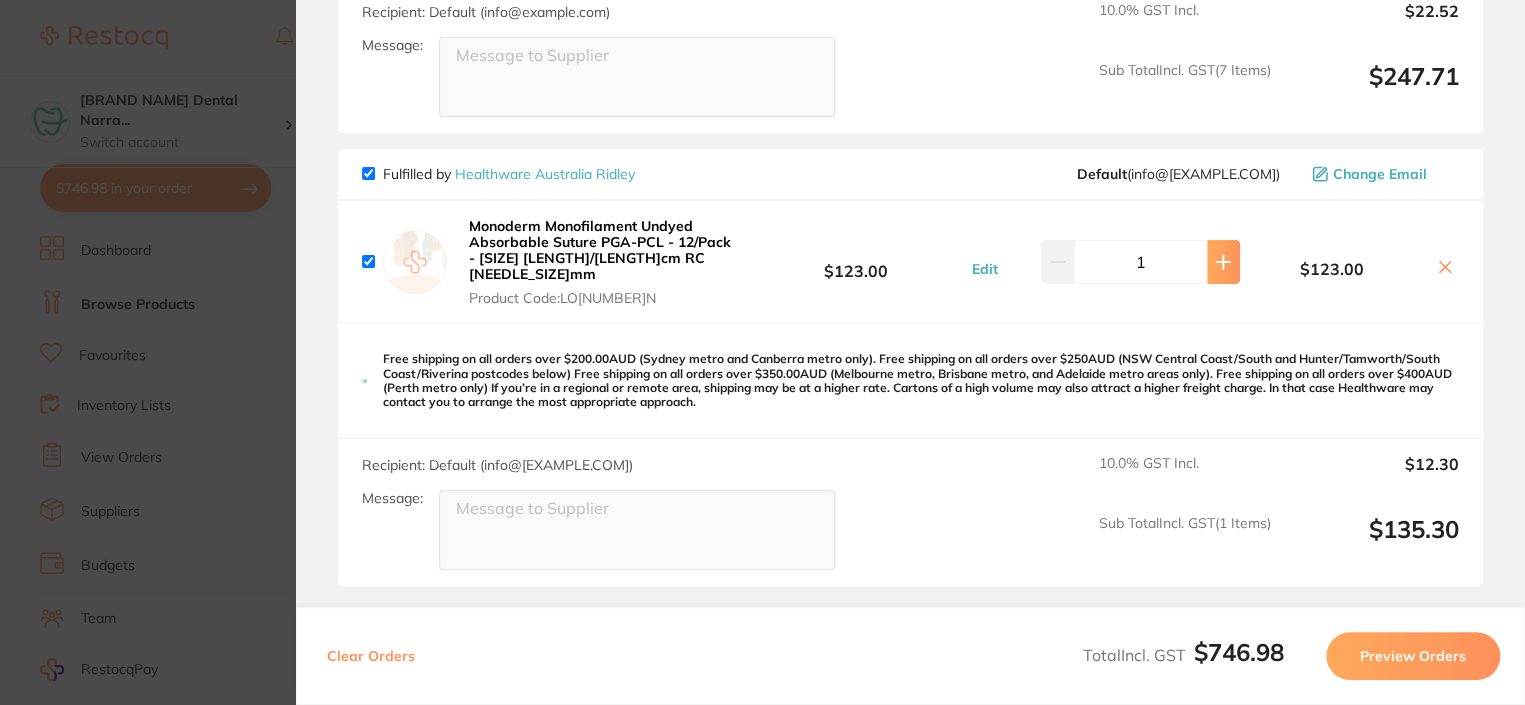 click at bounding box center (1223, -1498) 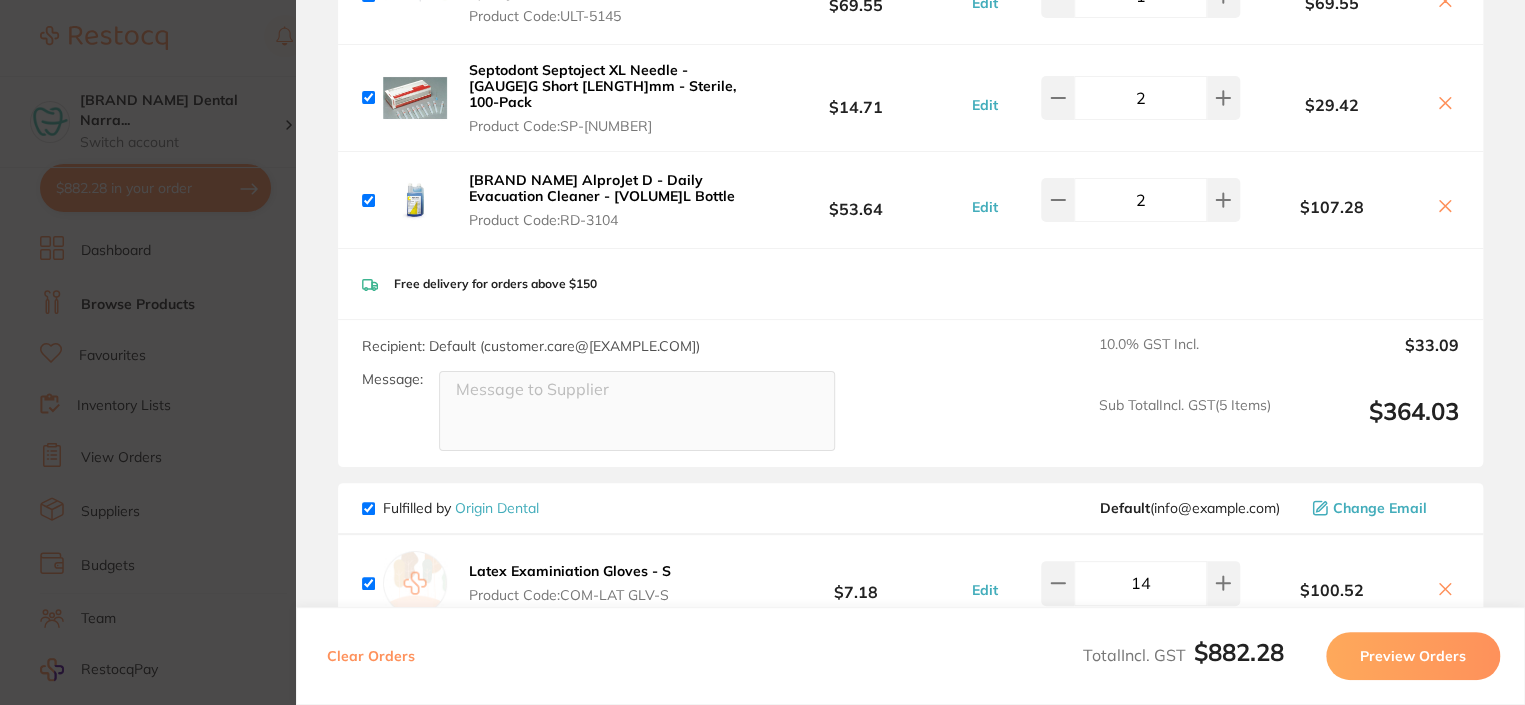 scroll, scrollTop: 0, scrollLeft: 0, axis: both 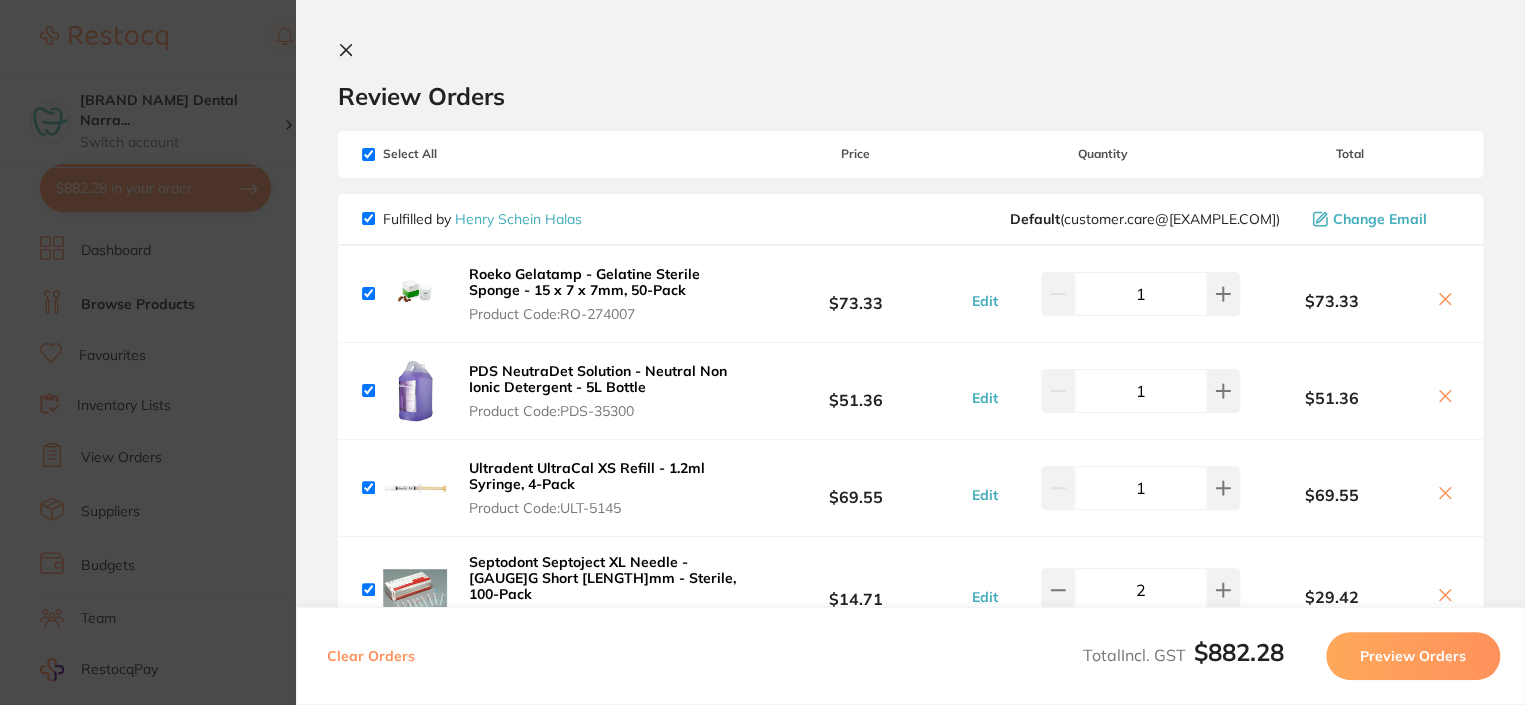 click 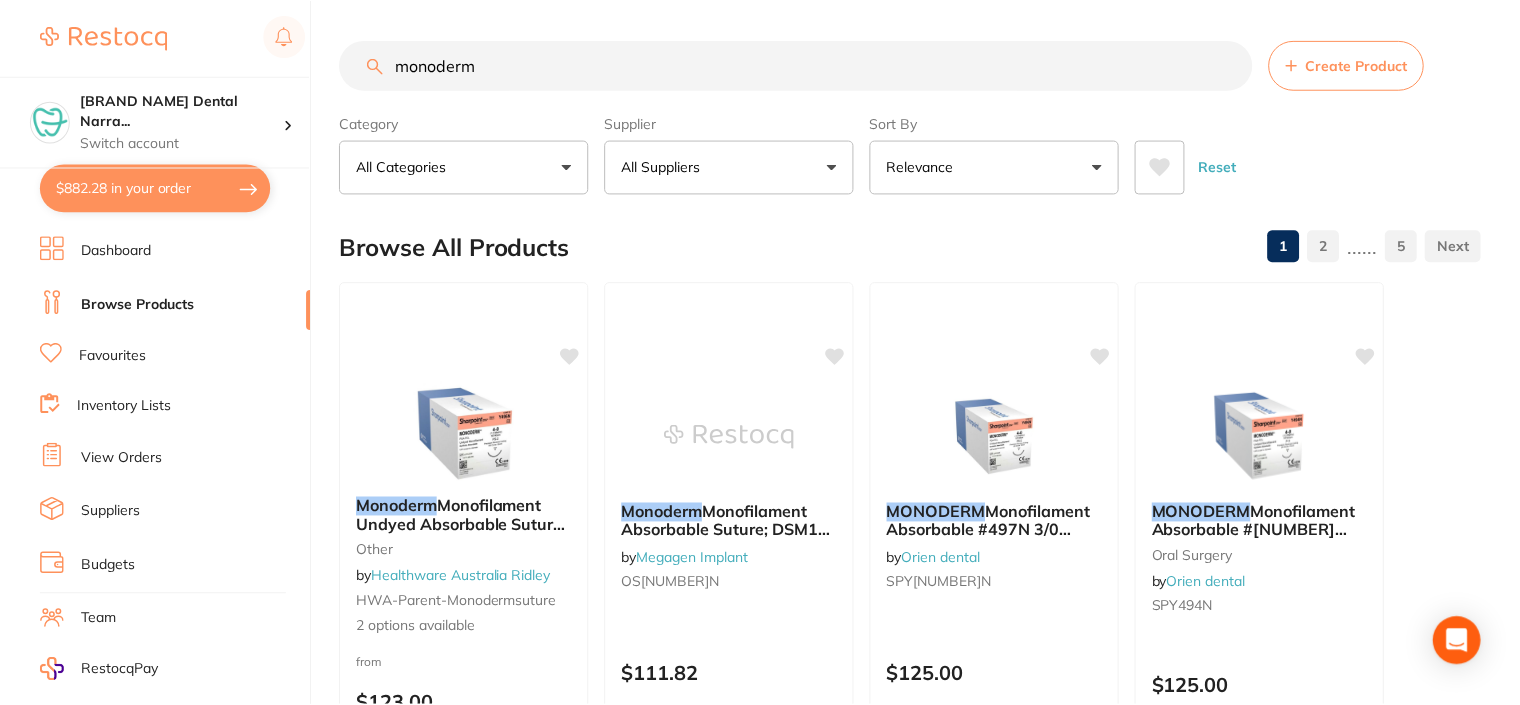 scroll, scrollTop: 200, scrollLeft: 0, axis: vertical 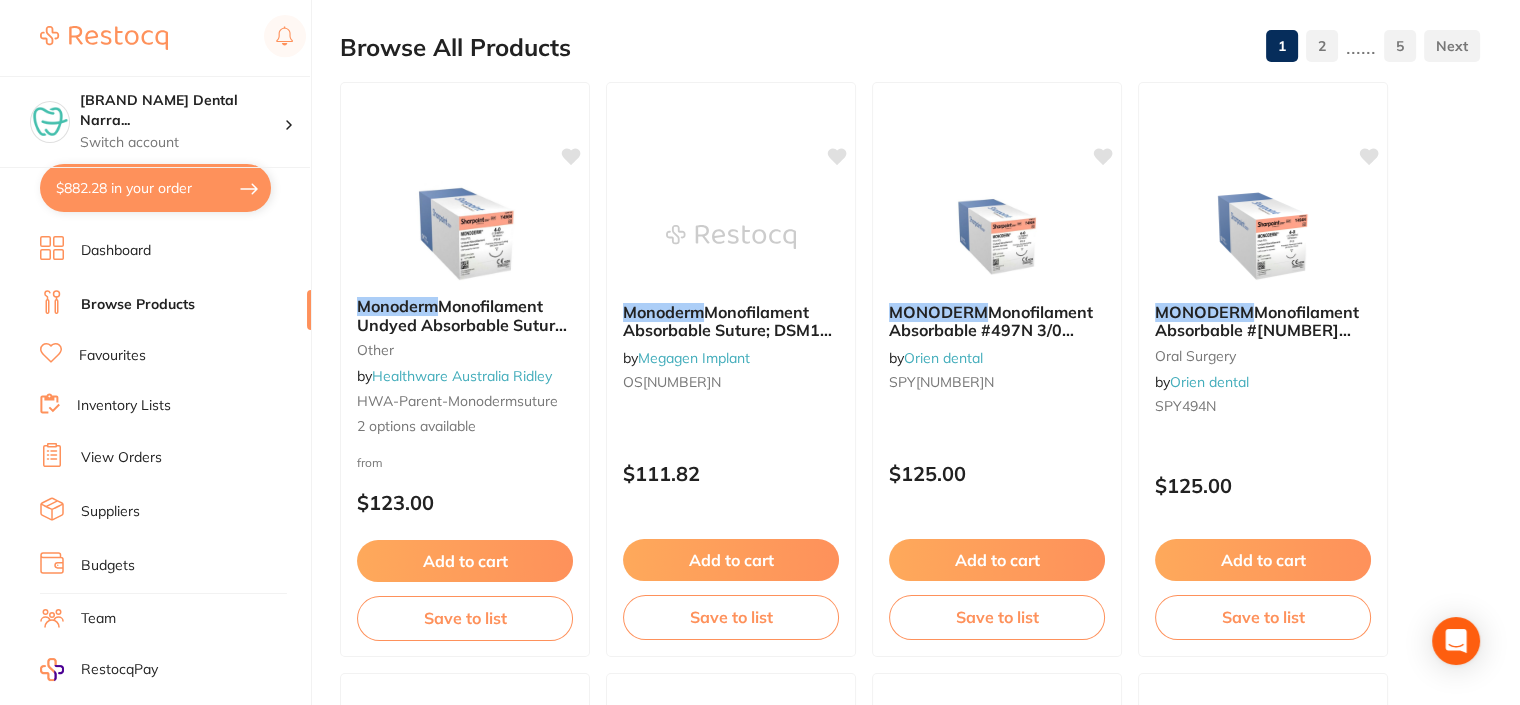 click on "$882.28   in your order" at bounding box center [155, 188] 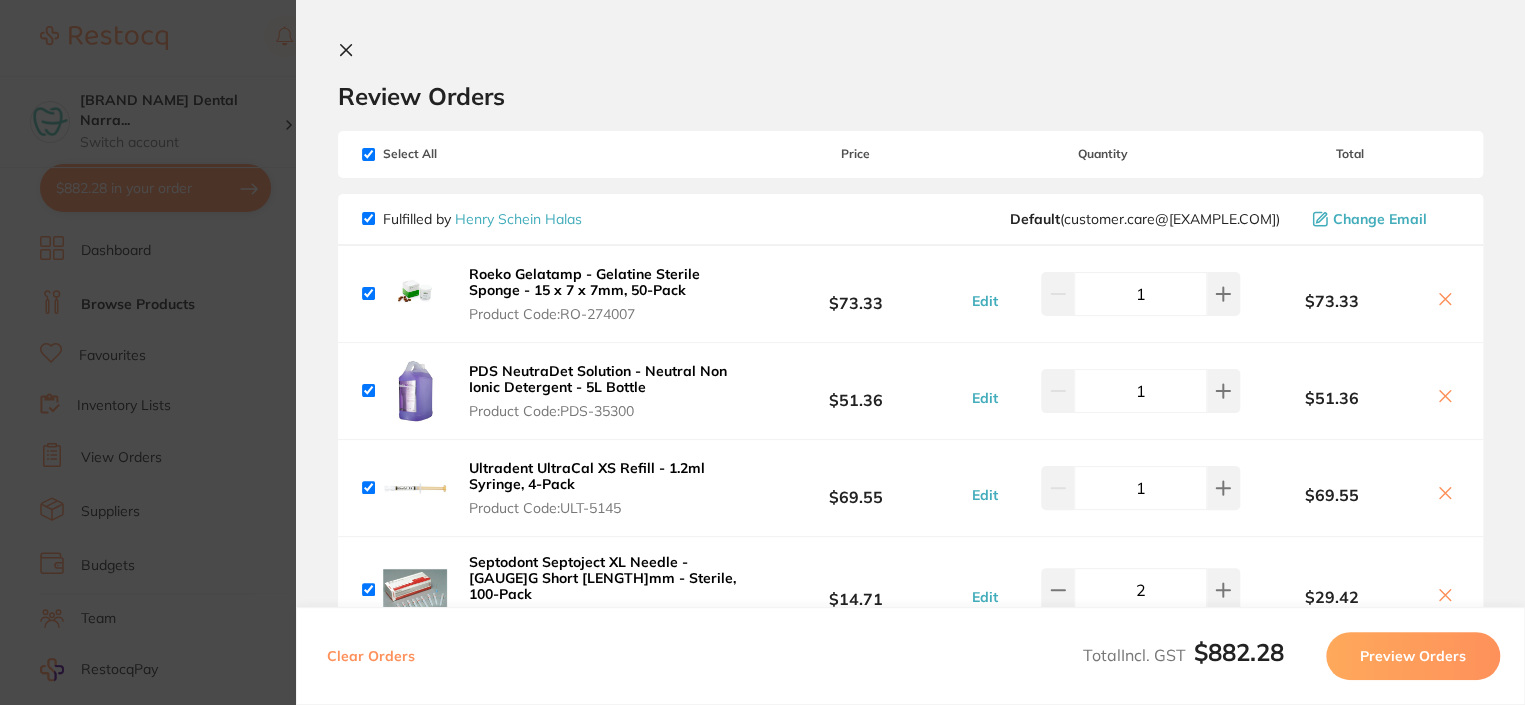 click at bounding box center (350, 51) 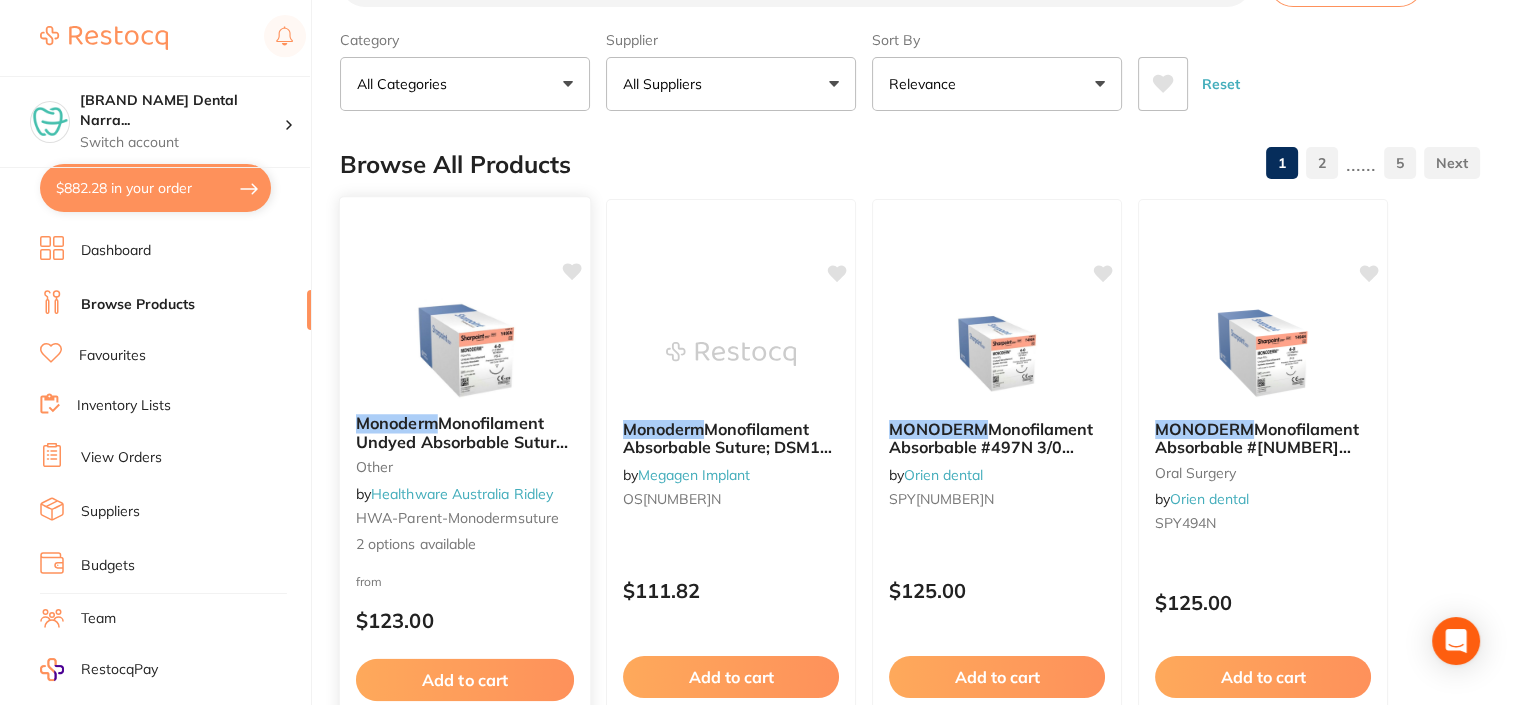 scroll, scrollTop: 0, scrollLeft: 0, axis: both 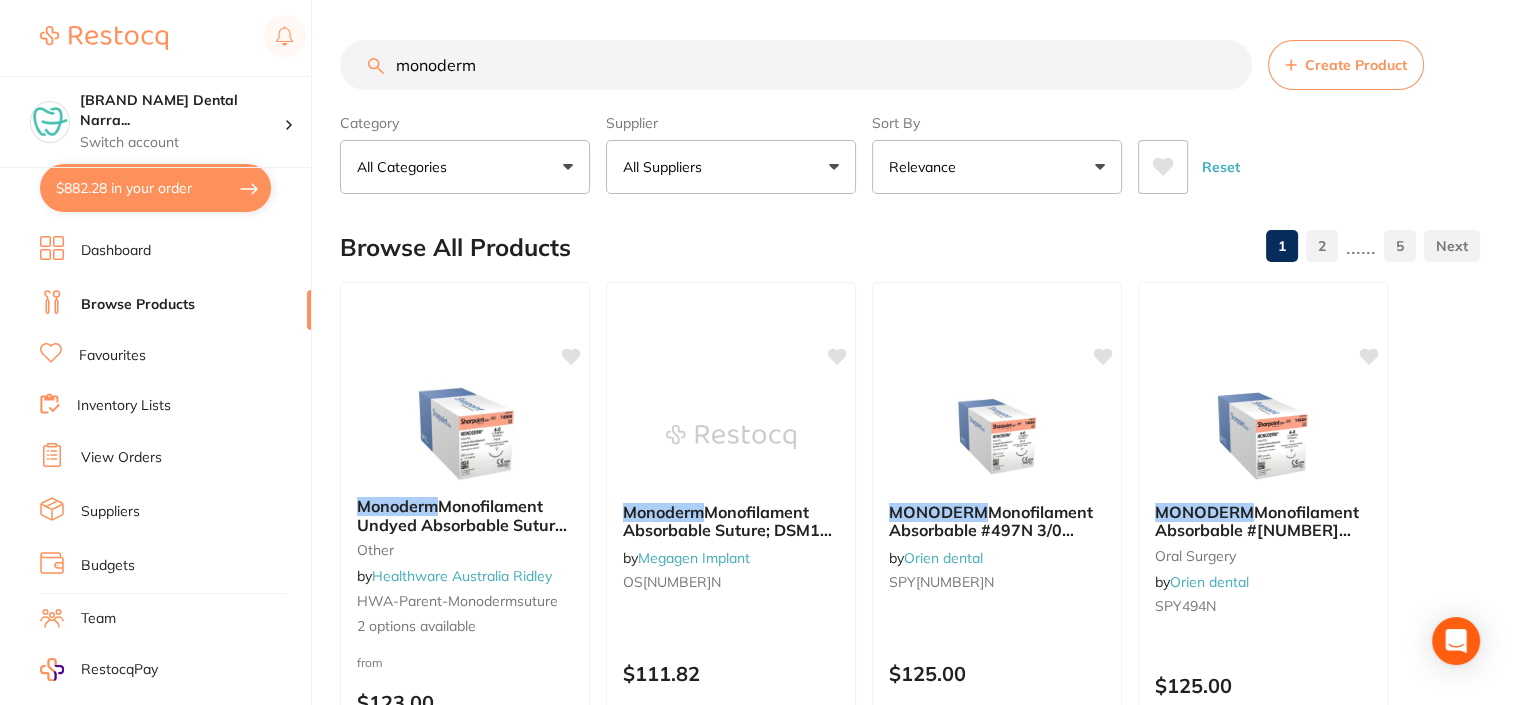 drag, startPoint x: 536, startPoint y: 67, endPoint x: 409, endPoint y: 77, distance: 127.39309 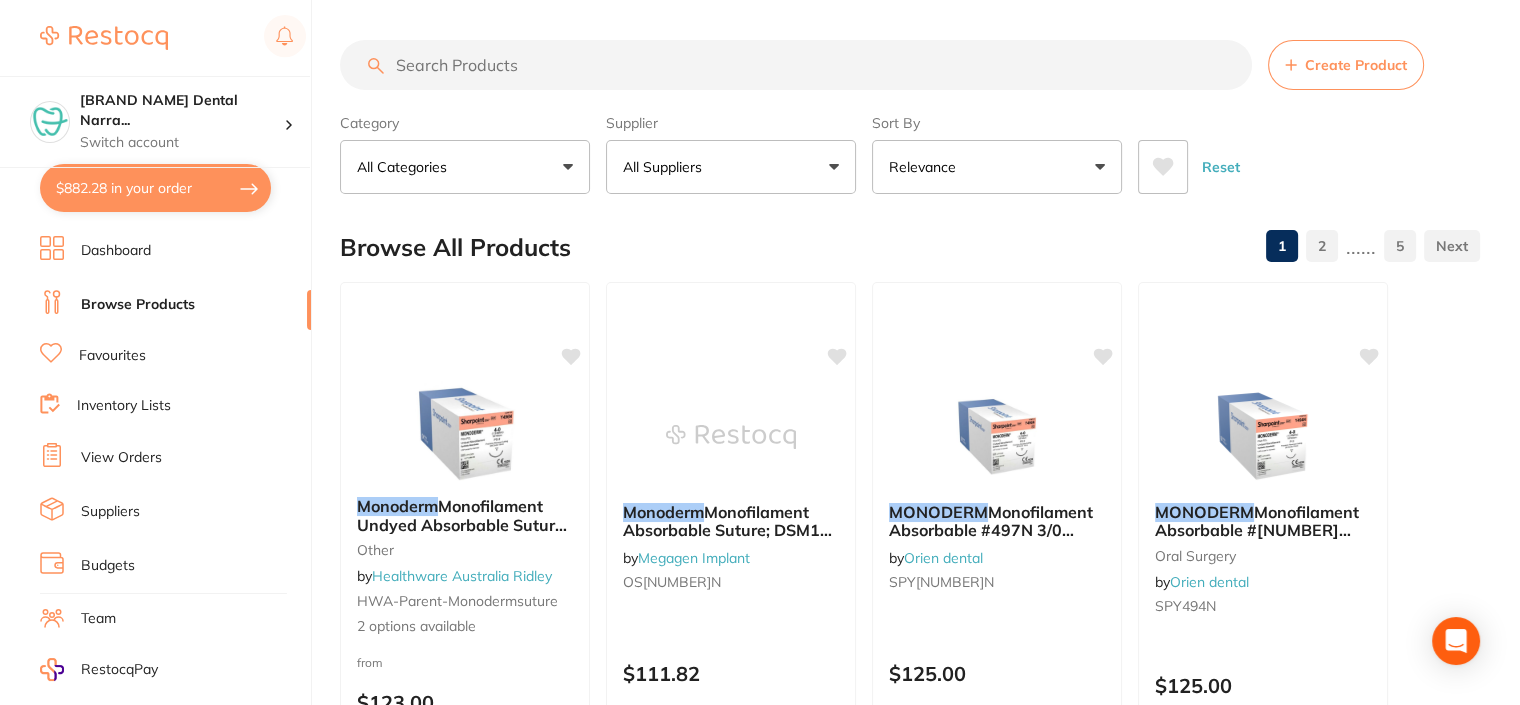 scroll, scrollTop: 0, scrollLeft: 0, axis: both 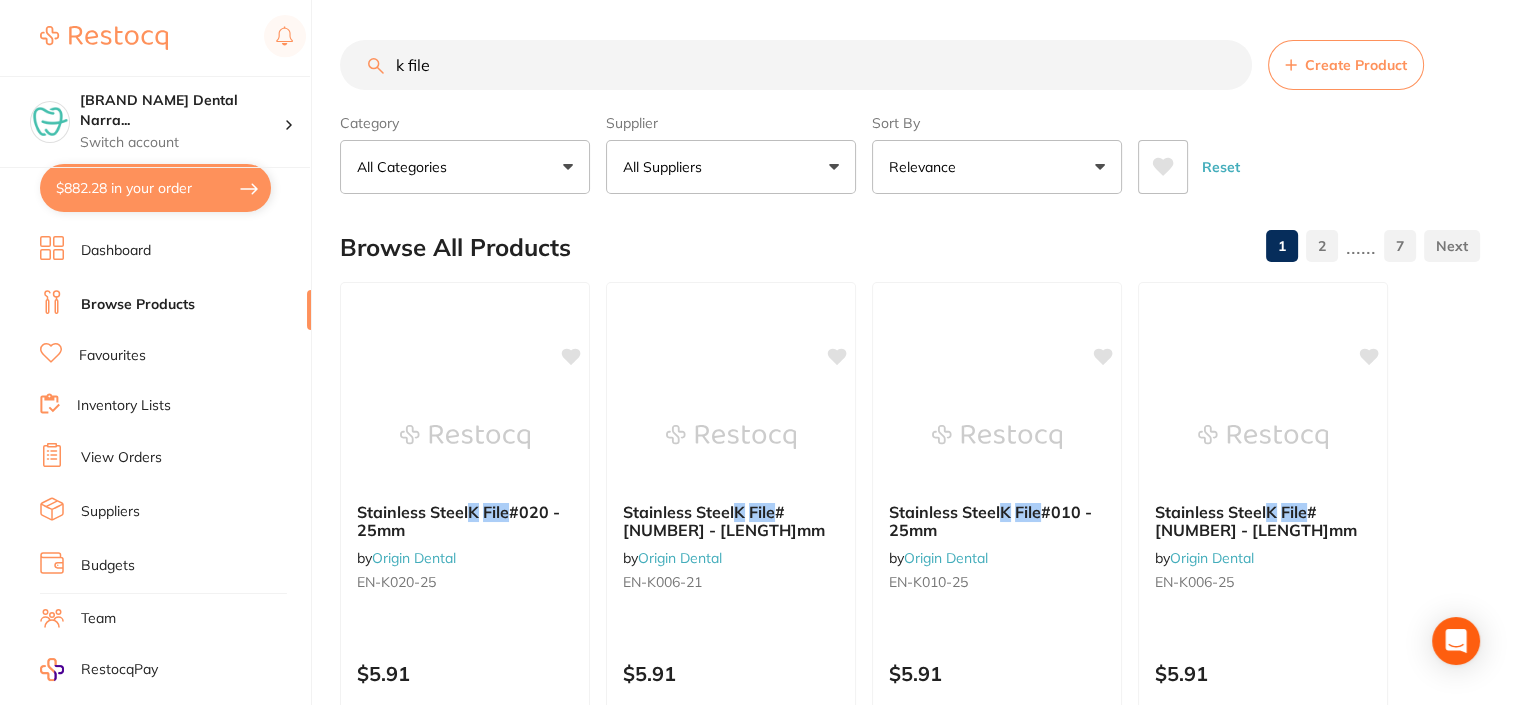 drag, startPoint x: 515, startPoint y: 77, endPoint x: 373, endPoint y: 82, distance: 142.088 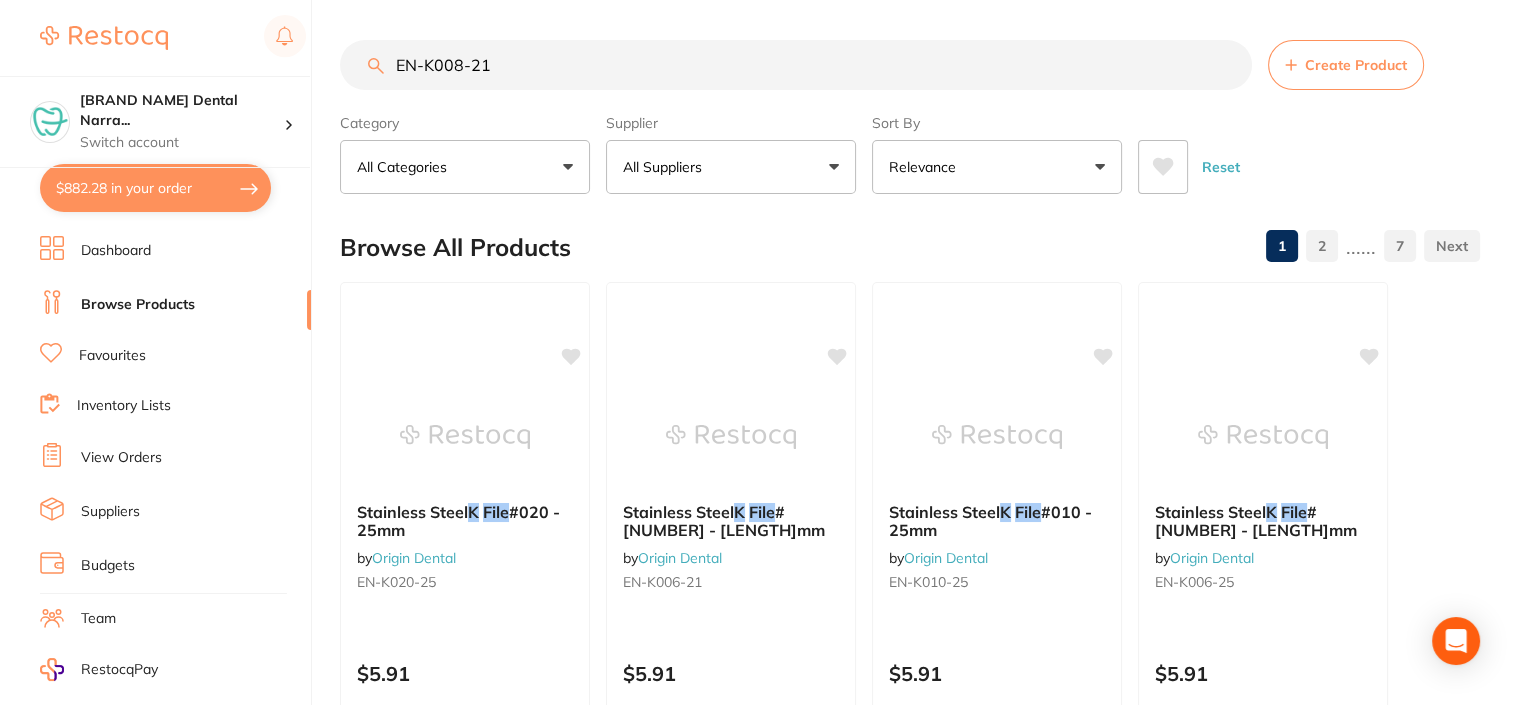 type on "EN-K008-21" 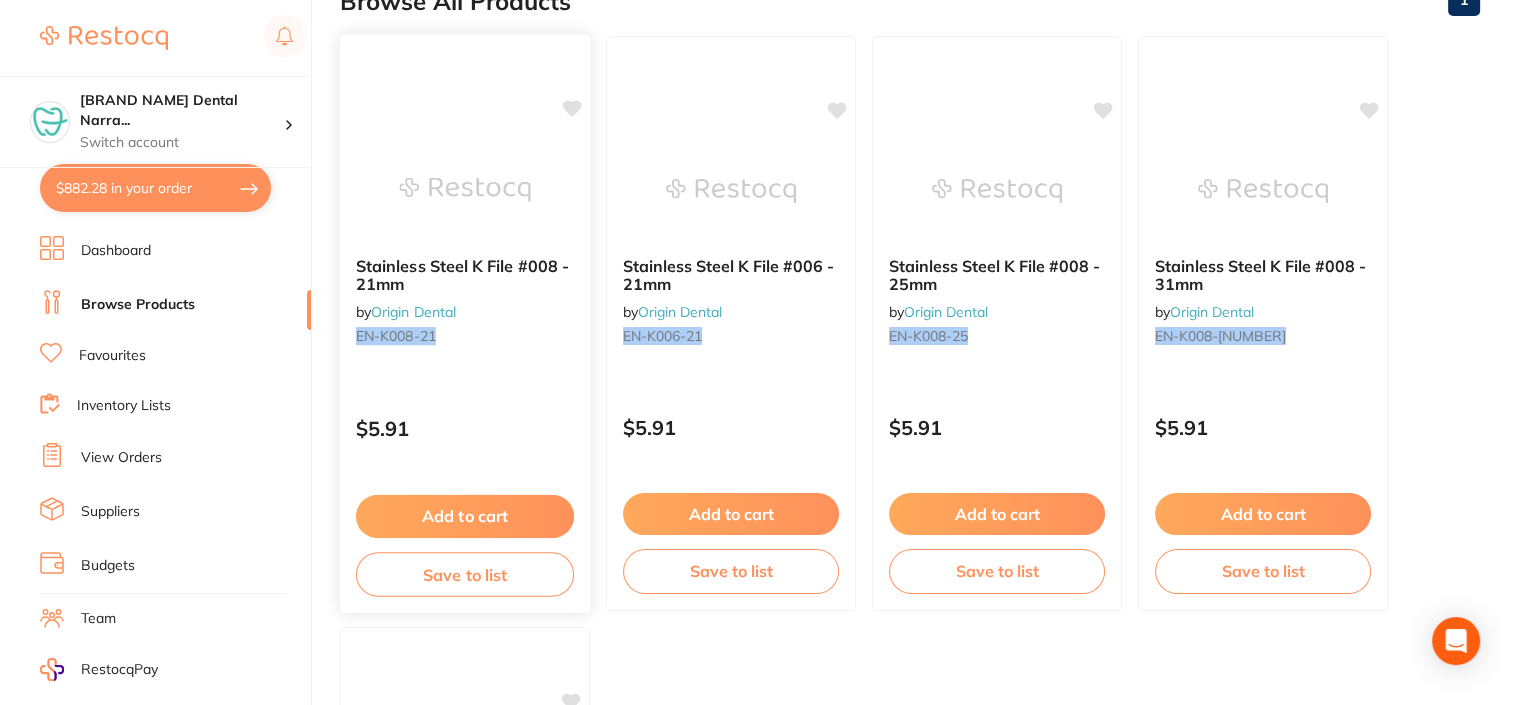 scroll, scrollTop: 300, scrollLeft: 0, axis: vertical 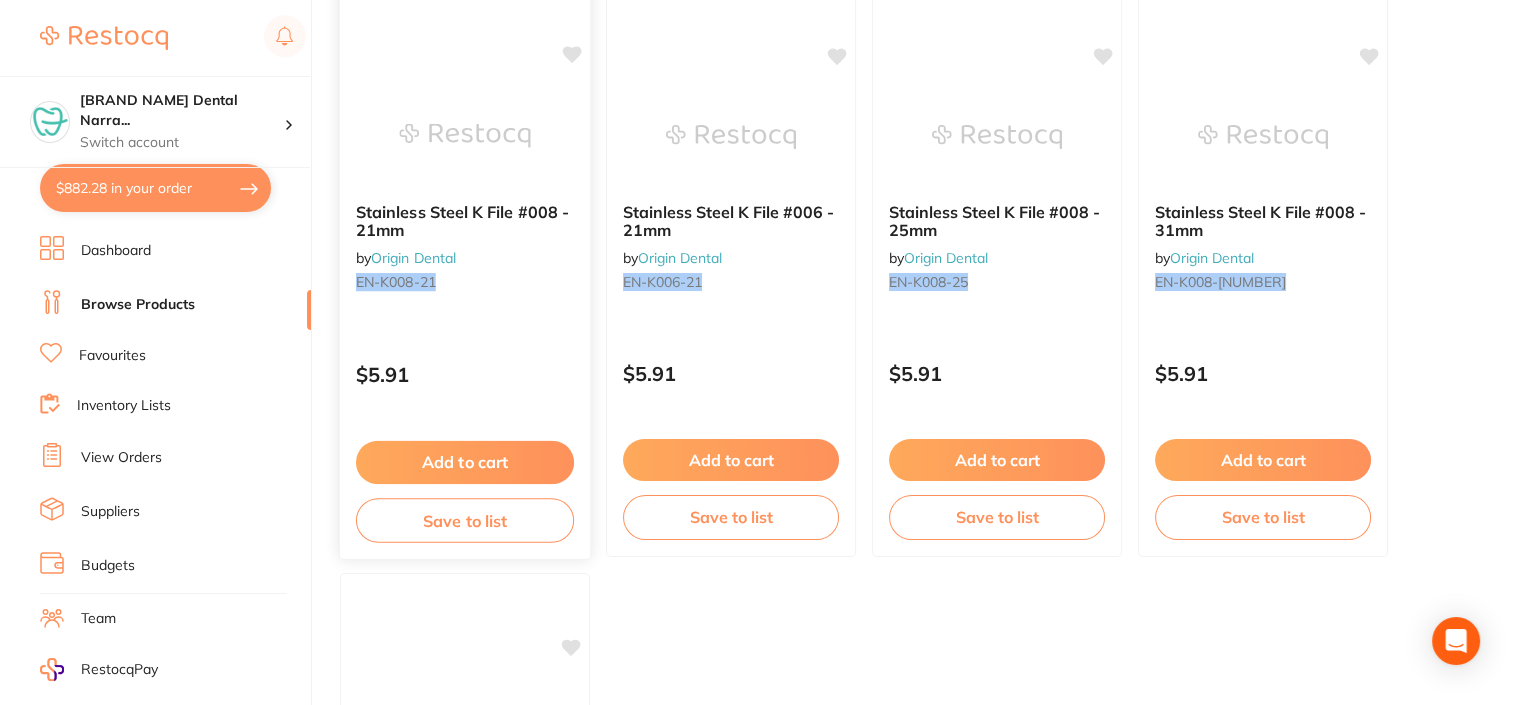 click on "Add to cart" at bounding box center [465, 462] 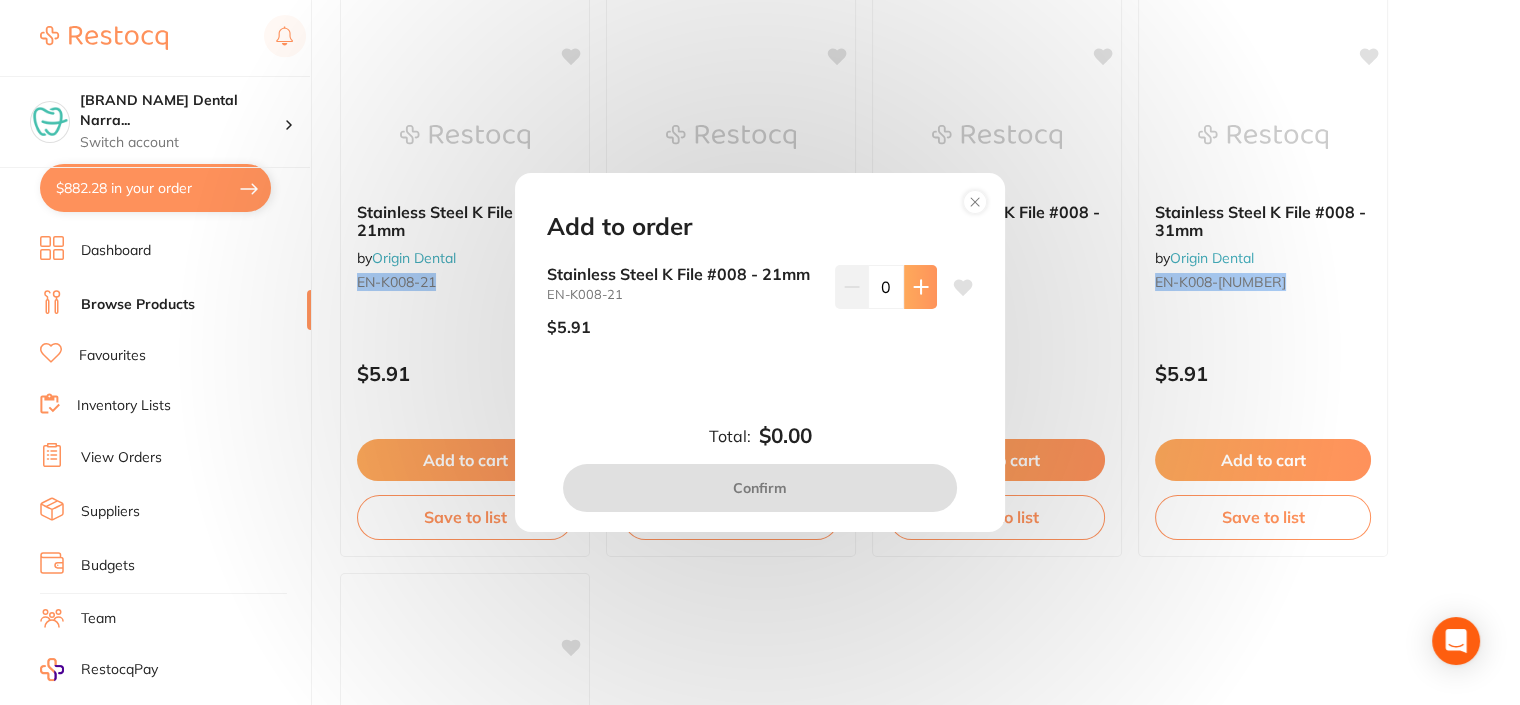 click at bounding box center [920, 287] 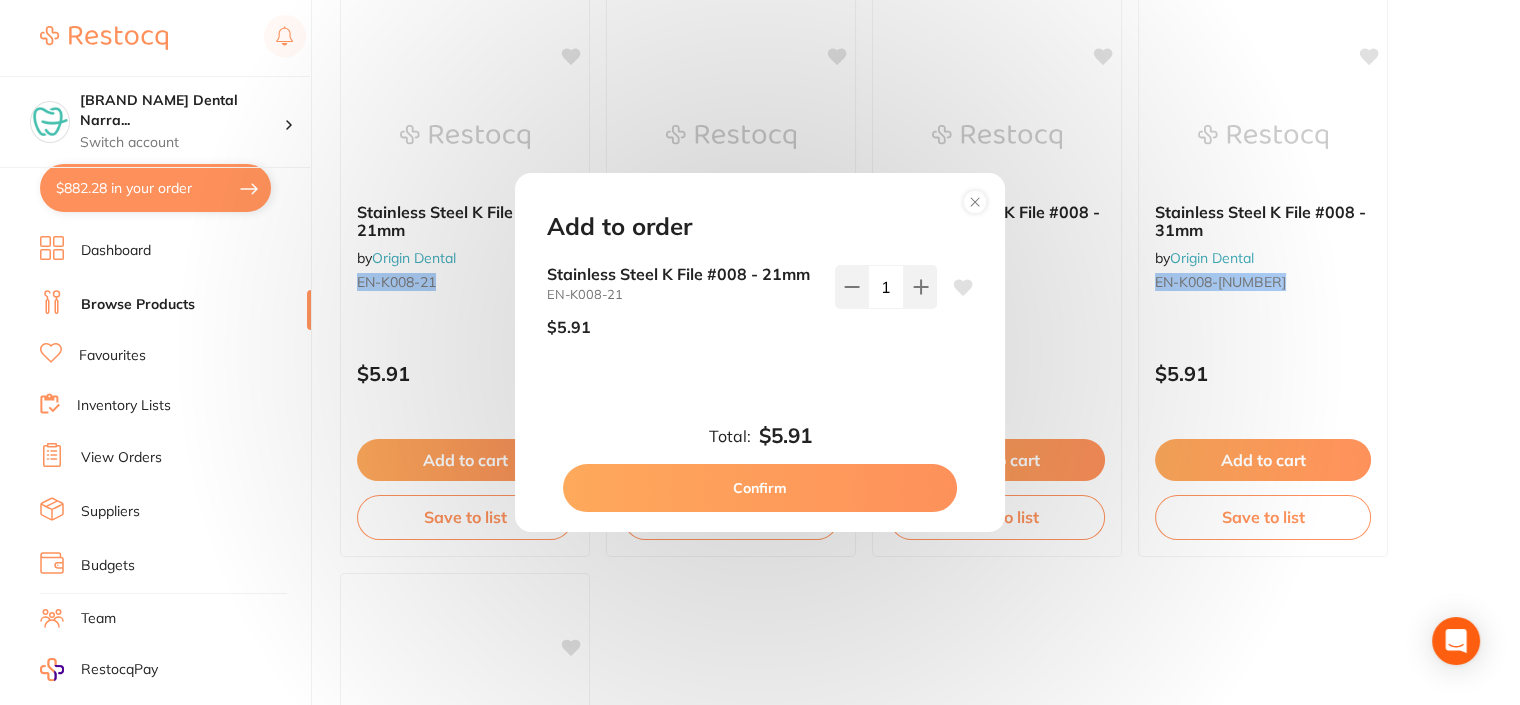 click on "Confirm" at bounding box center [760, 488] 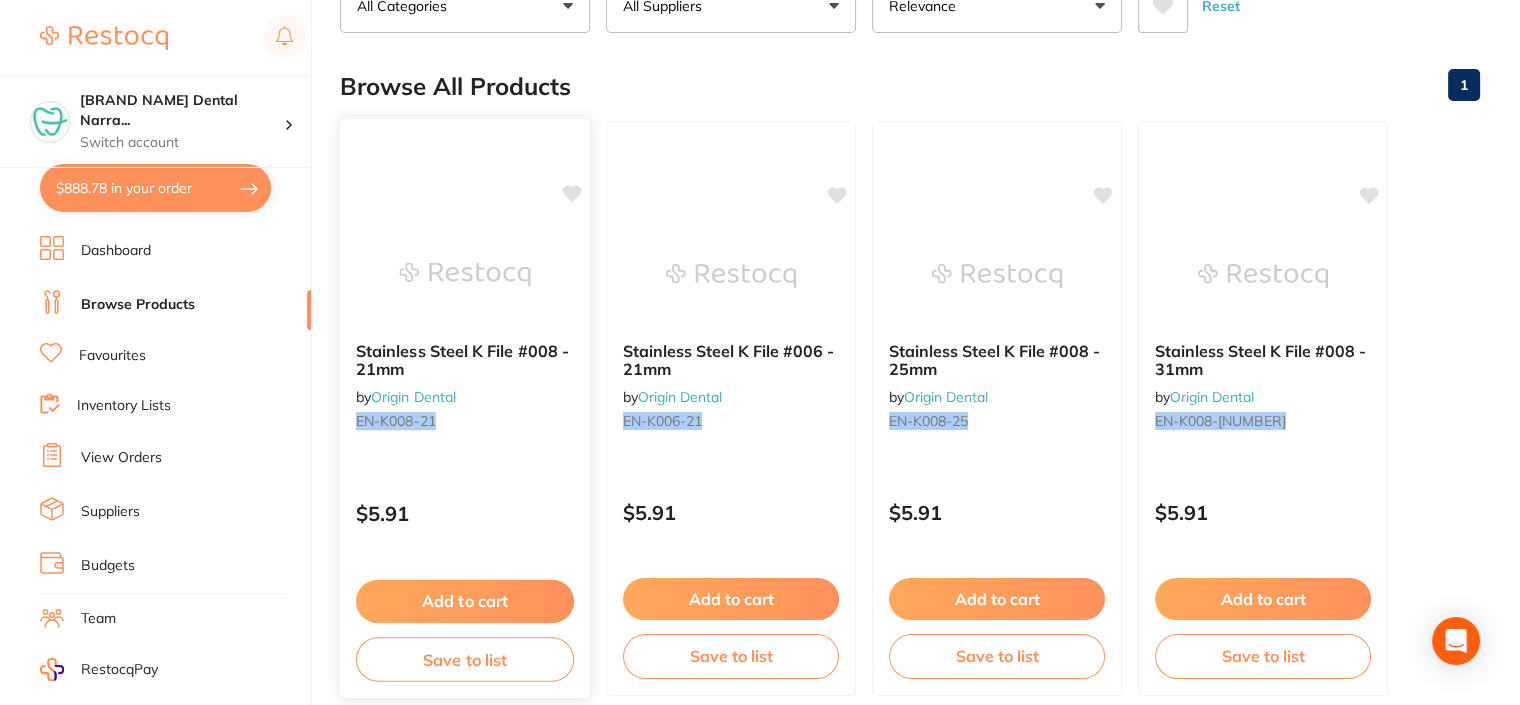 scroll, scrollTop: 0, scrollLeft: 0, axis: both 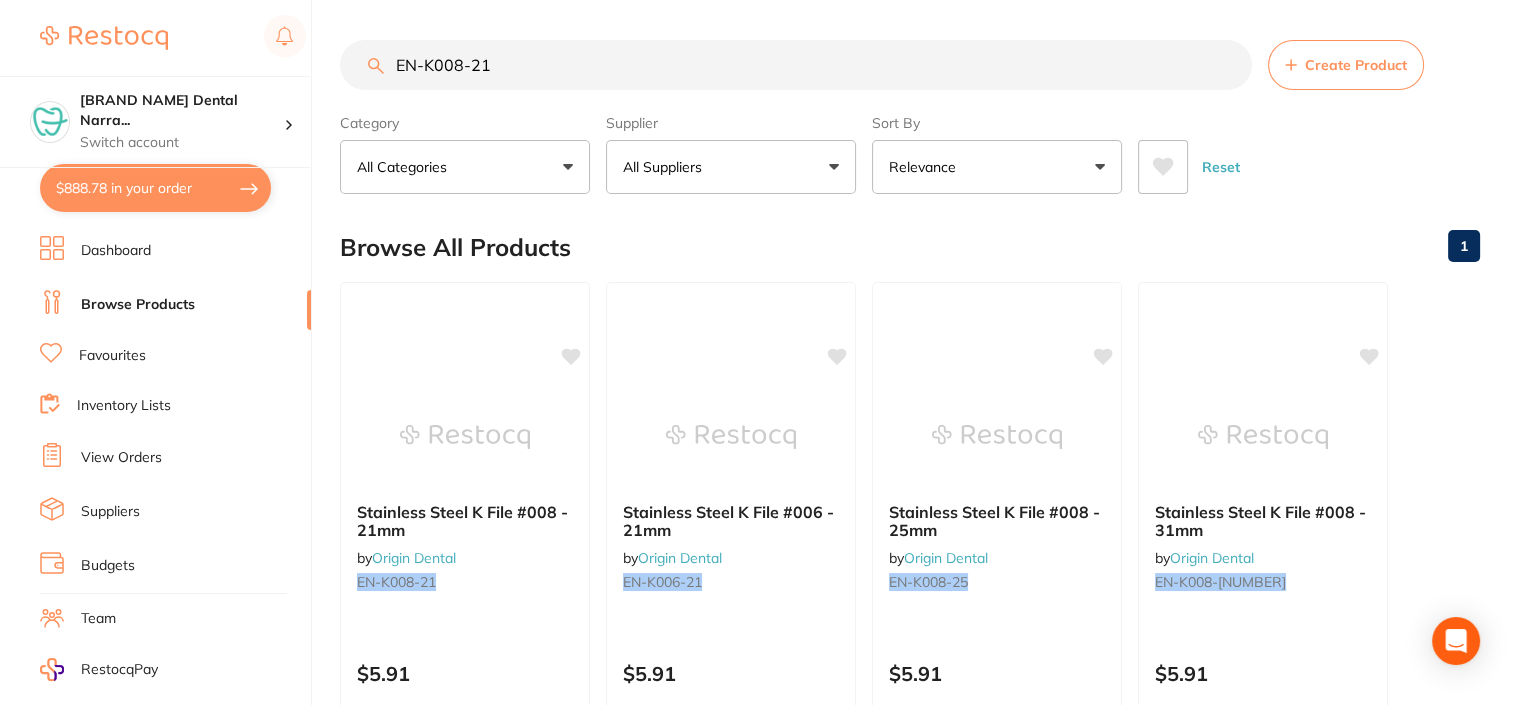 drag, startPoint x: 512, startPoint y: 54, endPoint x: 379, endPoint y: 66, distance: 133.54025 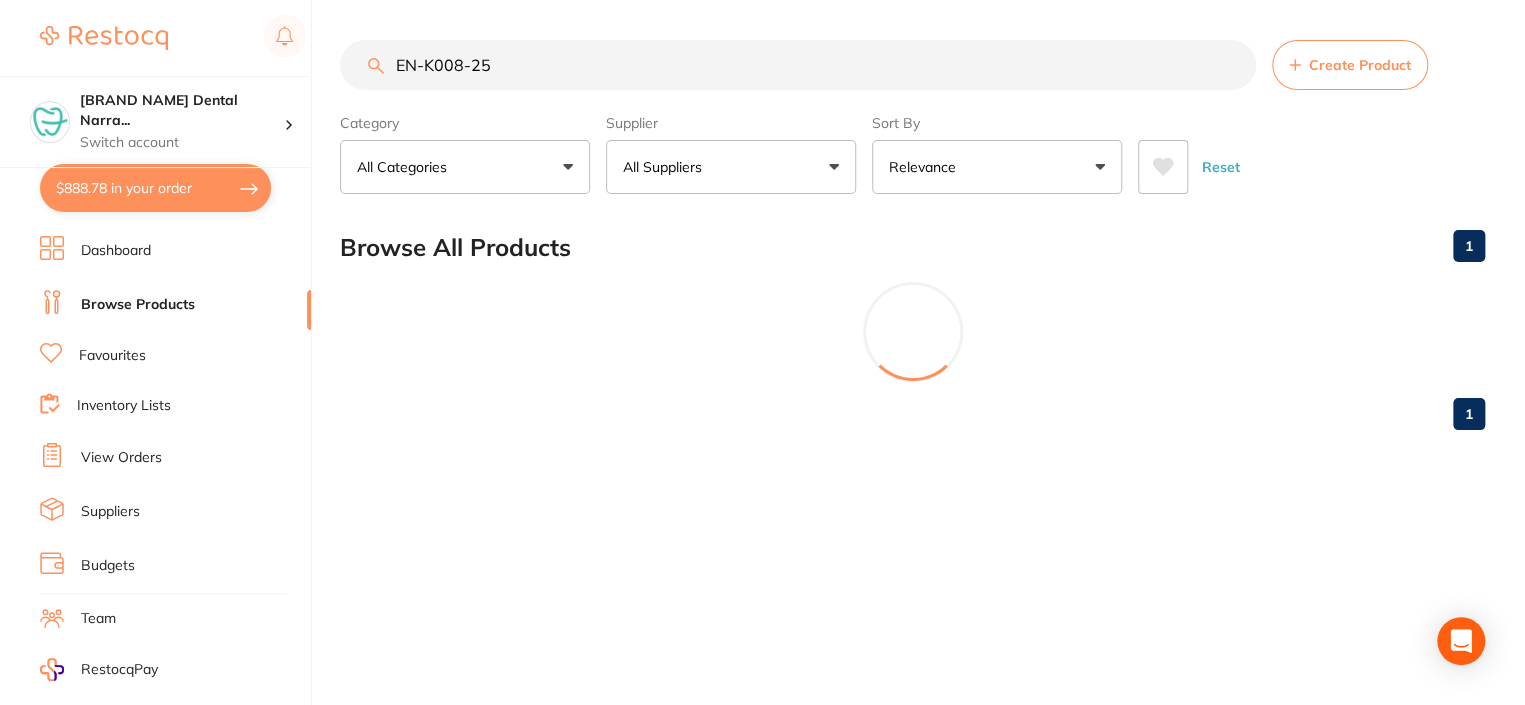 type on "EN-K008-25" 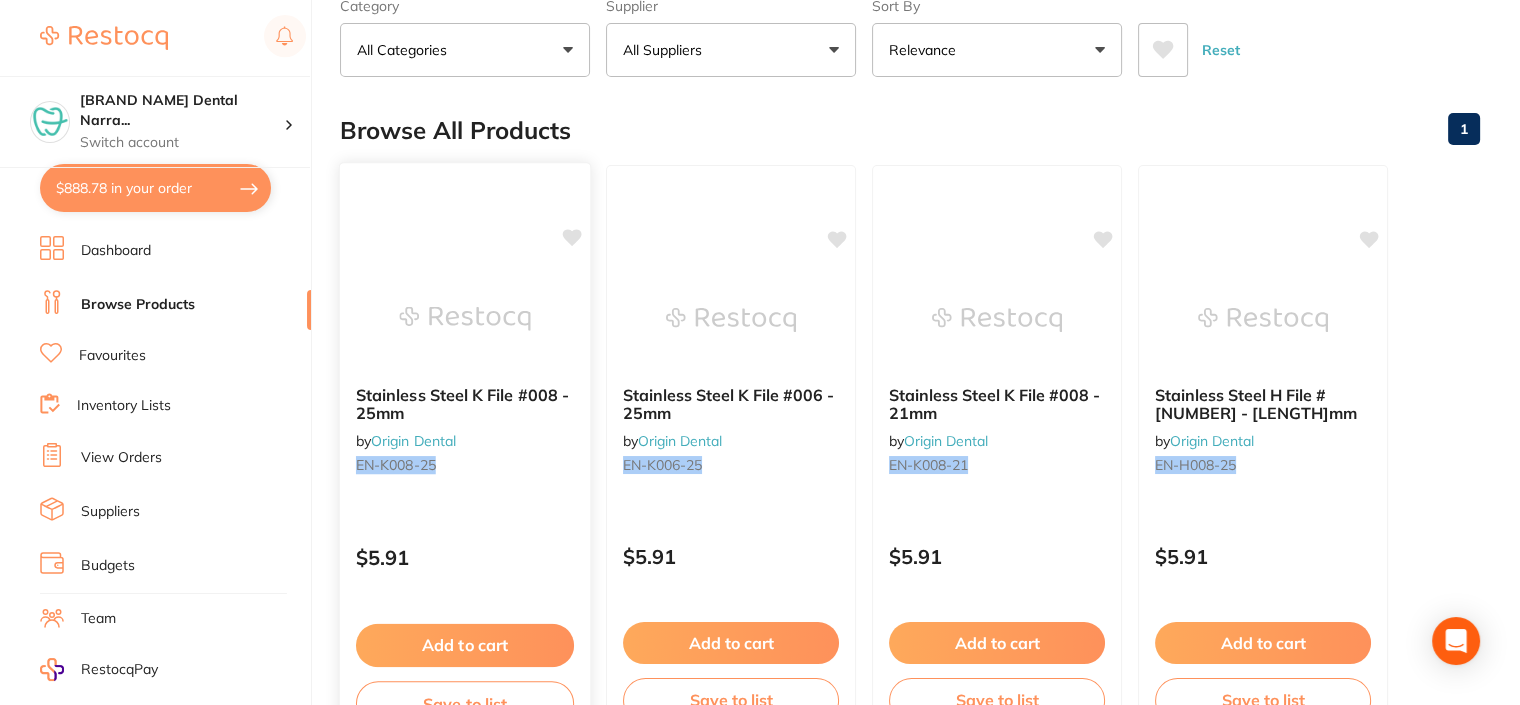 scroll, scrollTop: 200, scrollLeft: 0, axis: vertical 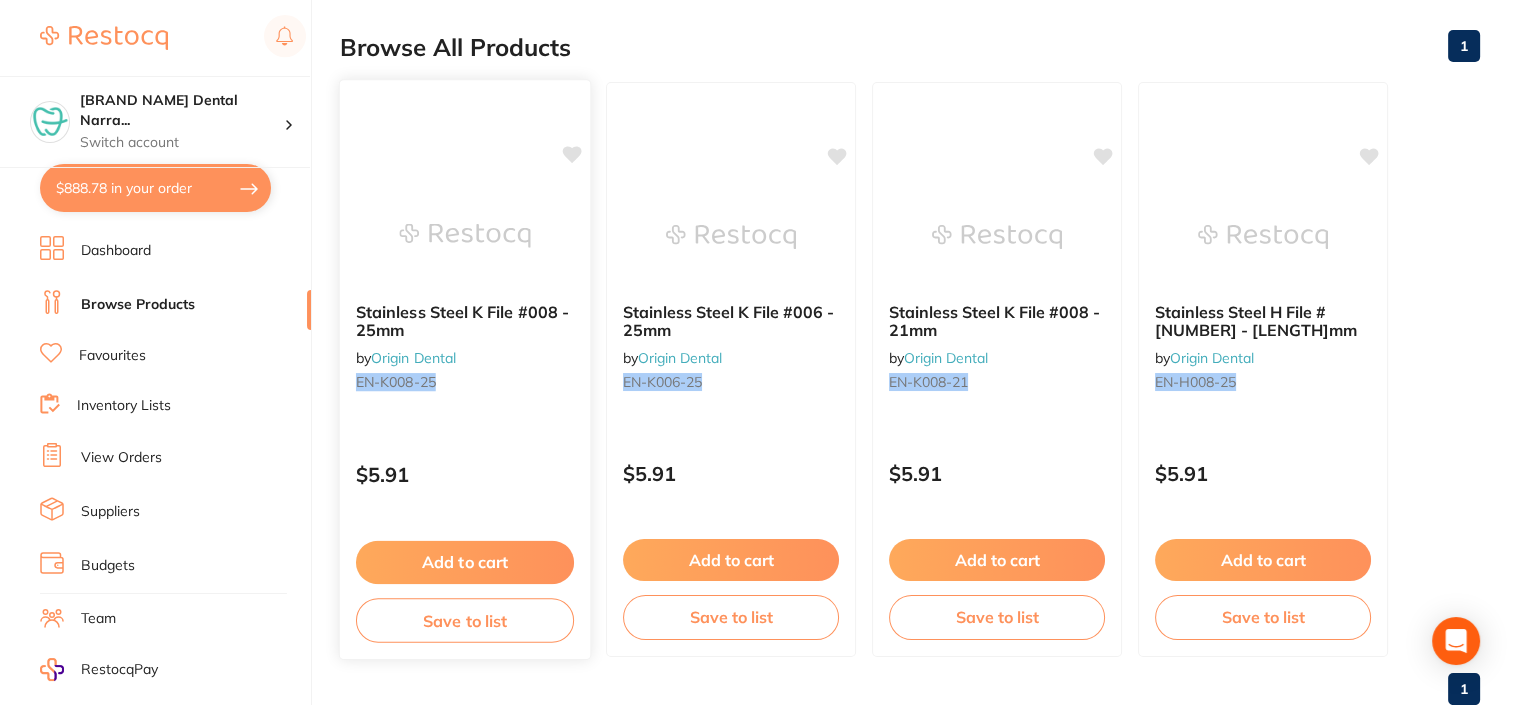 click on "Add to cart" at bounding box center [465, 562] 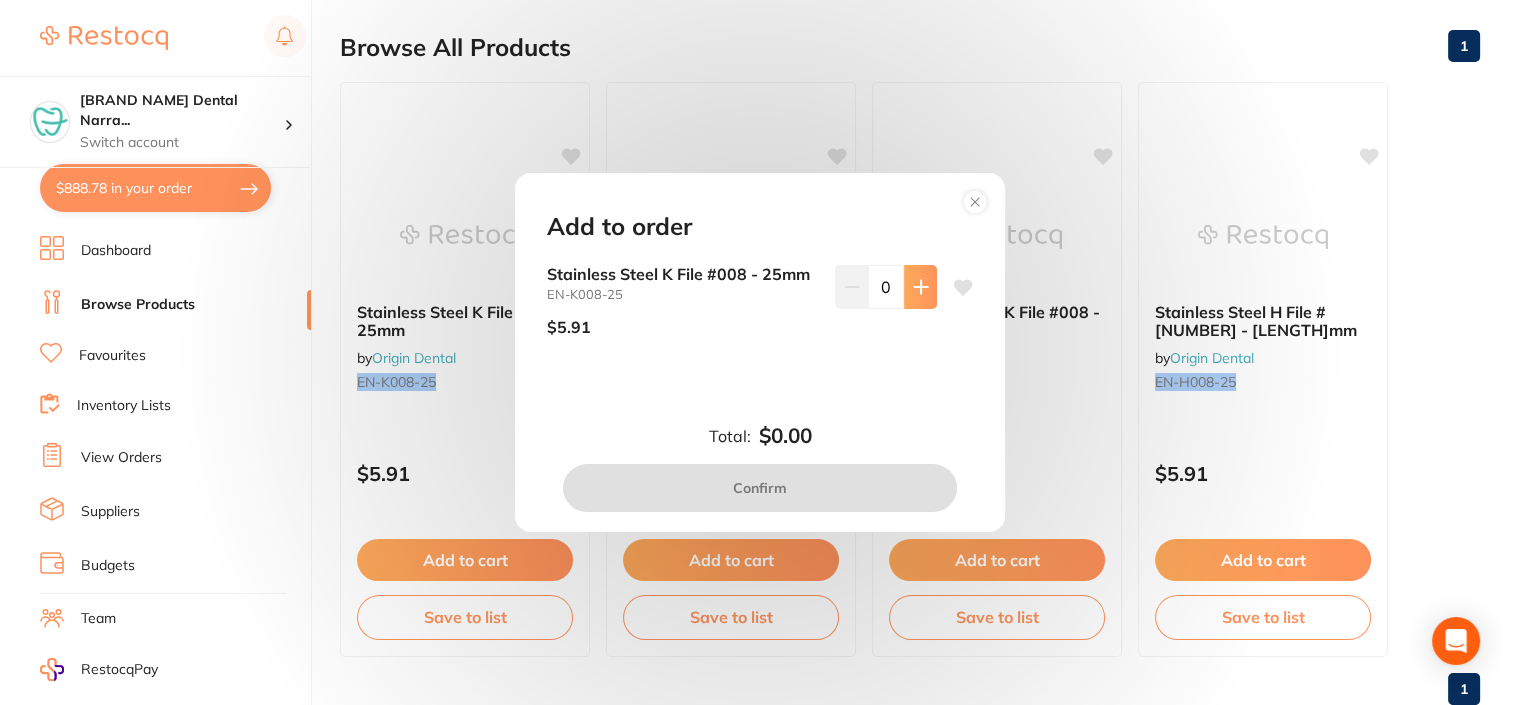 click at bounding box center [920, 287] 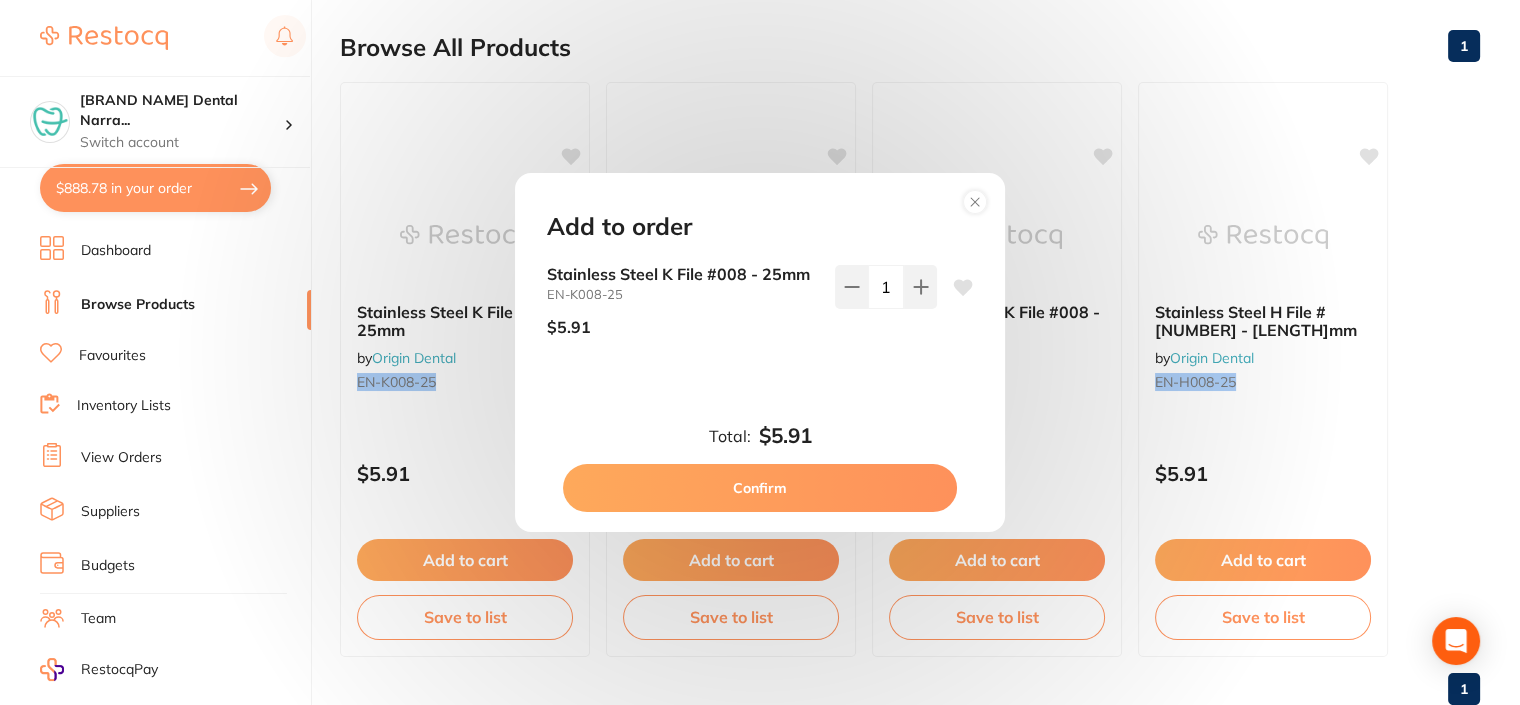 click on "Confirm" at bounding box center [760, 488] 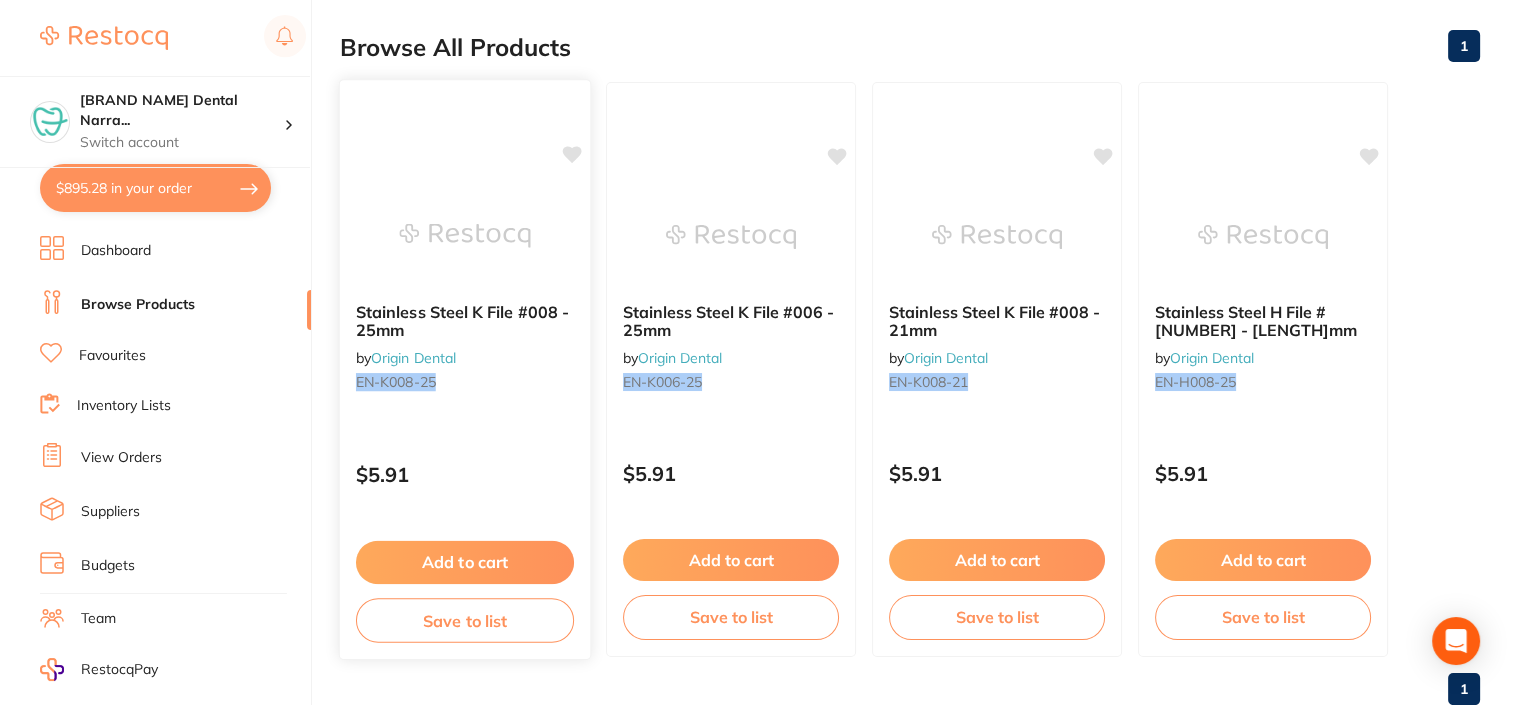 click on "Add to cart" at bounding box center (465, 562) 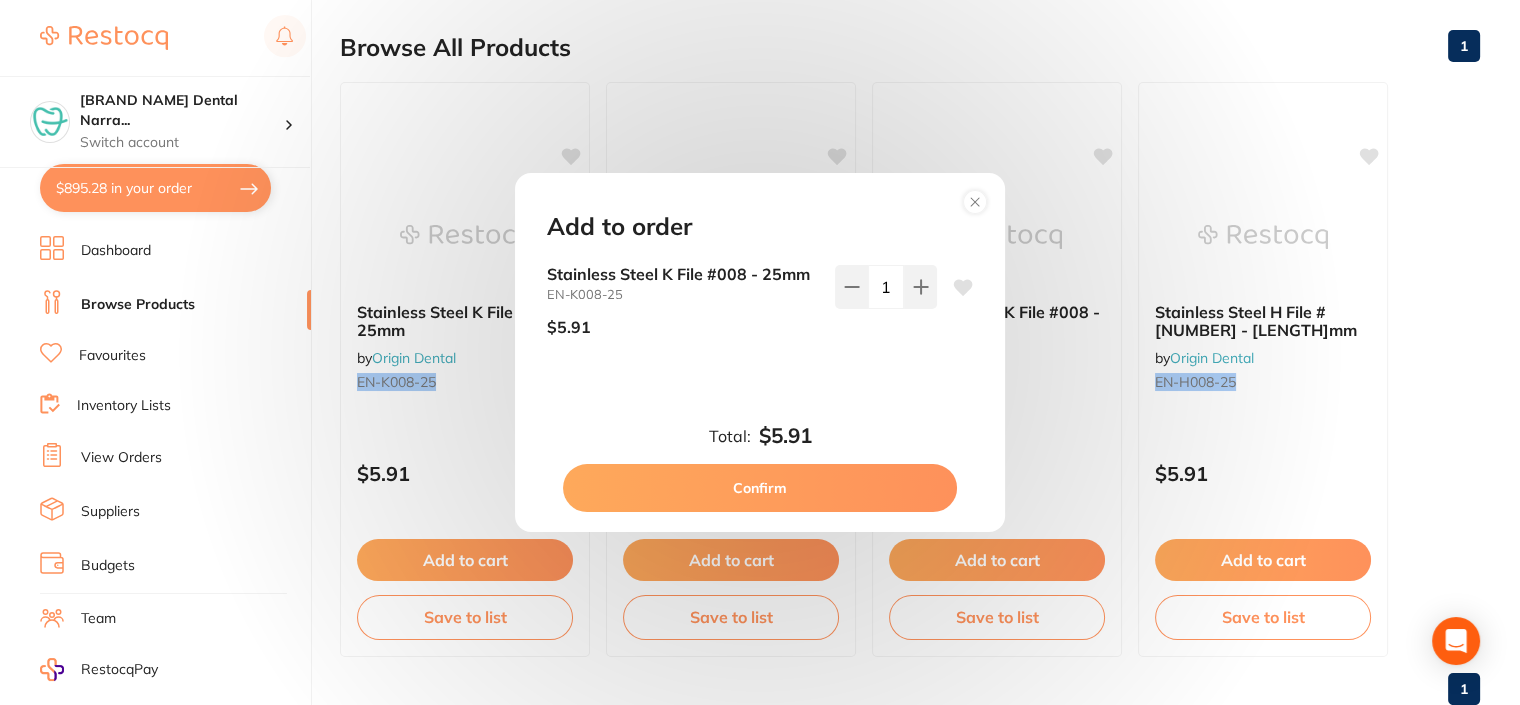 drag, startPoint x: 918, startPoint y: 286, endPoint x: 902, endPoint y: 336, distance: 52.49762 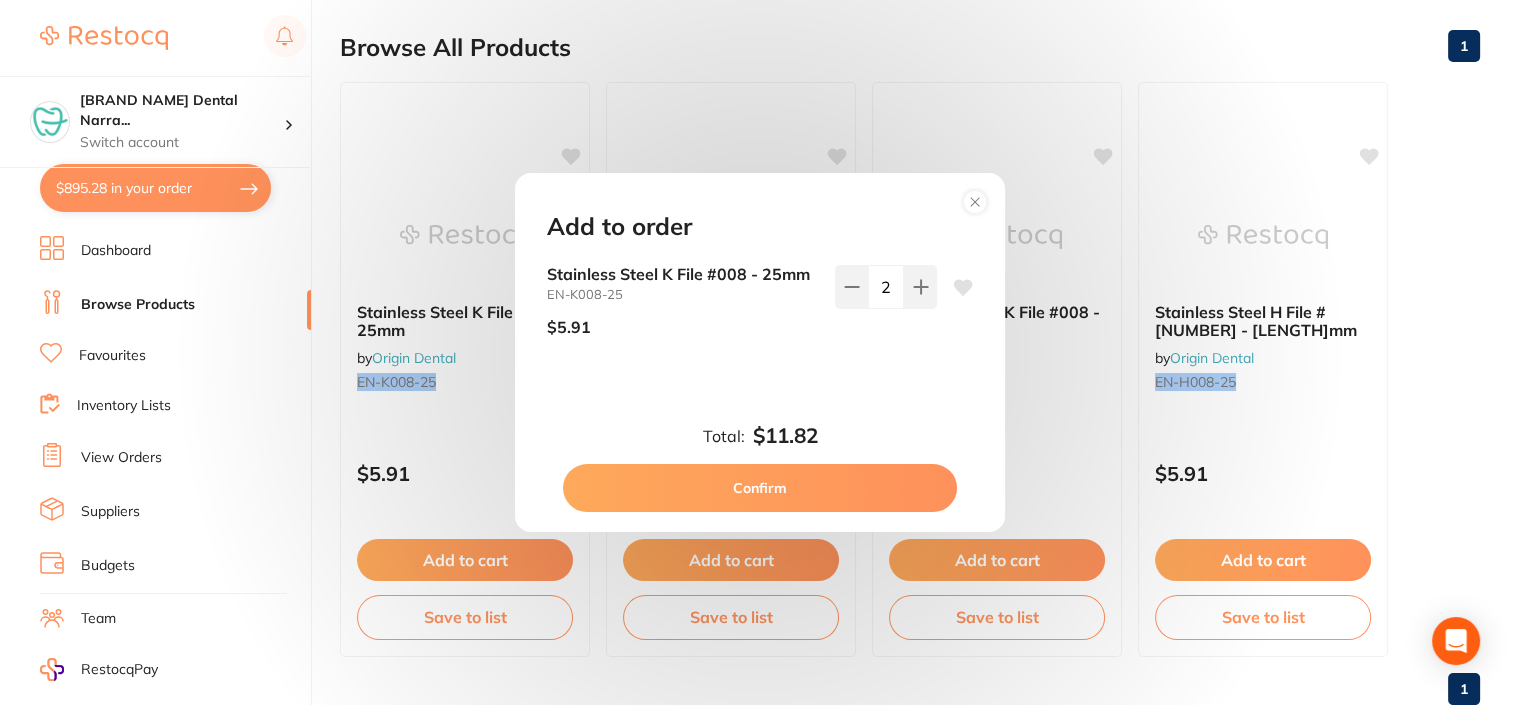 click on "Confirm" at bounding box center [760, 488] 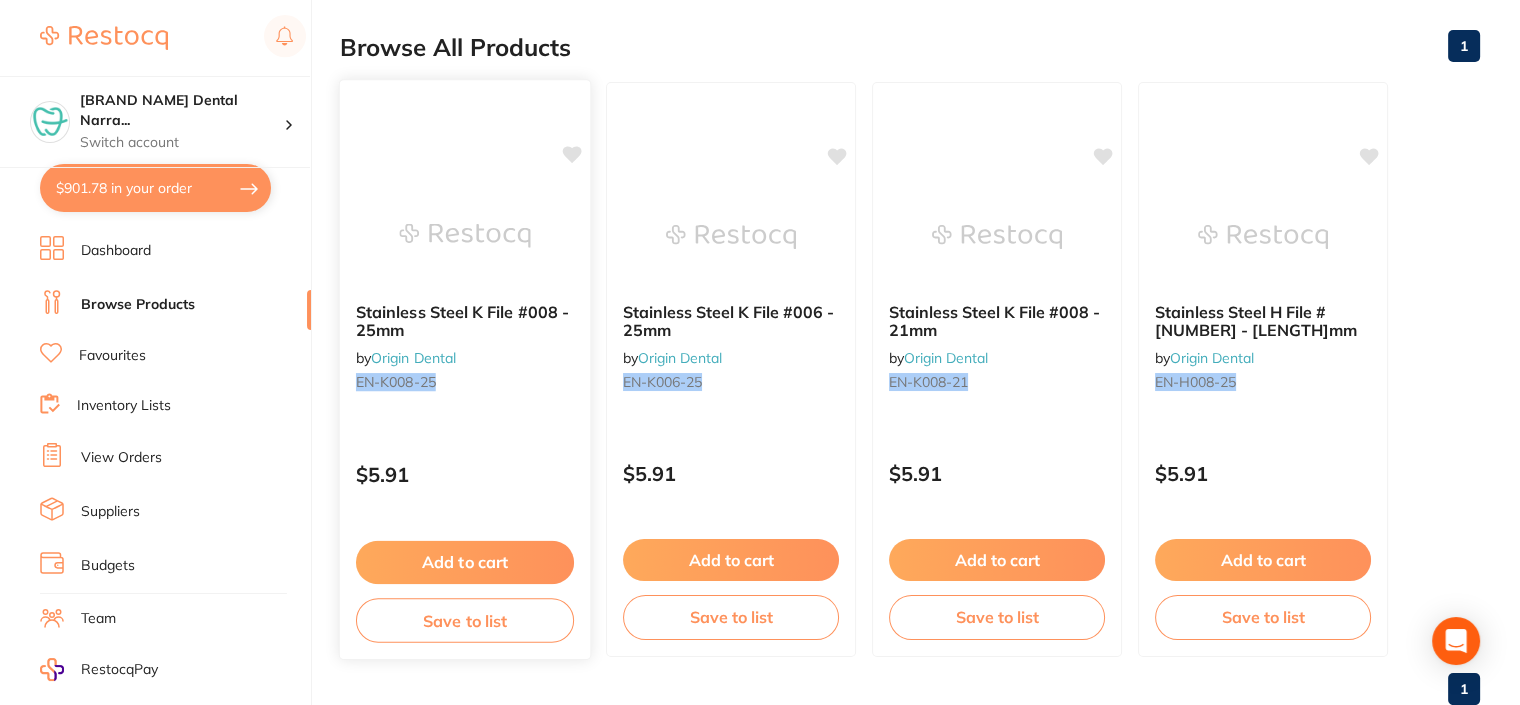 scroll, scrollTop: 0, scrollLeft: 0, axis: both 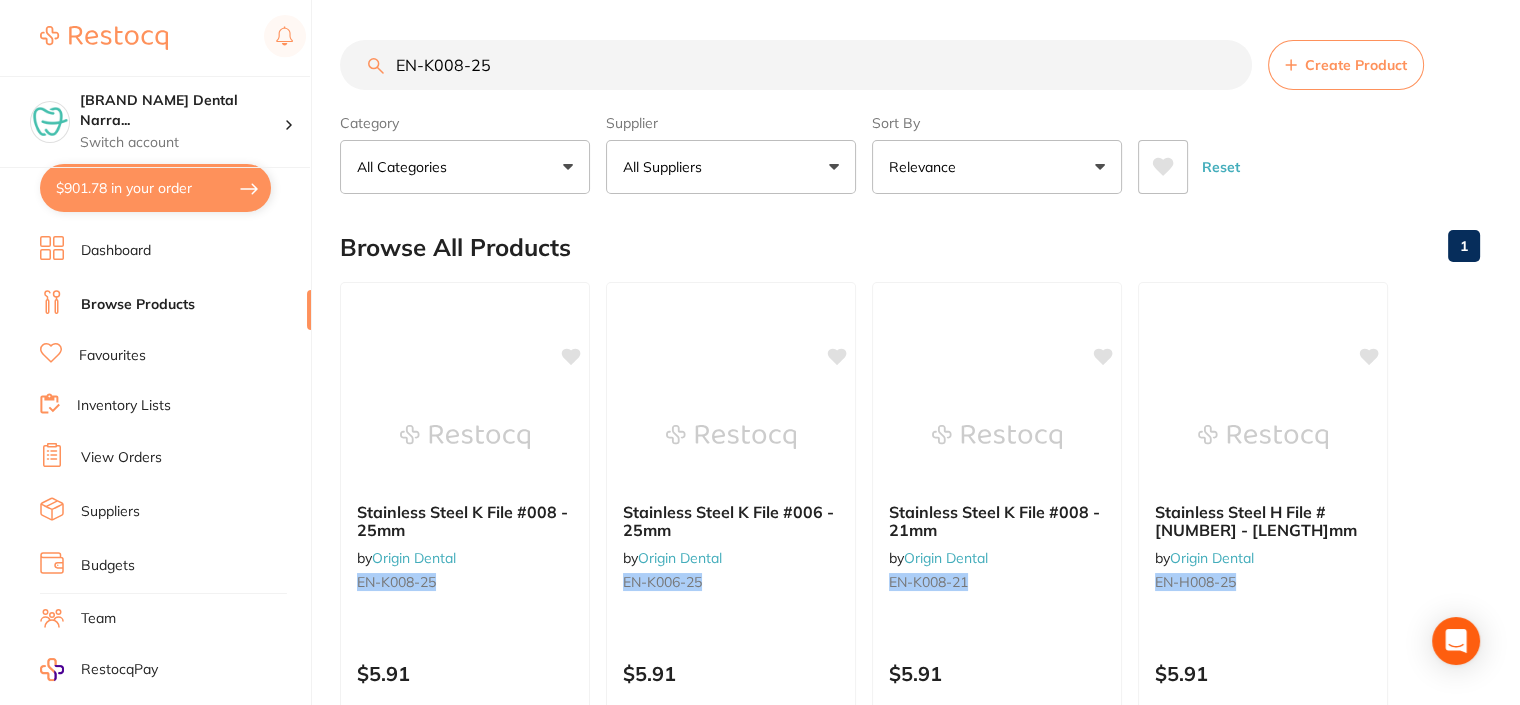 drag, startPoint x: 515, startPoint y: 63, endPoint x: 374, endPoint y: 68, distance: 141.08862 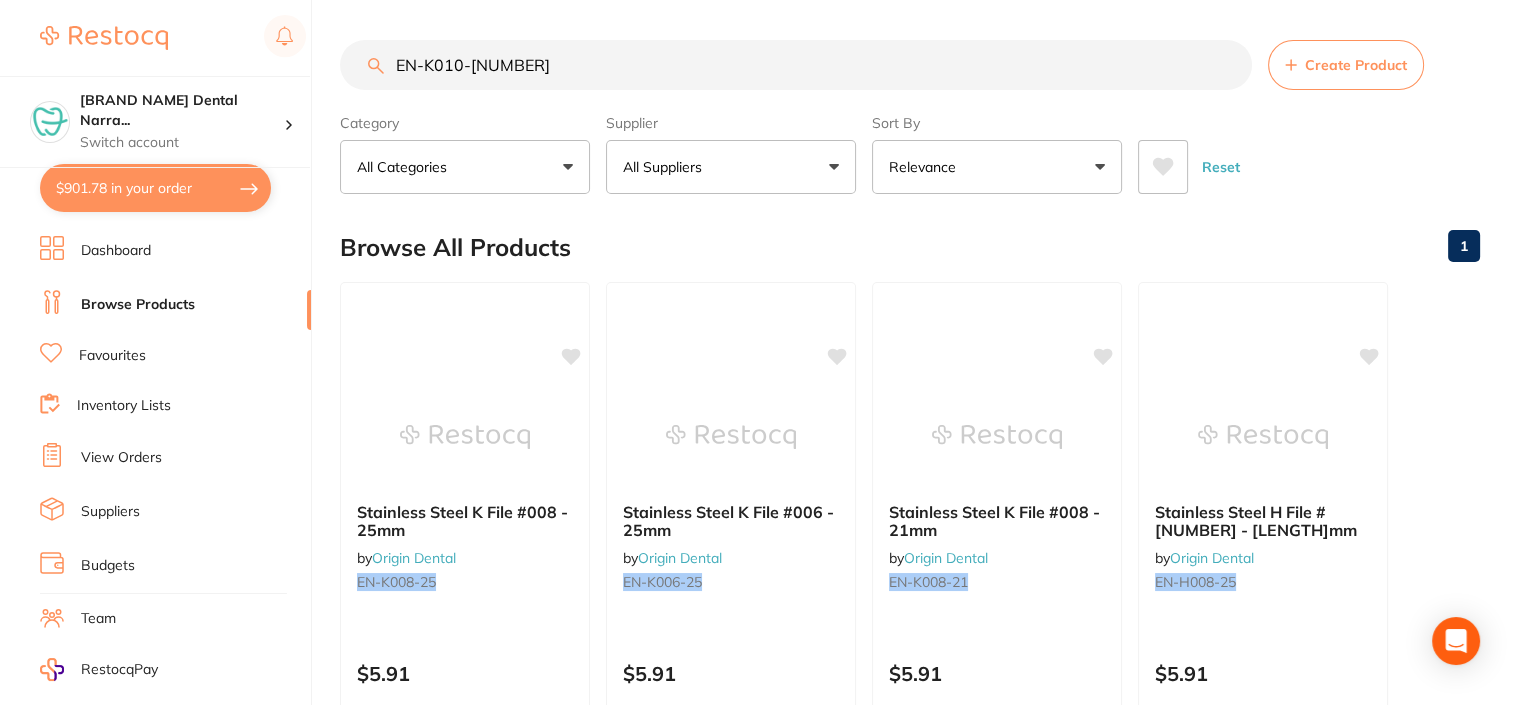 type on "EN-K010-21" 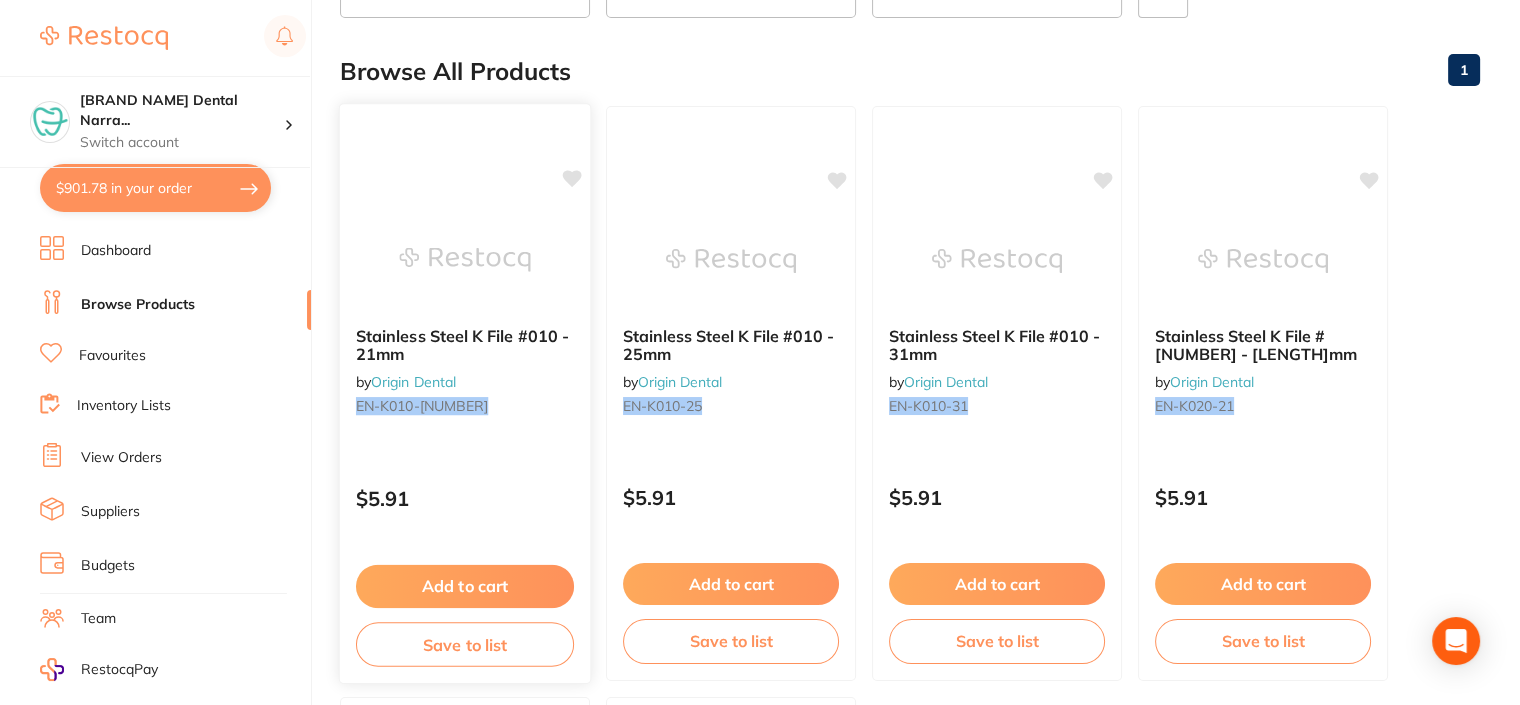 scroll, scrollTop: 200, scrollLeft: 0, axis: vertical 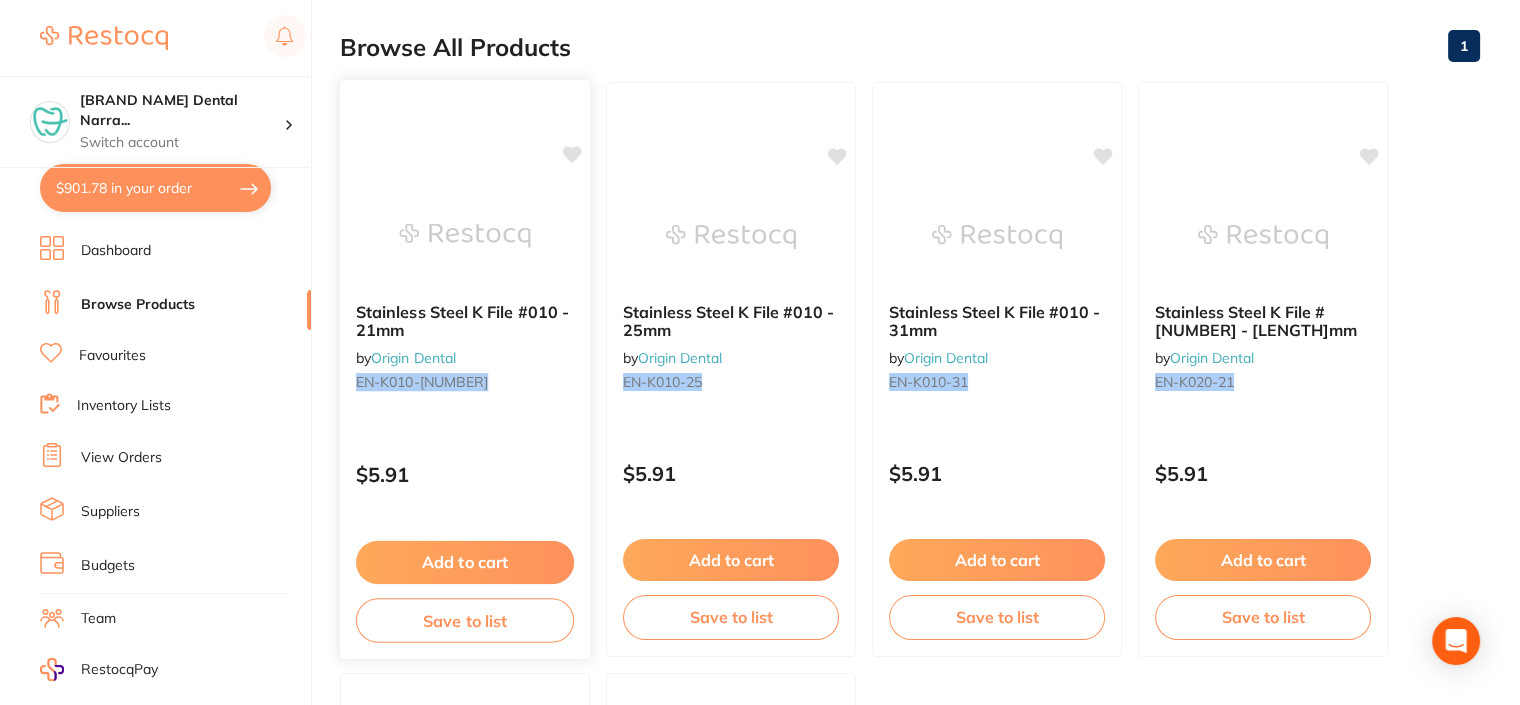 click on "Add to cart" at bounding box center [465, 562] 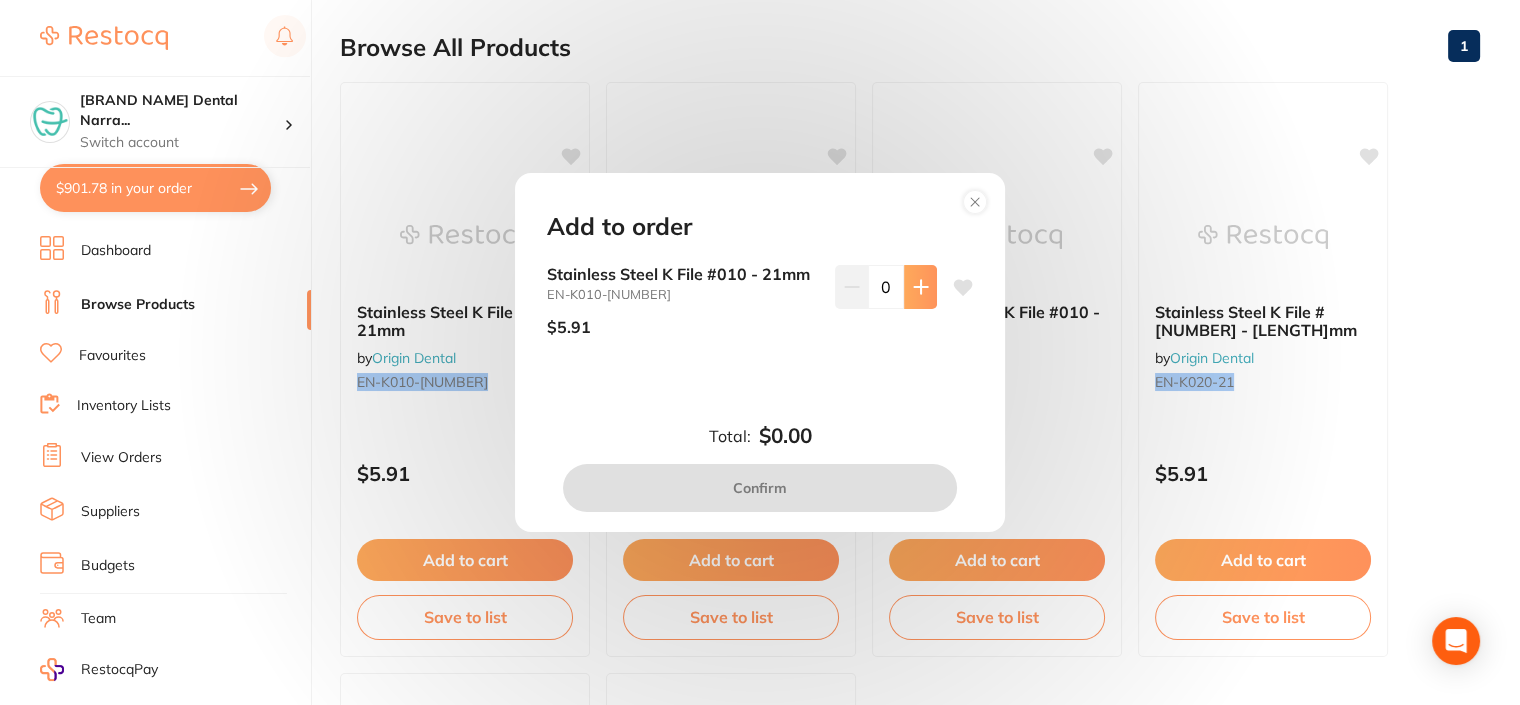 click 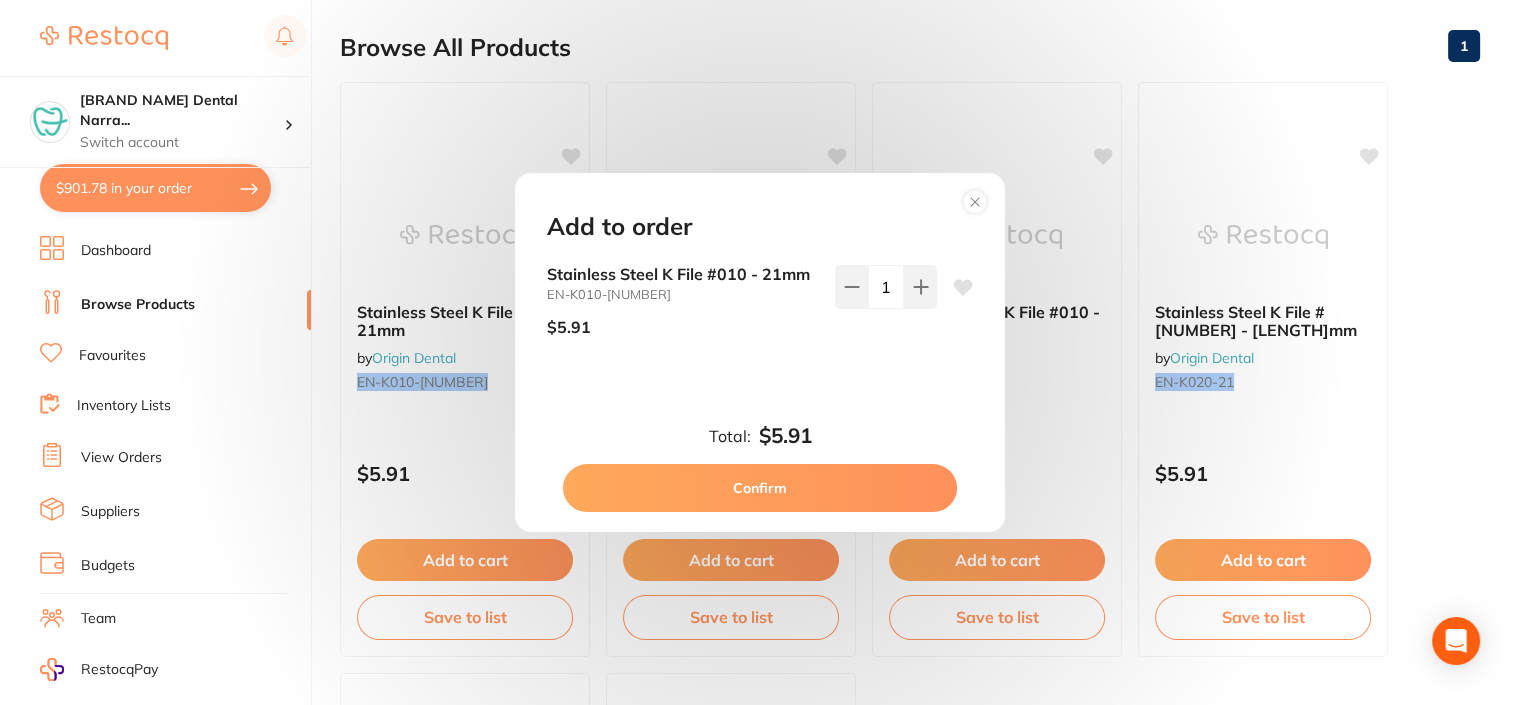 click on "Confirm" at bounding box center [760, 488] 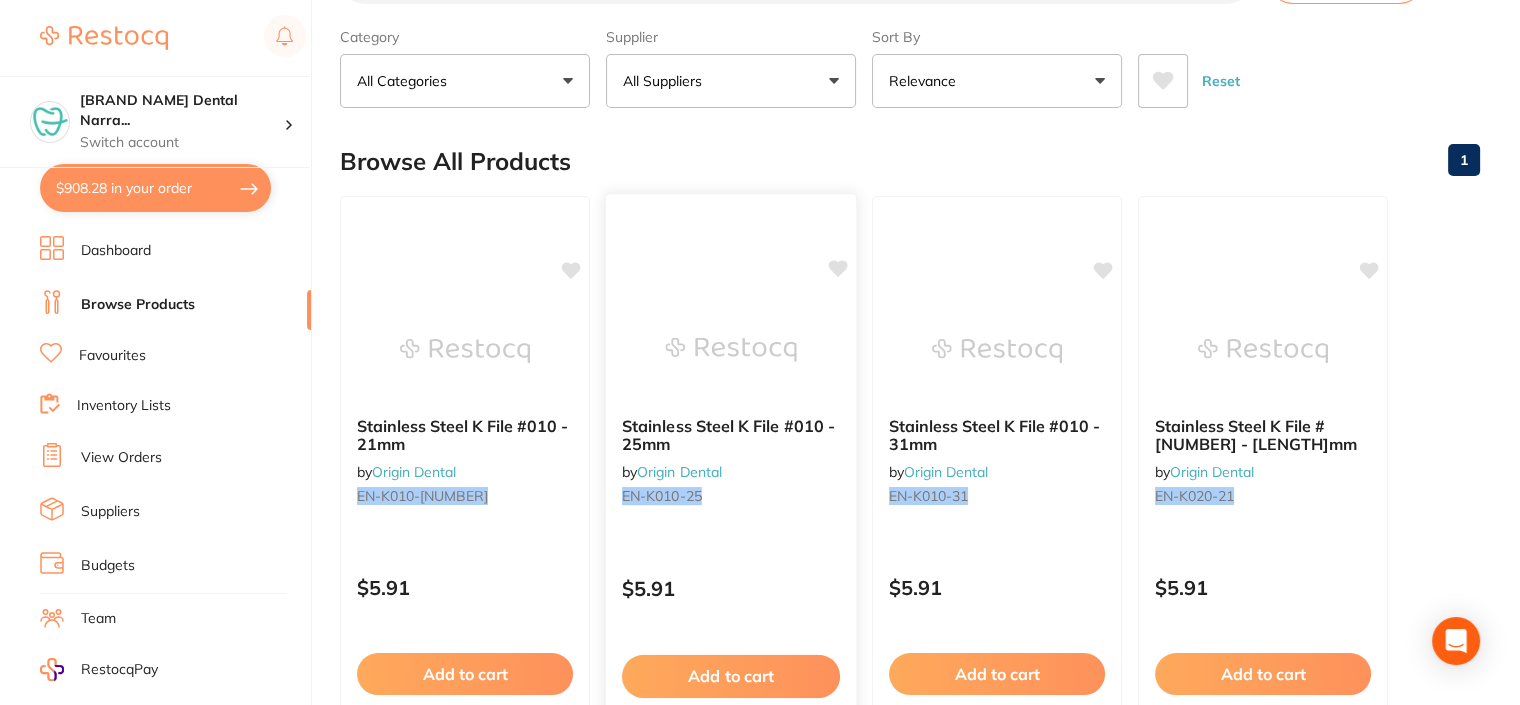 scroll, scrollTop: 0, scrollLeft: 0, axis: both 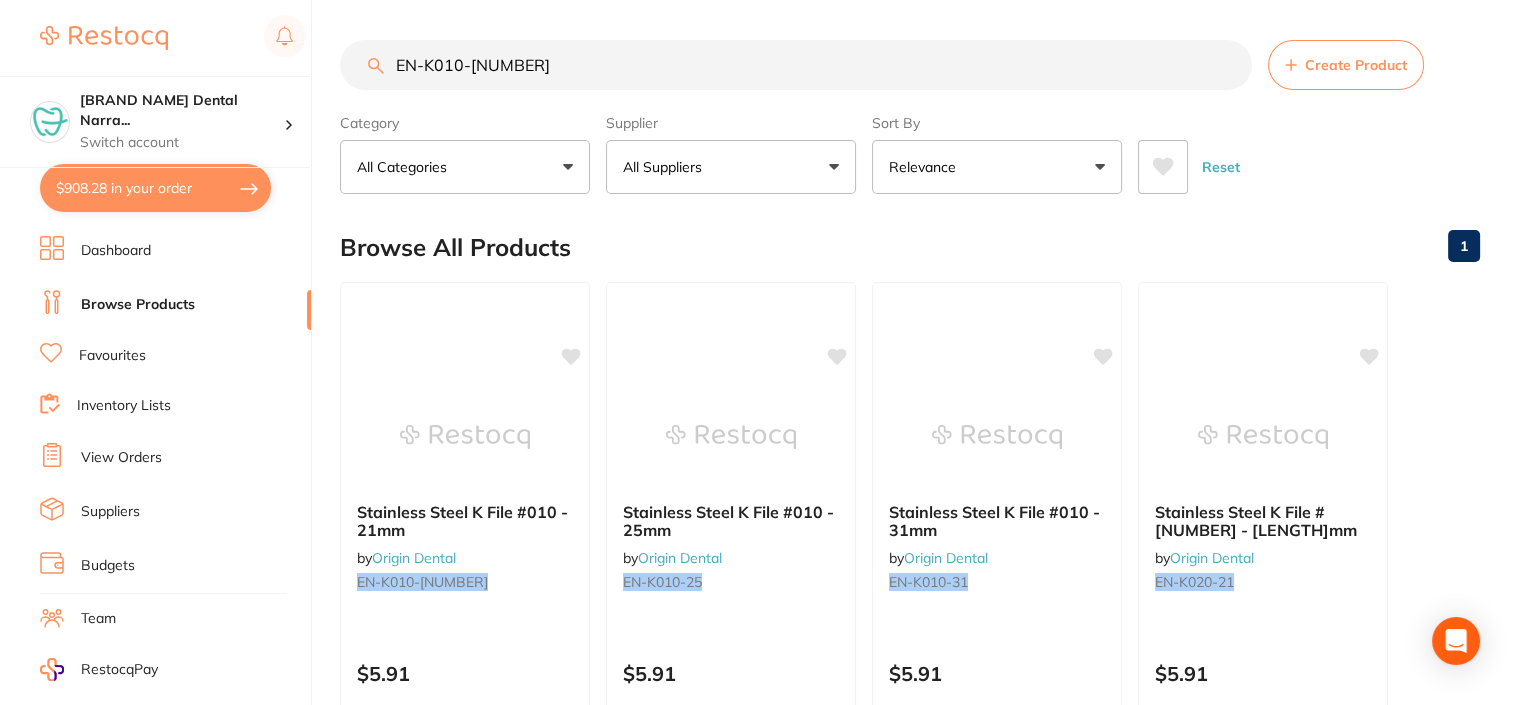 drag, startPoint x: 503, startPoint y: 67, endPoint x: 375, endPoint y: 67, distance: 128 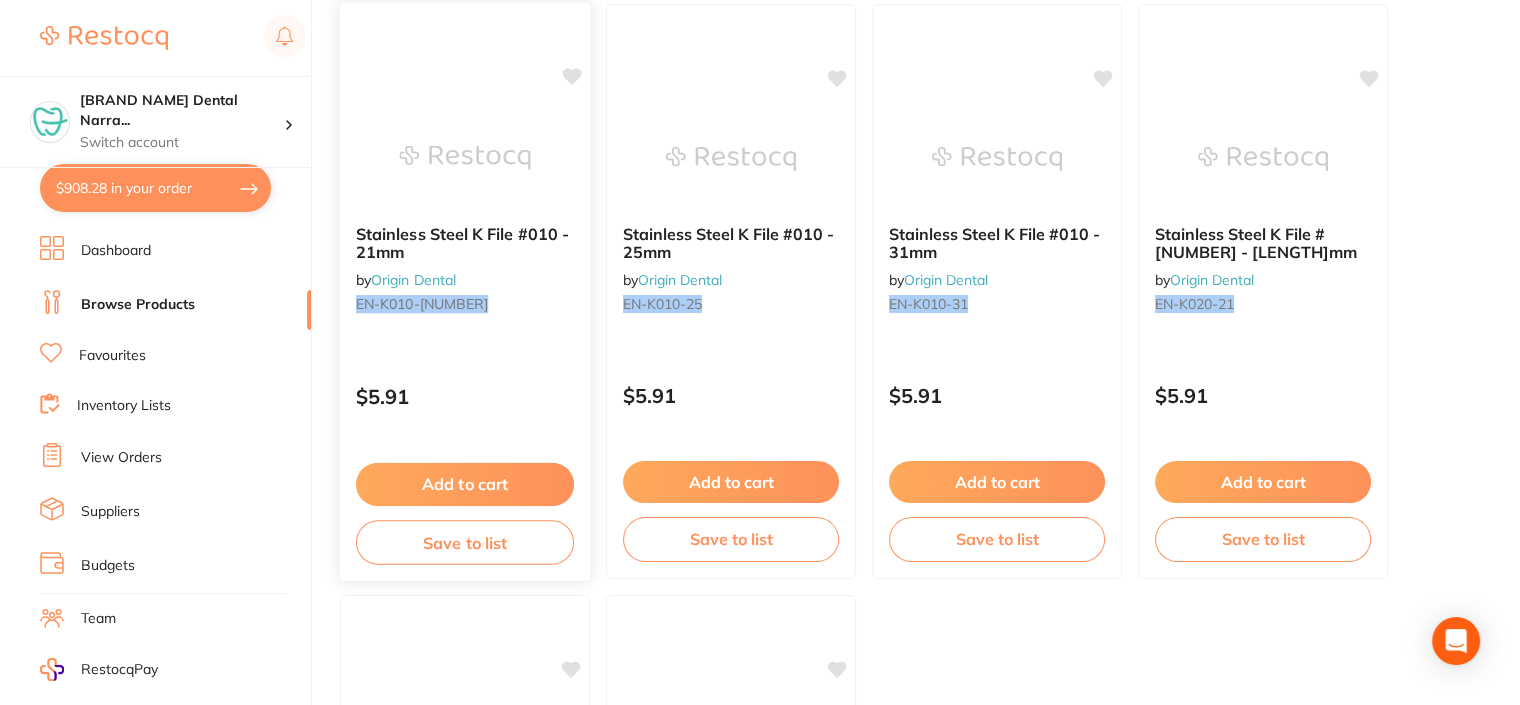 scroll, scrollTop: 300, scrollLeft: 0, axis: vertical 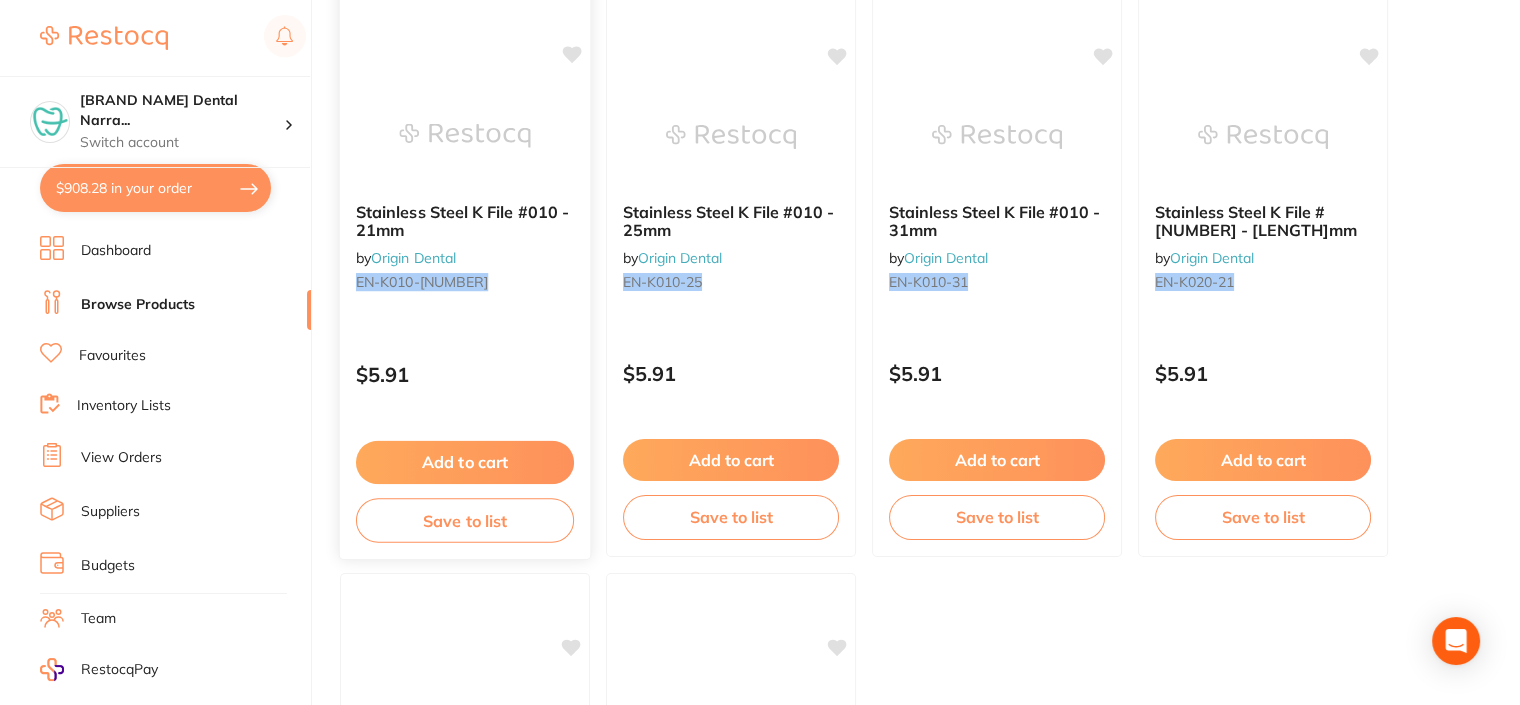 click on "Add to cart" at bounding box center (465, 462) 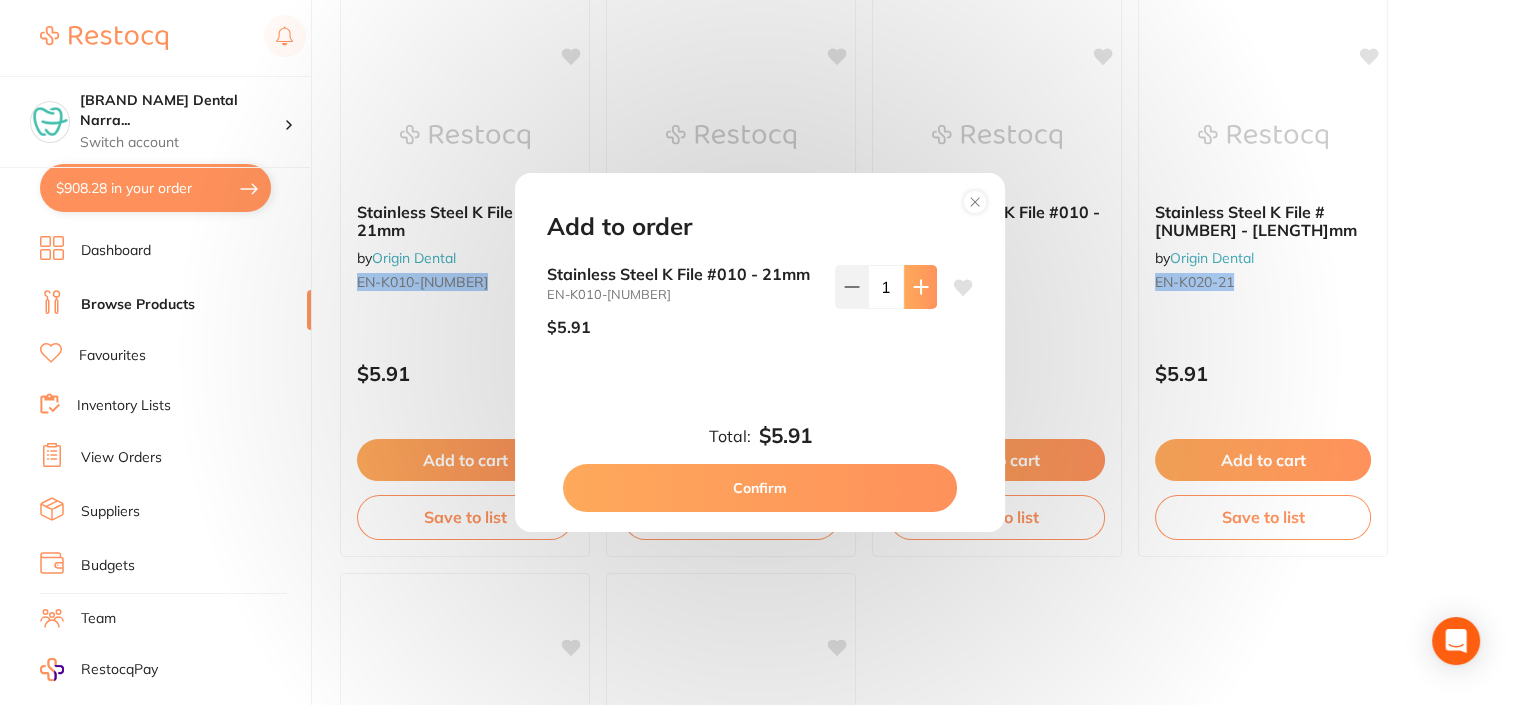 click at bounding box center (920, 287) 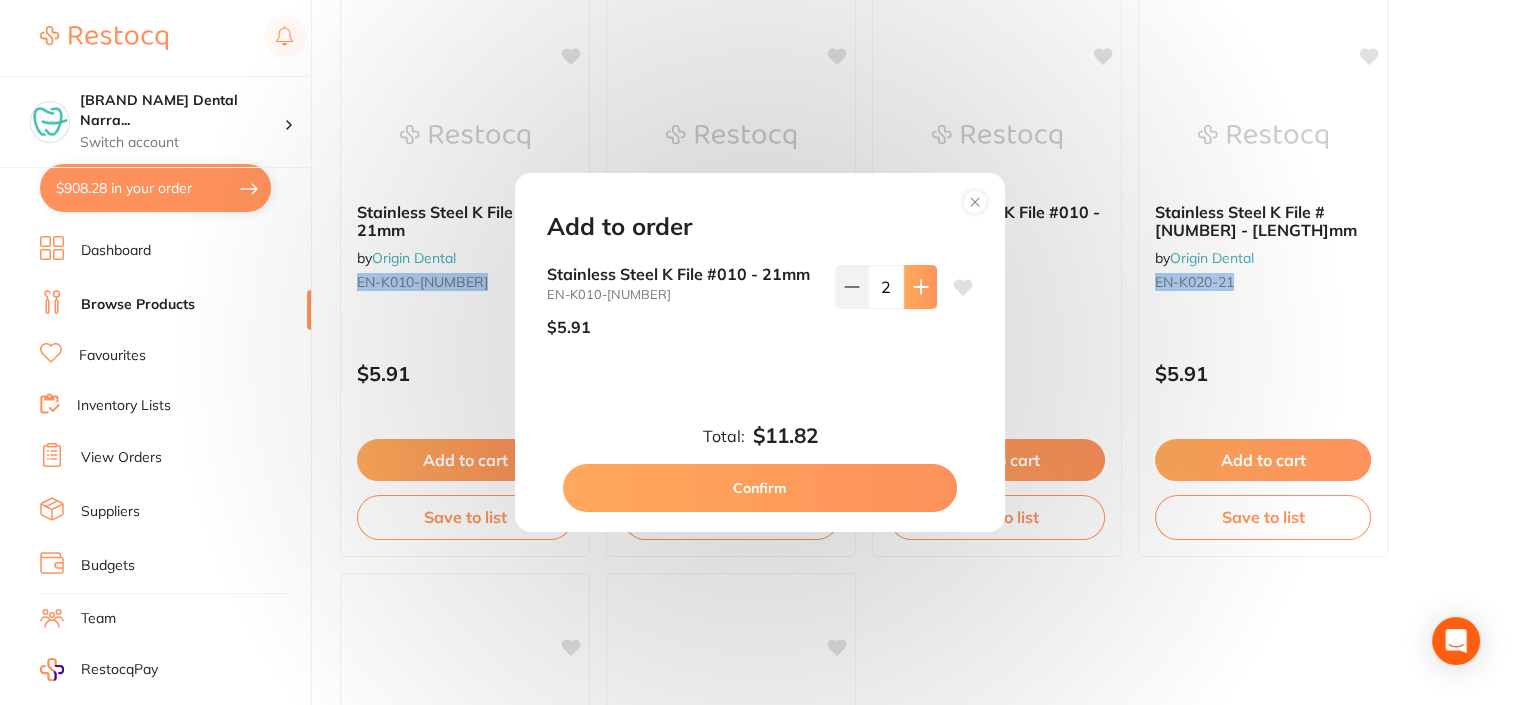 click at bounding box center [920, 287] 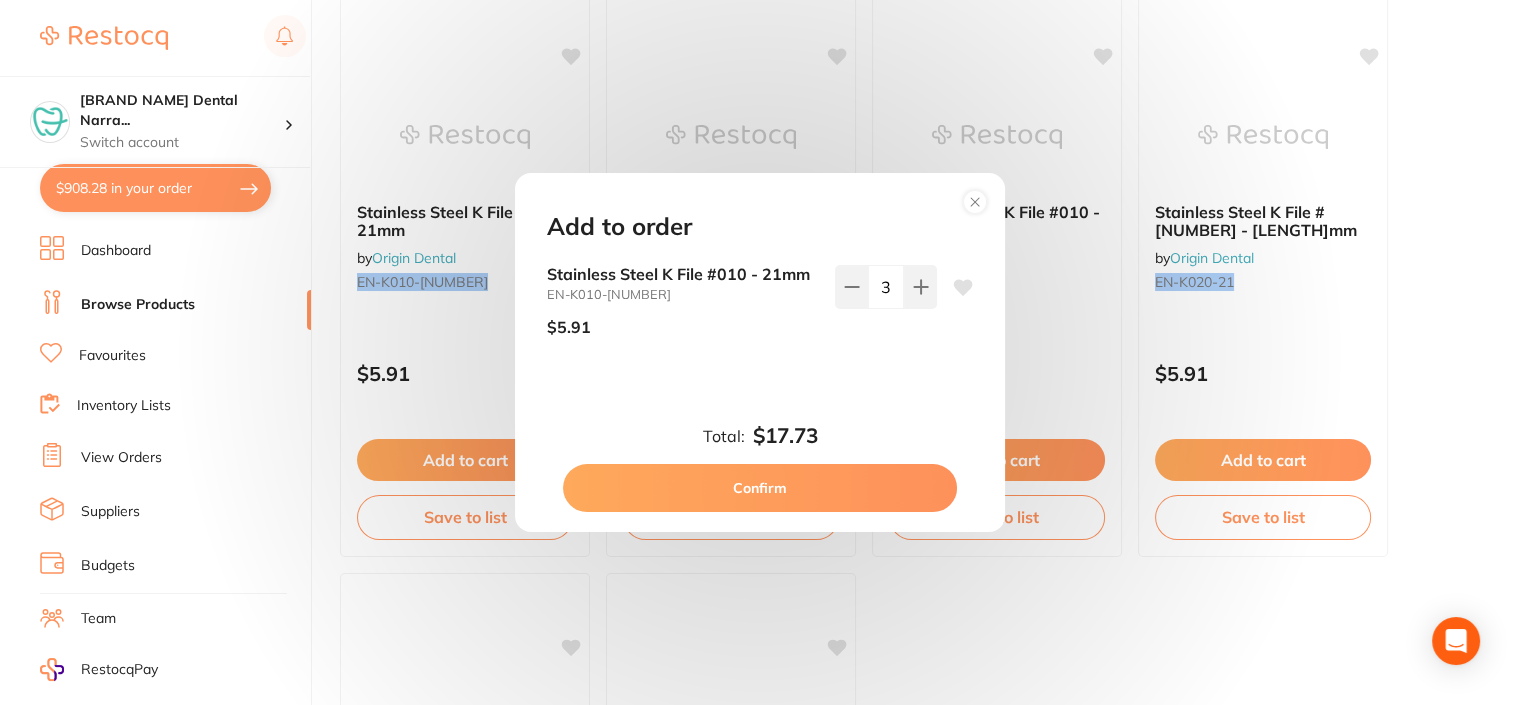 click on "Confirm" at bounding box center (760, 488) 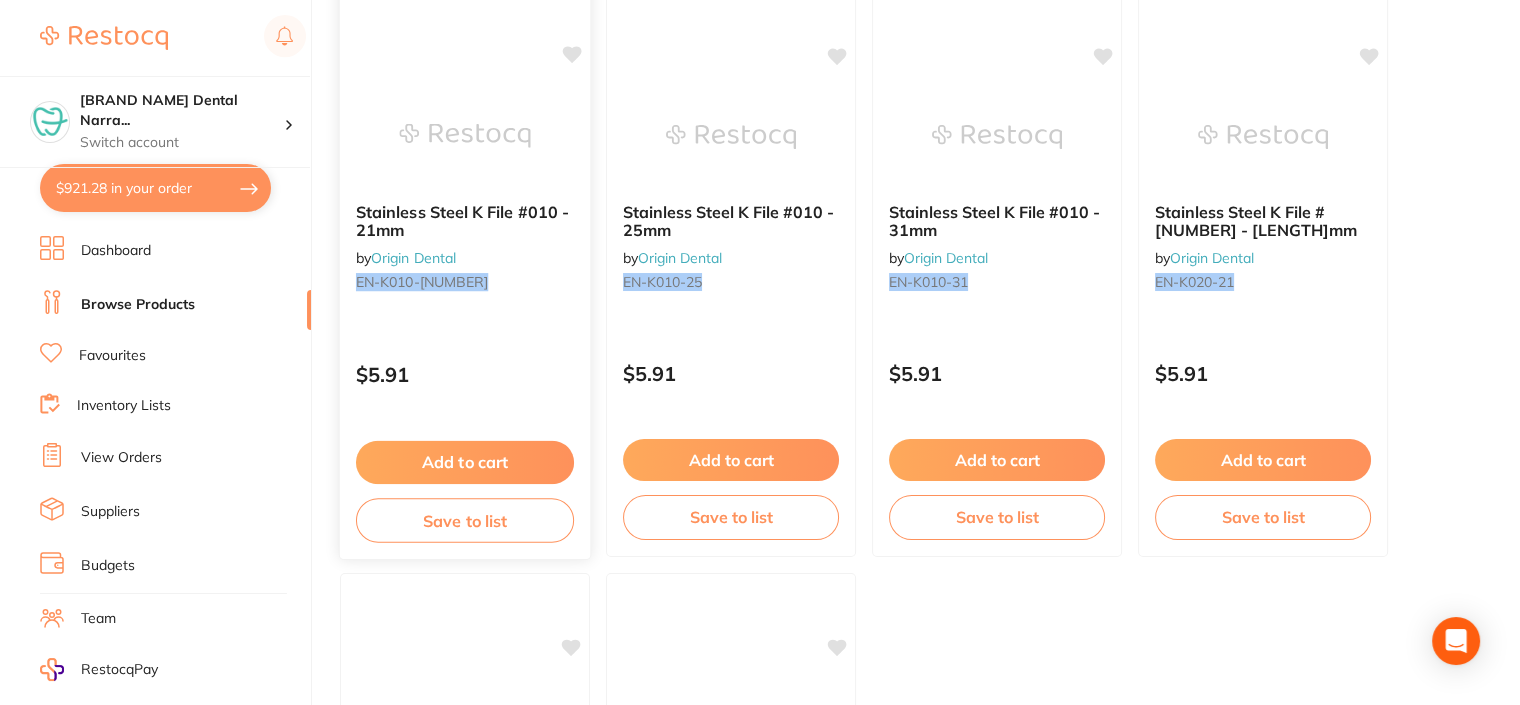 scroll, scrollTop: 0, scrollLeft: 0, axis: both 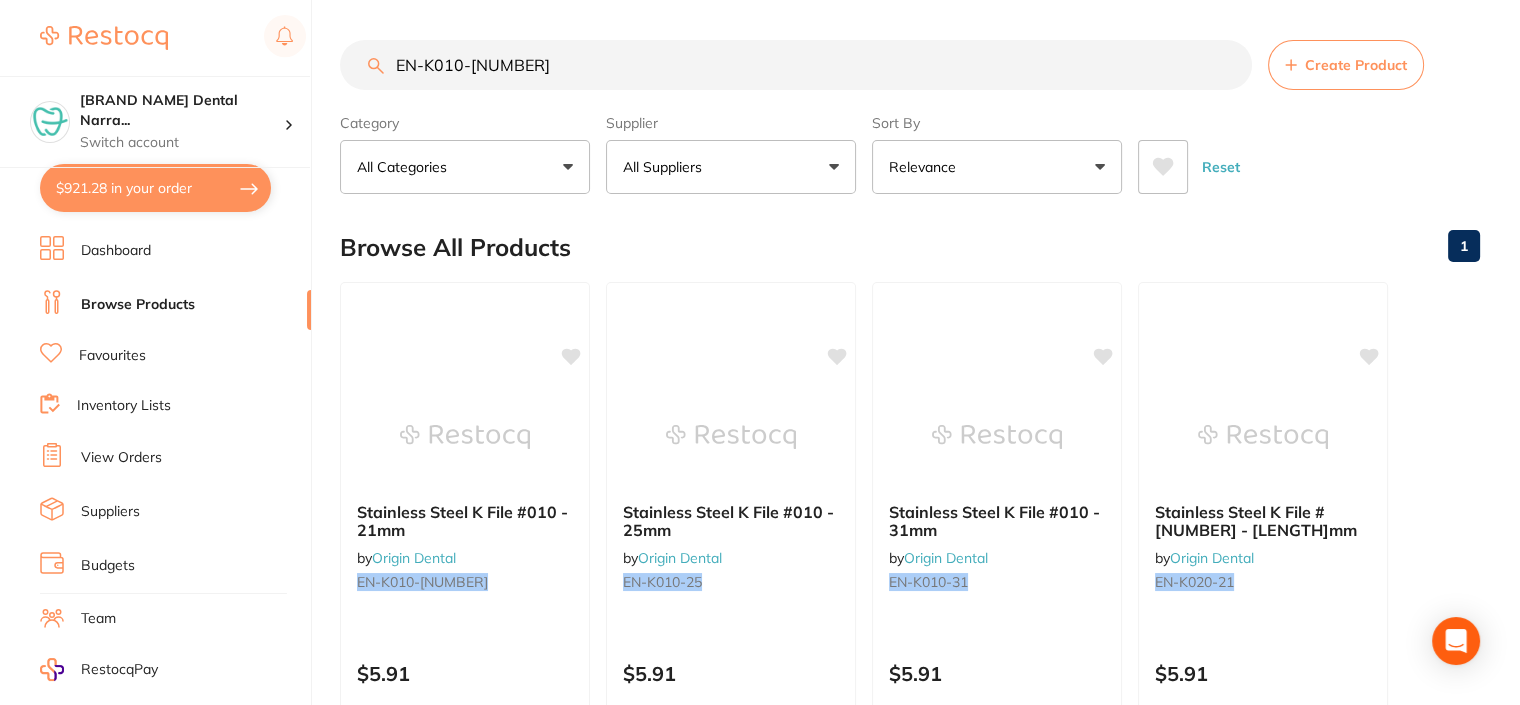 drag, startPoint x: 496, startPoint y: 71, endPoint x: 388, endPoint y: 63, distance: 108.29589 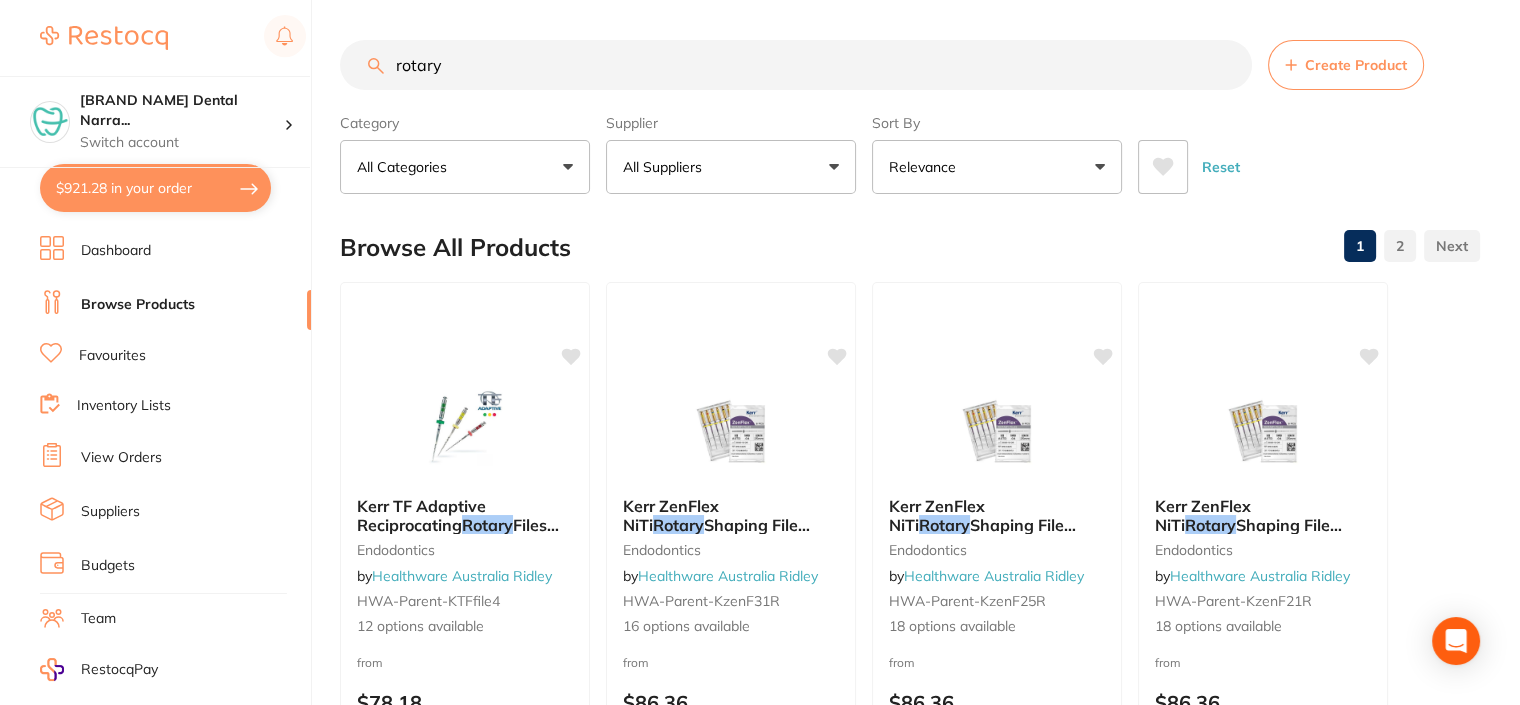 type on "rotary" 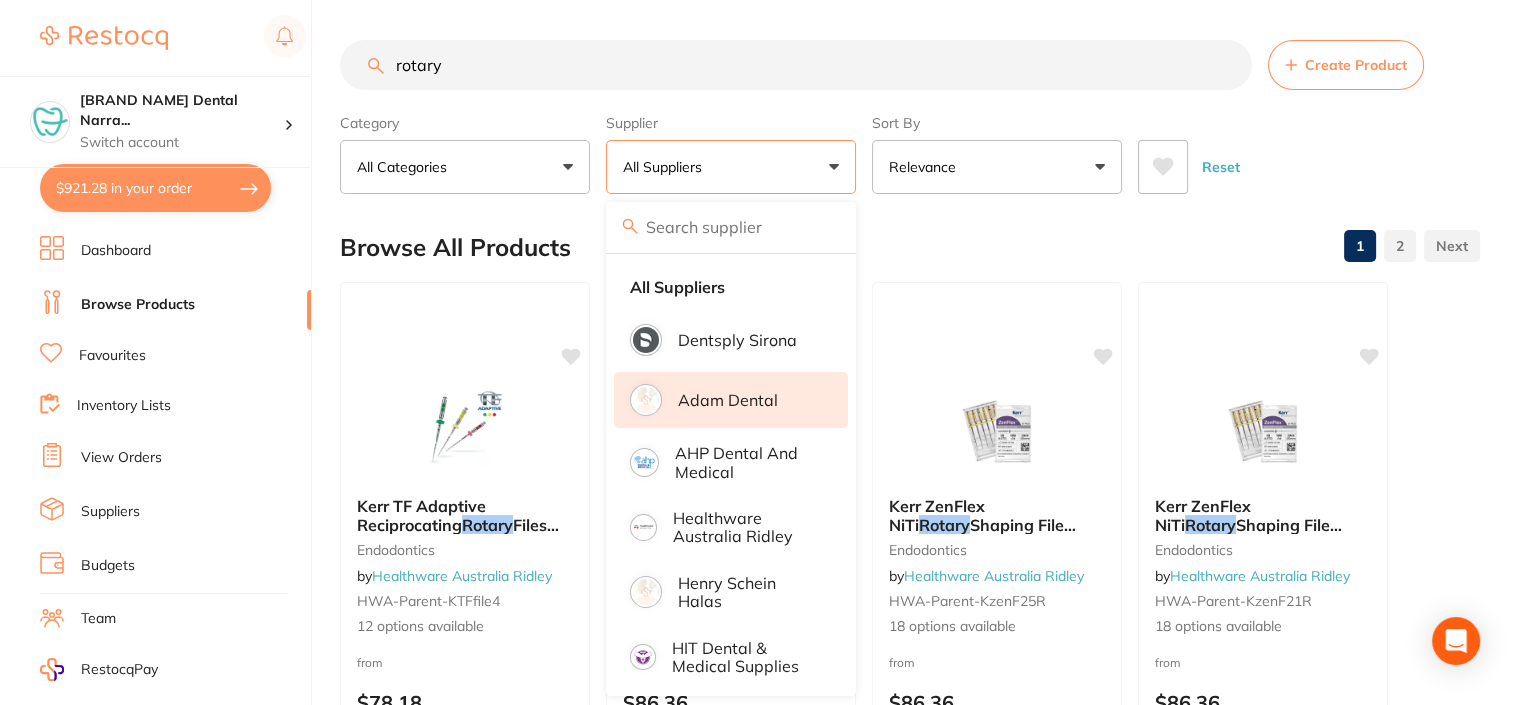 click on "Adam Dental" at bounding box center (728, 400) 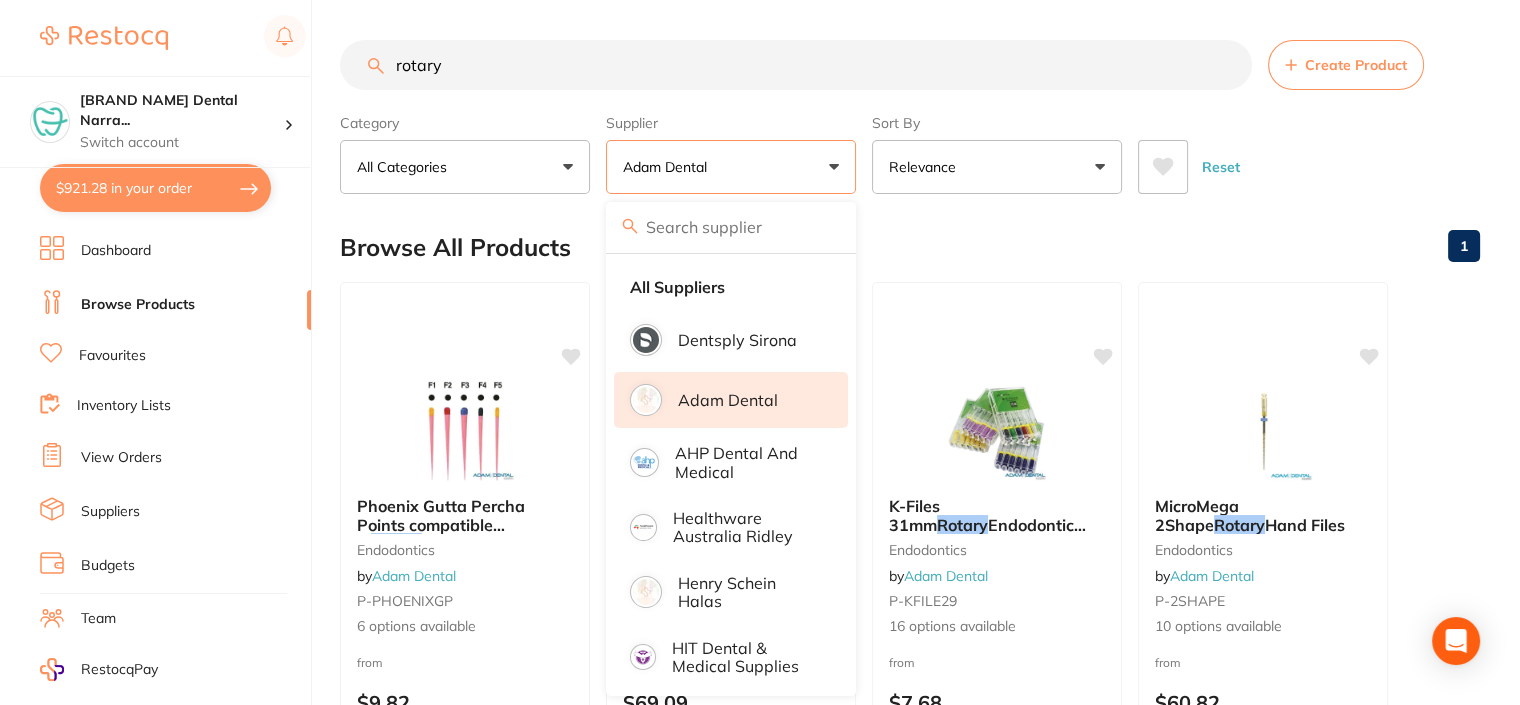 click at bounding box center (731, 227) 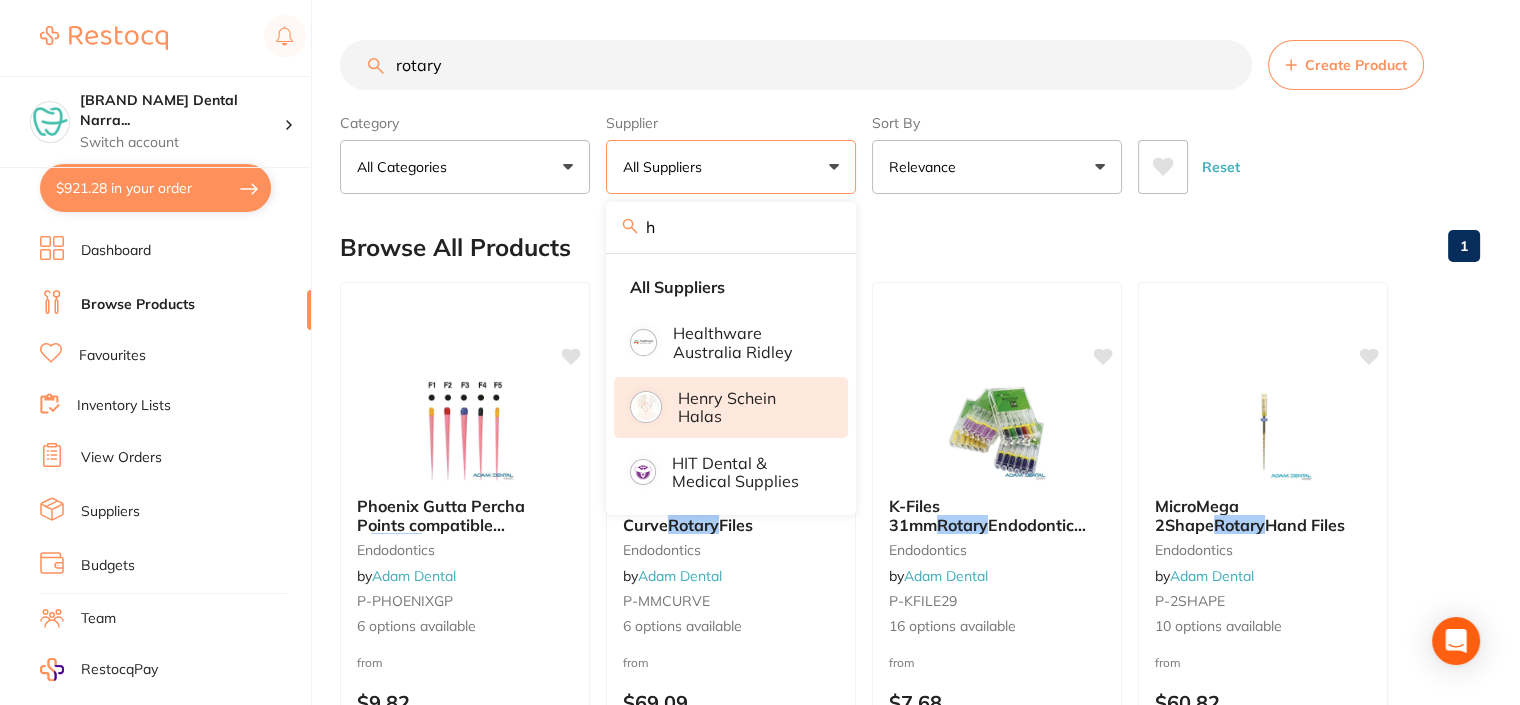 type on "h" 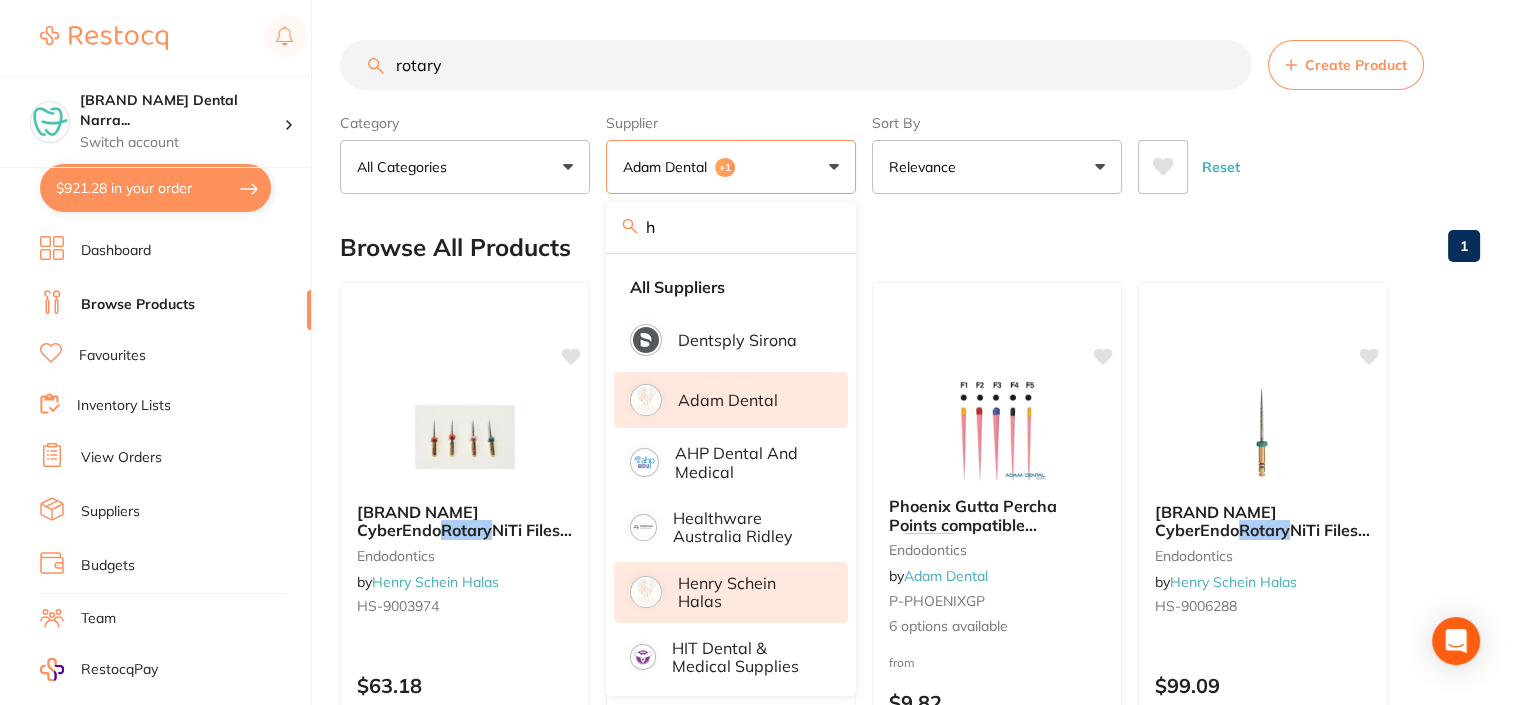 click on "h" at bounding box center [731, 227] 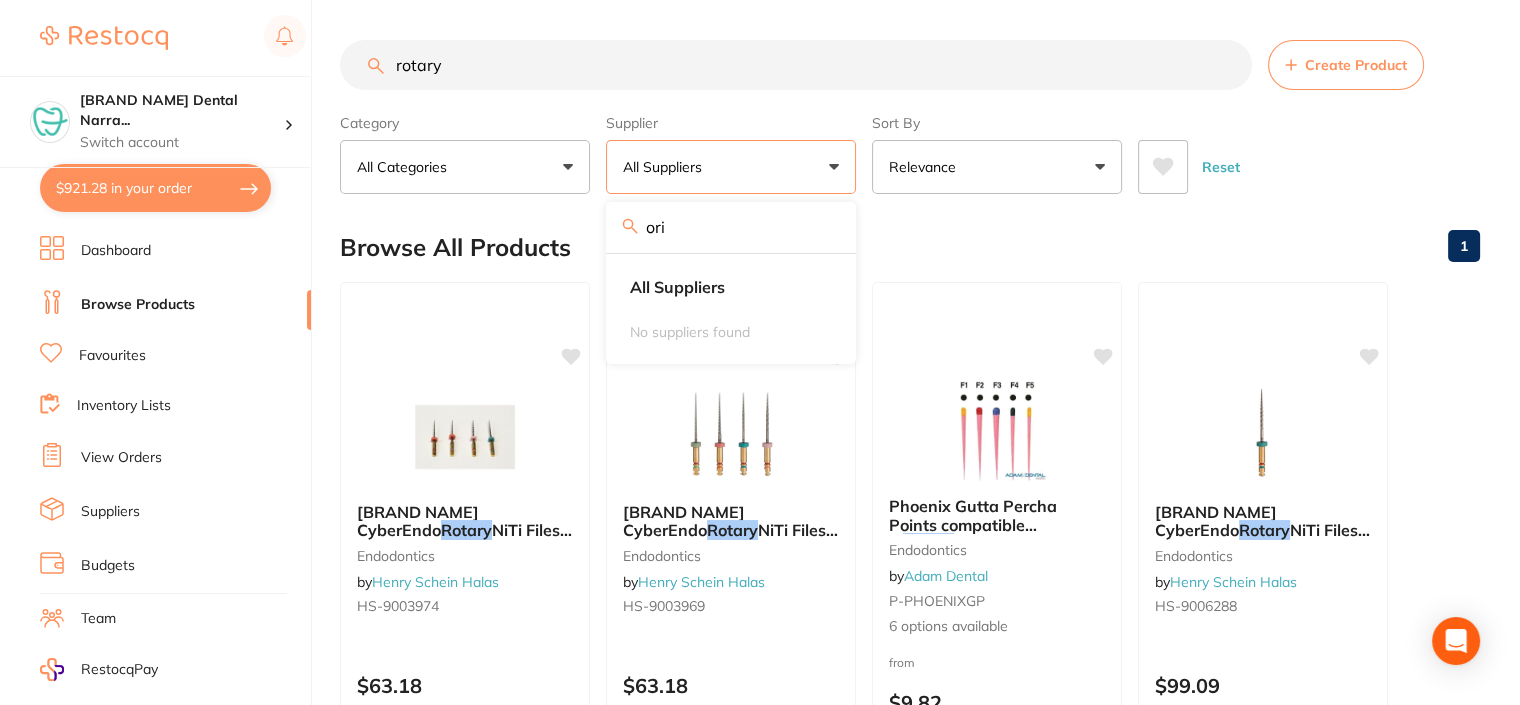 type on "ori" 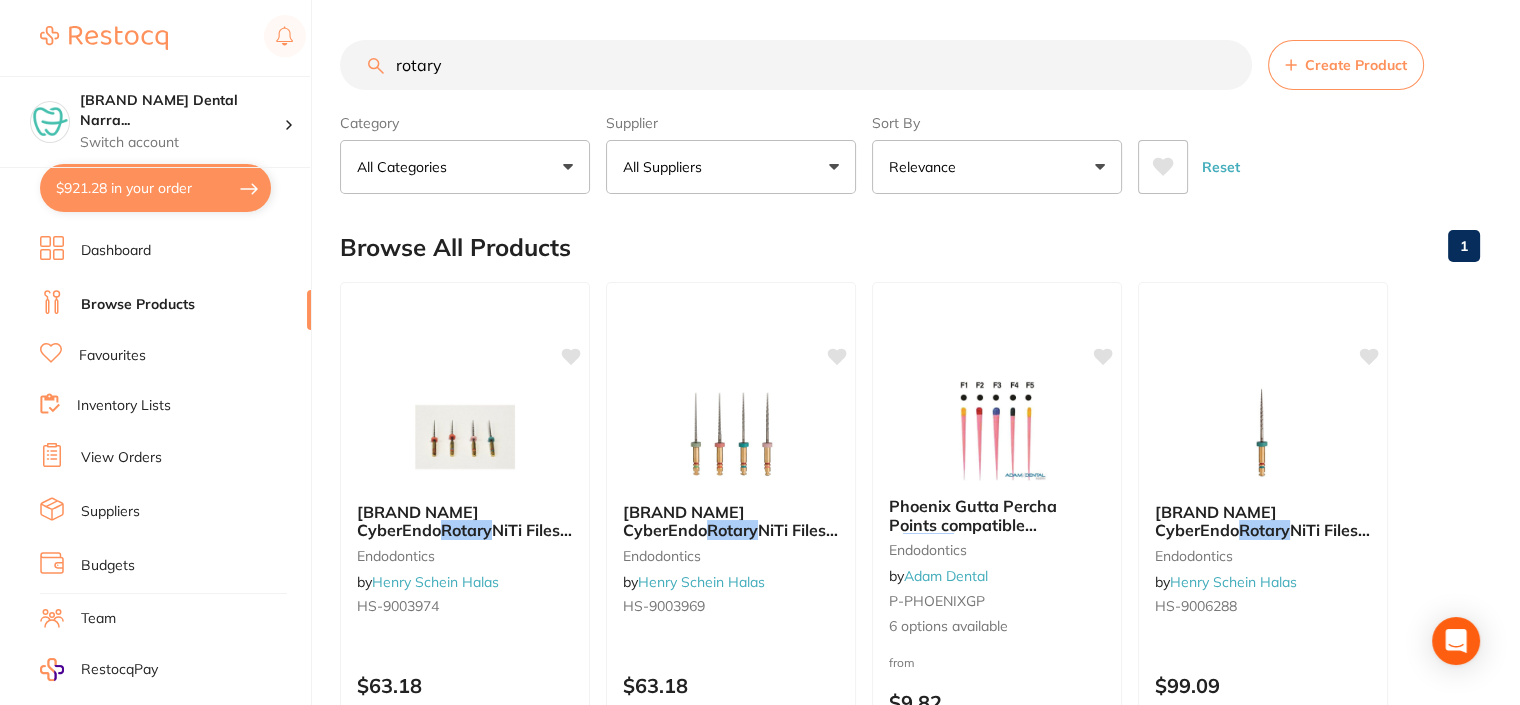 click on "Reset" at bounding box center (1221, 167) 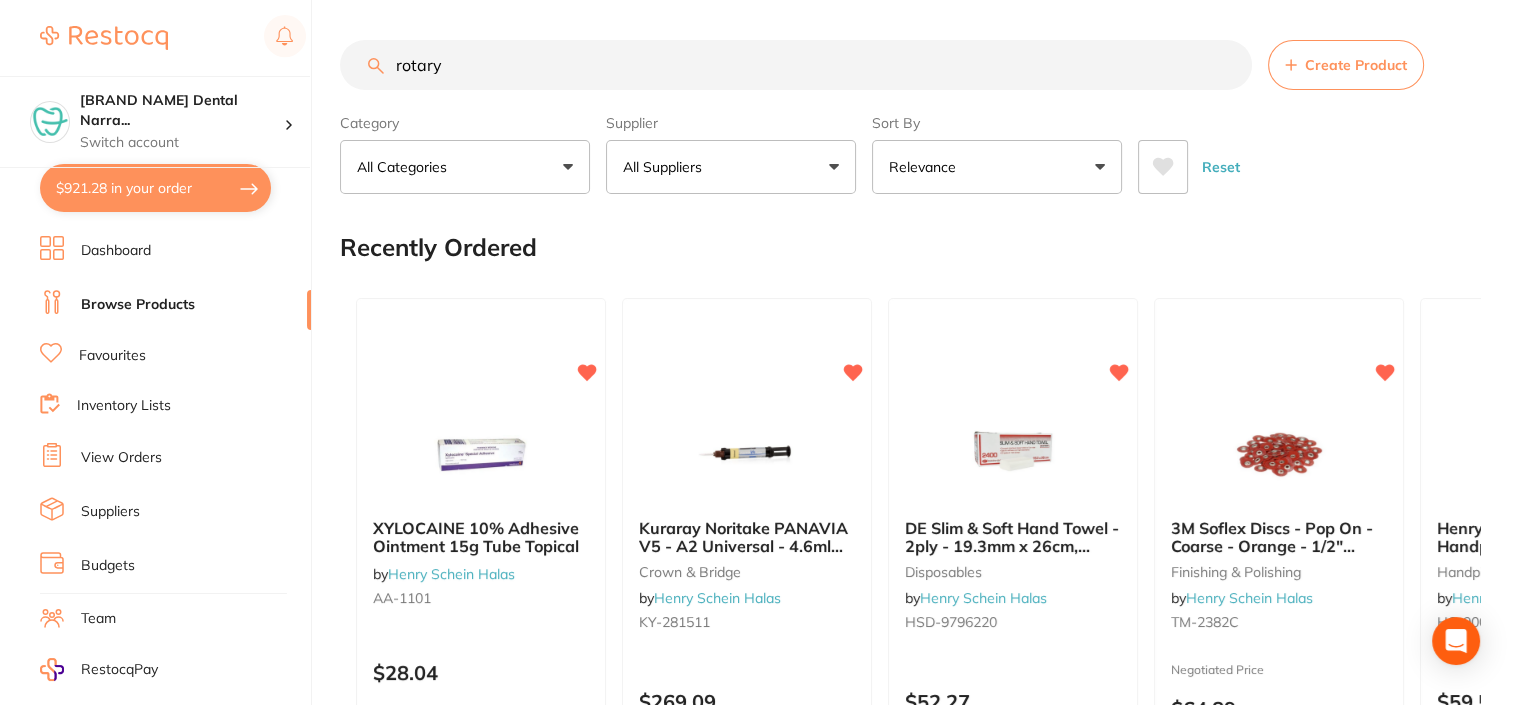 type 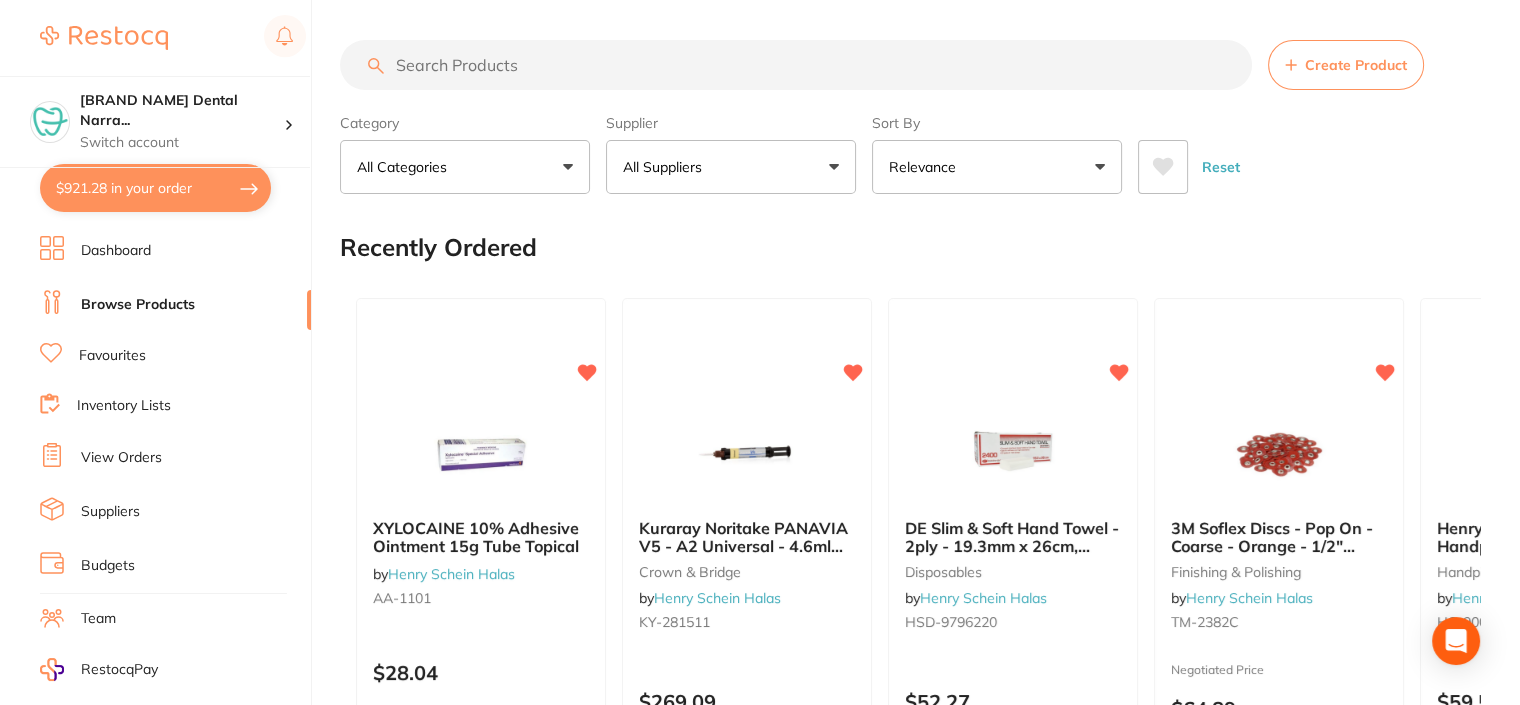 click at bounding box center [796, 65] 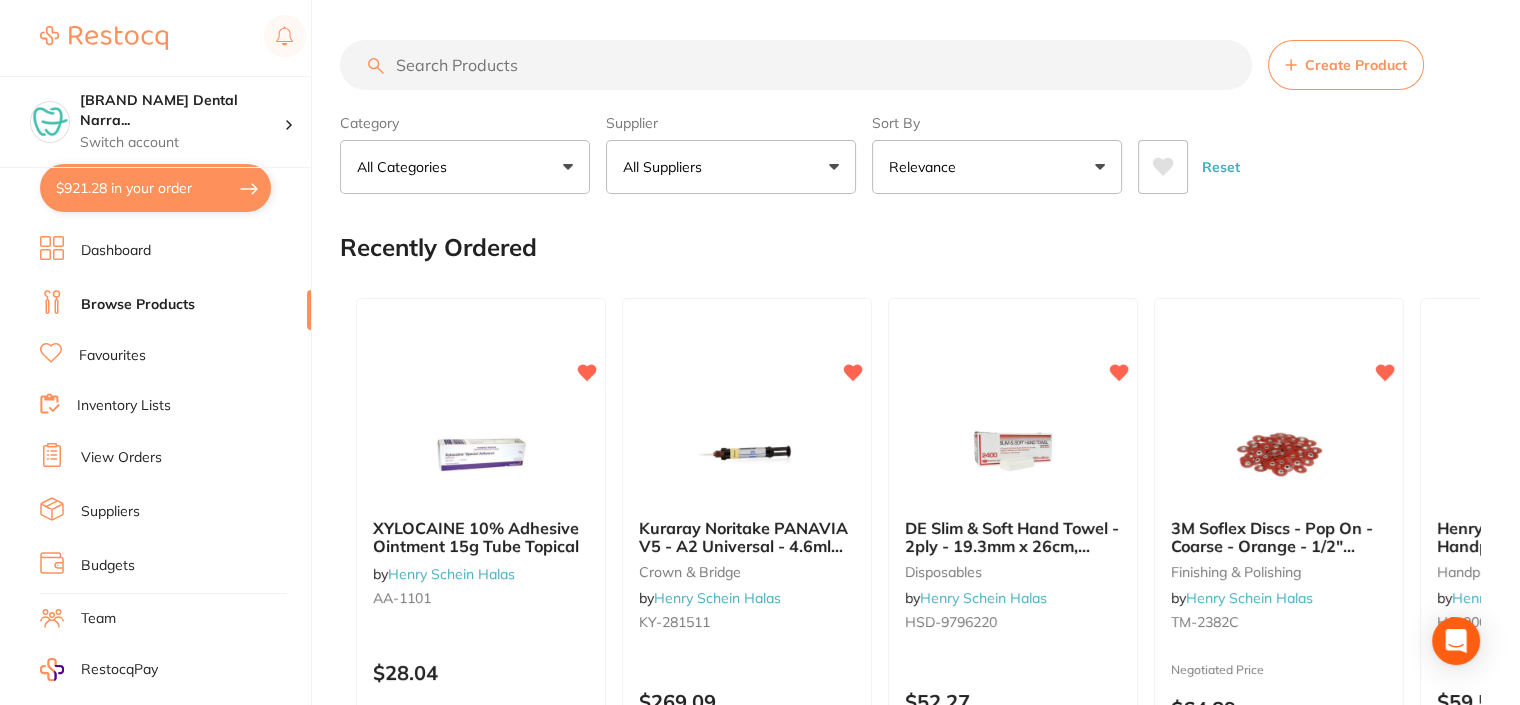 paste on "EN-STASS-21" 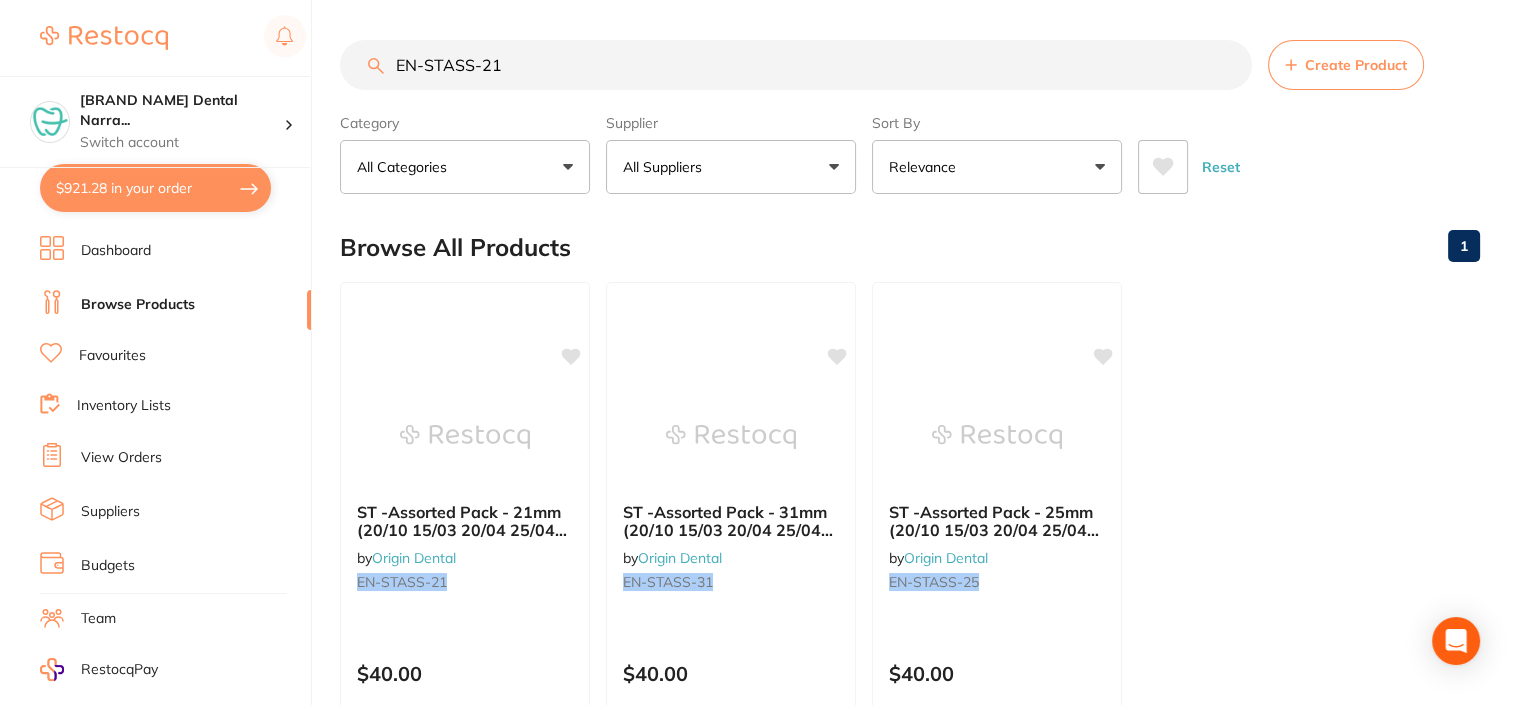 drag, startPoint x: 546, startPoint y: 63, endPoint x: 394, endPoint y: 55, distance: 152.21039 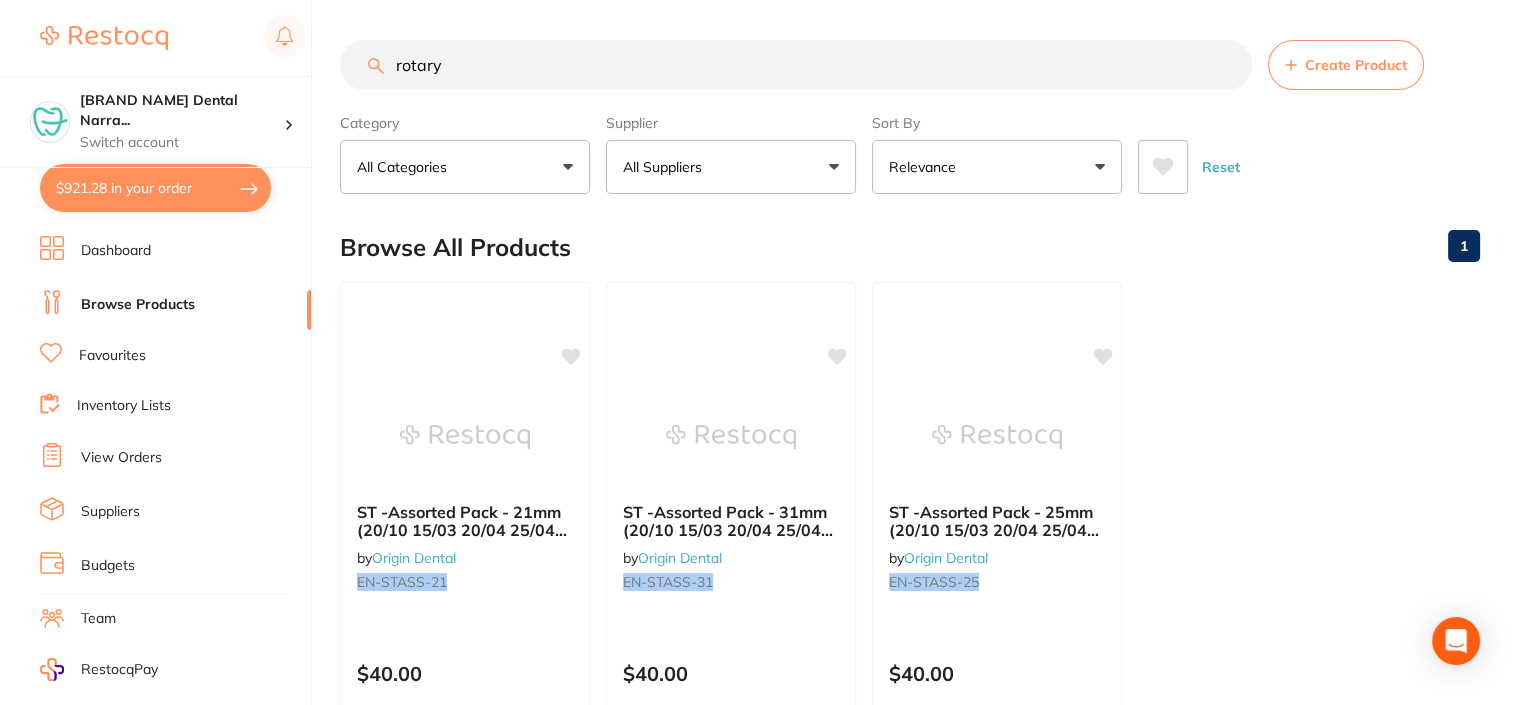 type on "rotary" 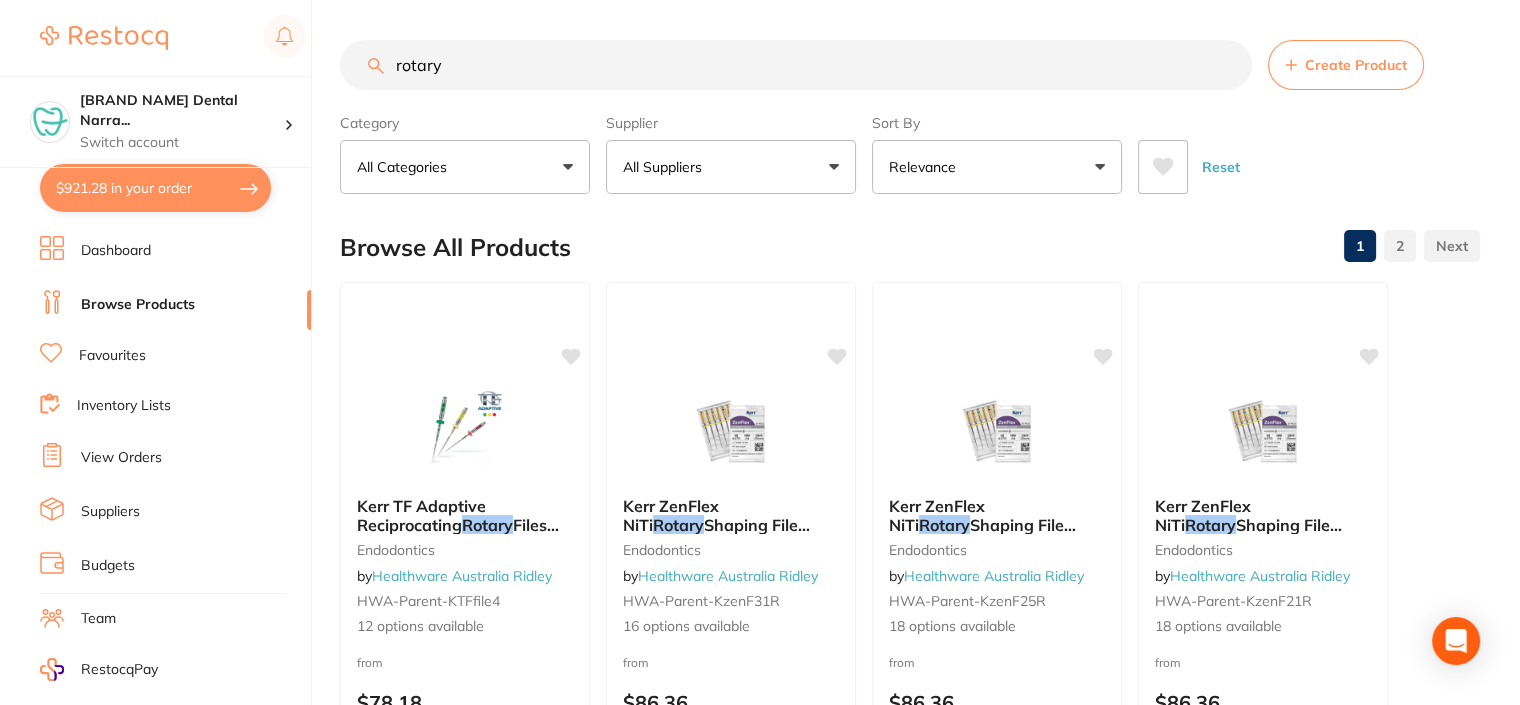 drag, startPoint x: 501, startPoint y: 73, endPoint x: 357, endPoint y: -10, distance: 166.2077 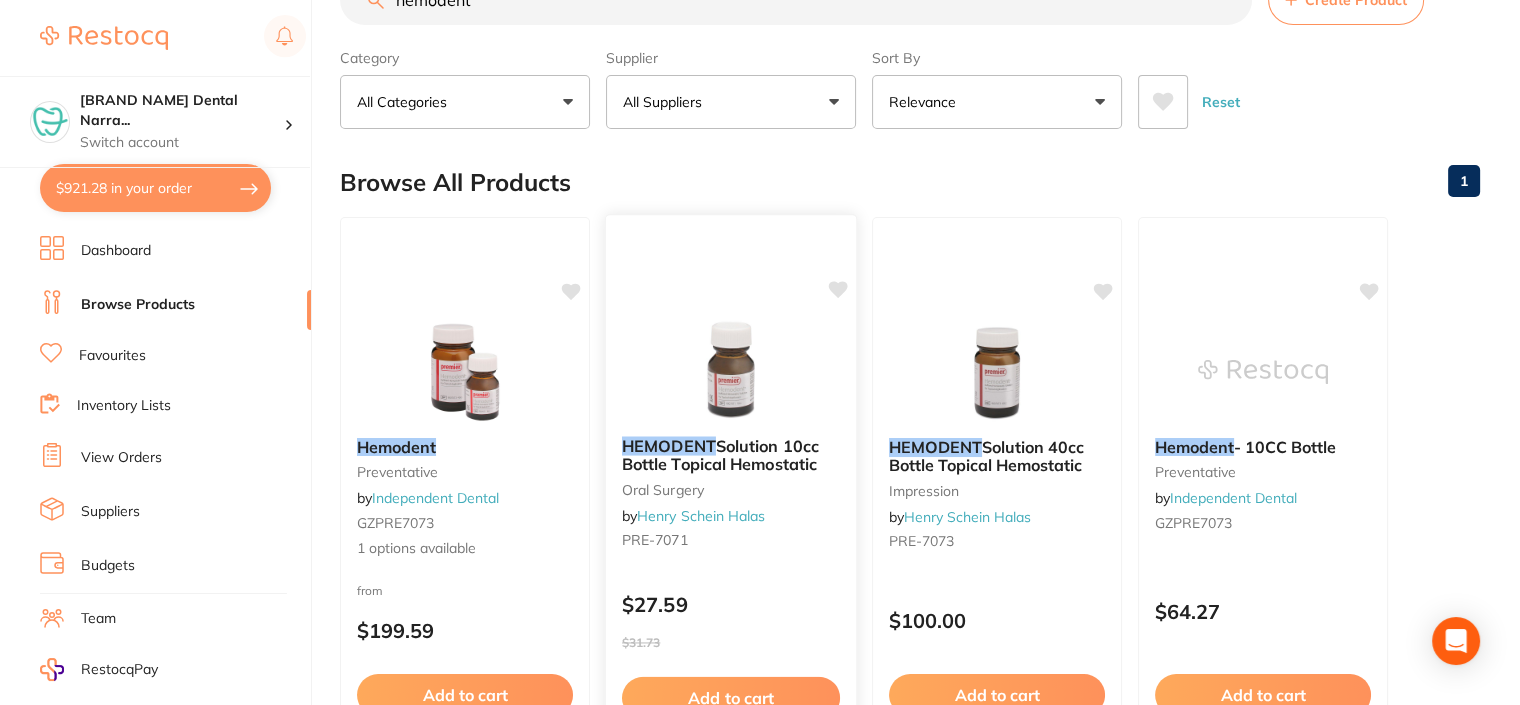 scroll, scrollTop: 100, scrollLeft: 0, axis: vertical 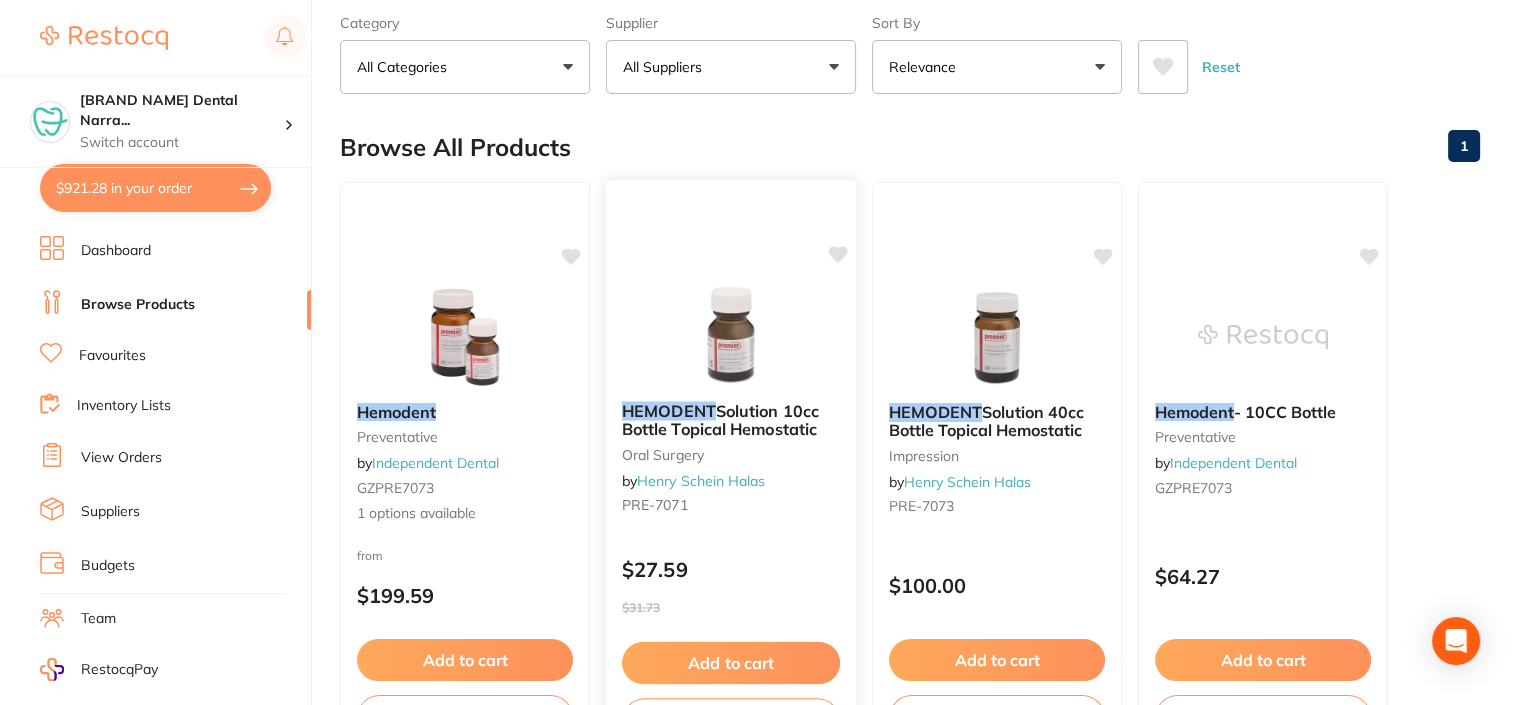 type on "hemodent" 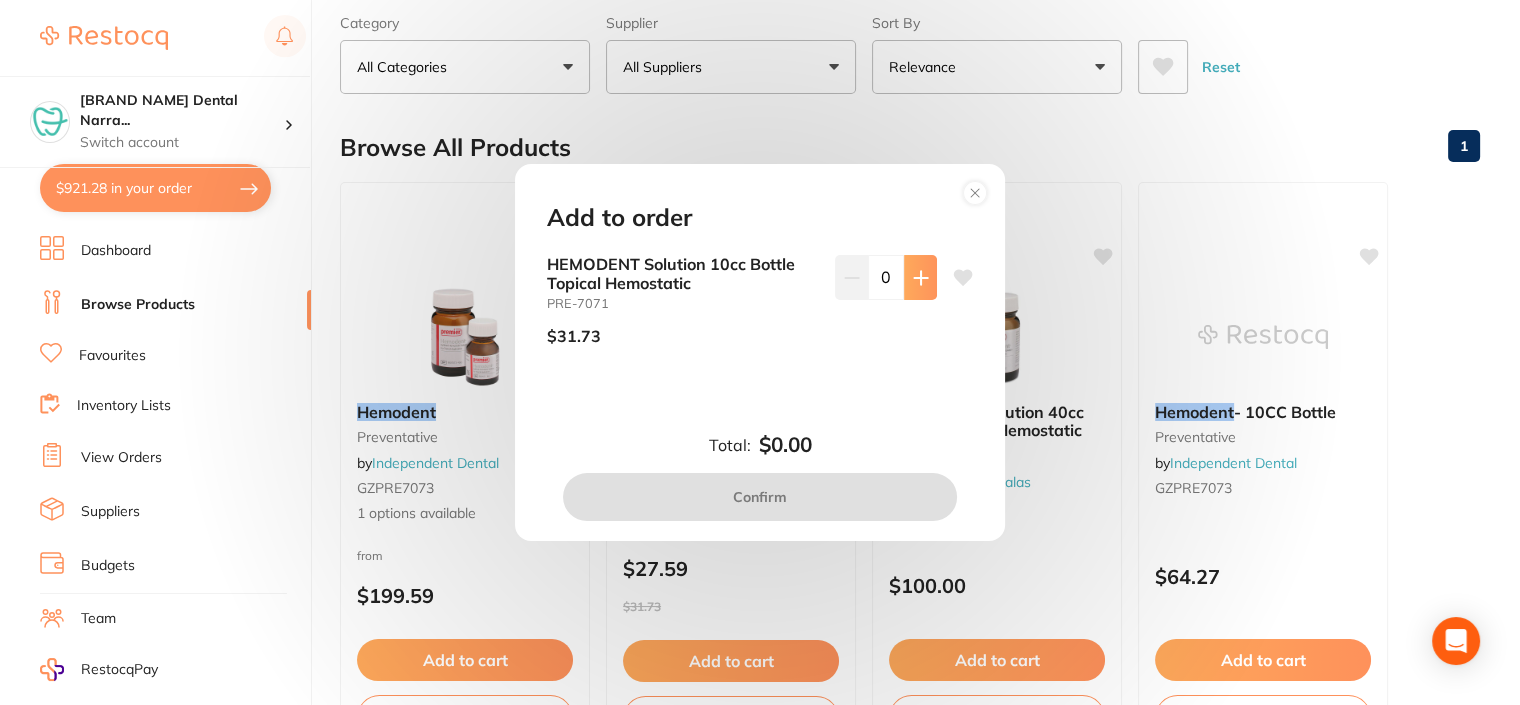 click 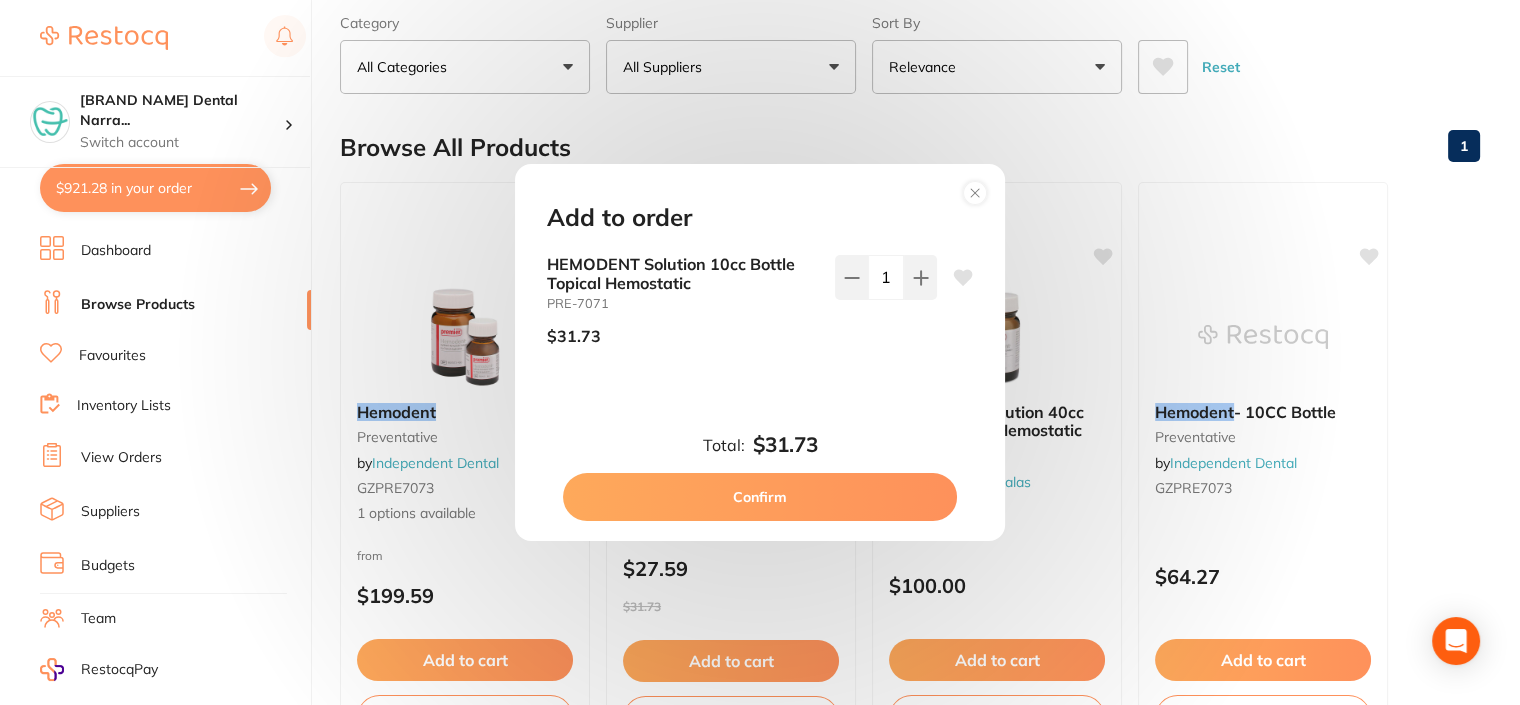 click on "Confirm" at bounding box center [760, 497] 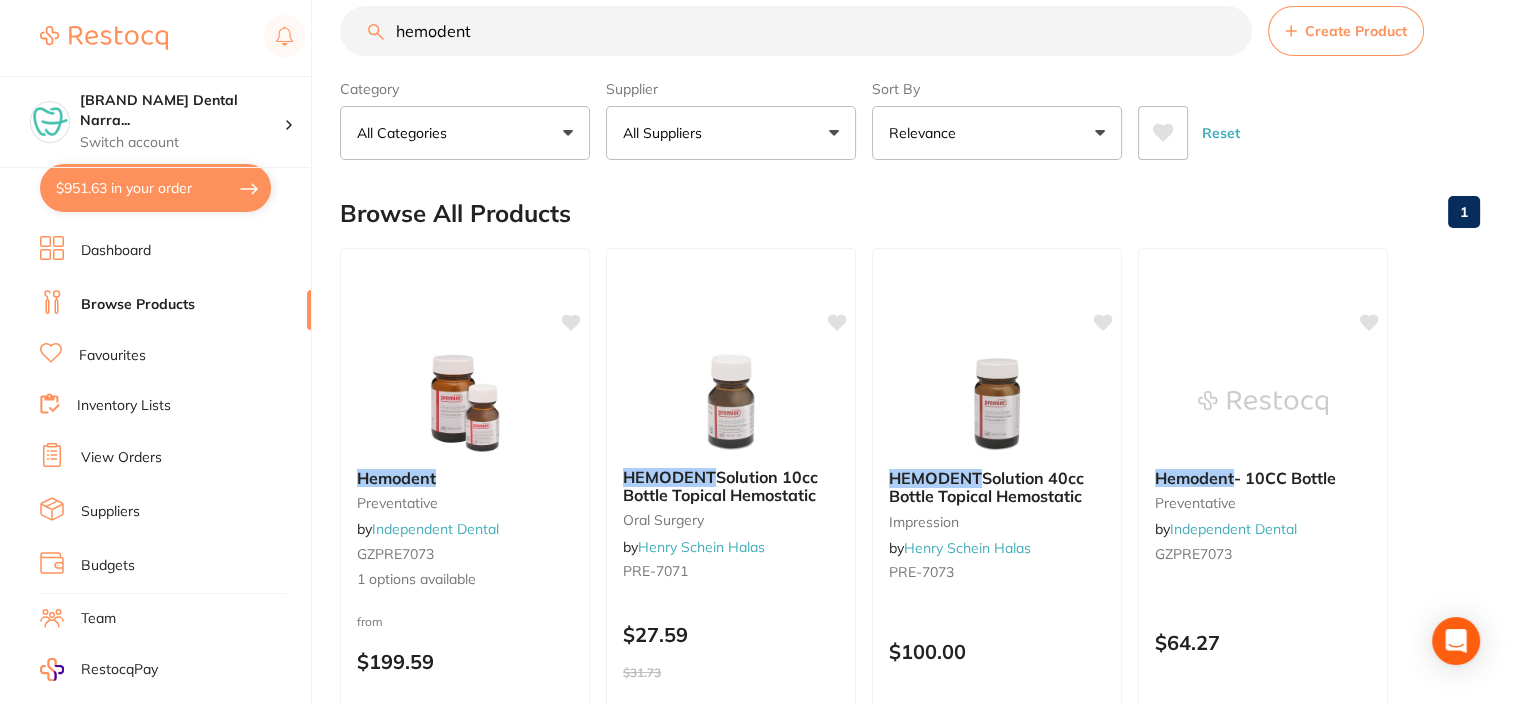 scroll, scrollTop: 0, scrollLeft: 0, axis: both 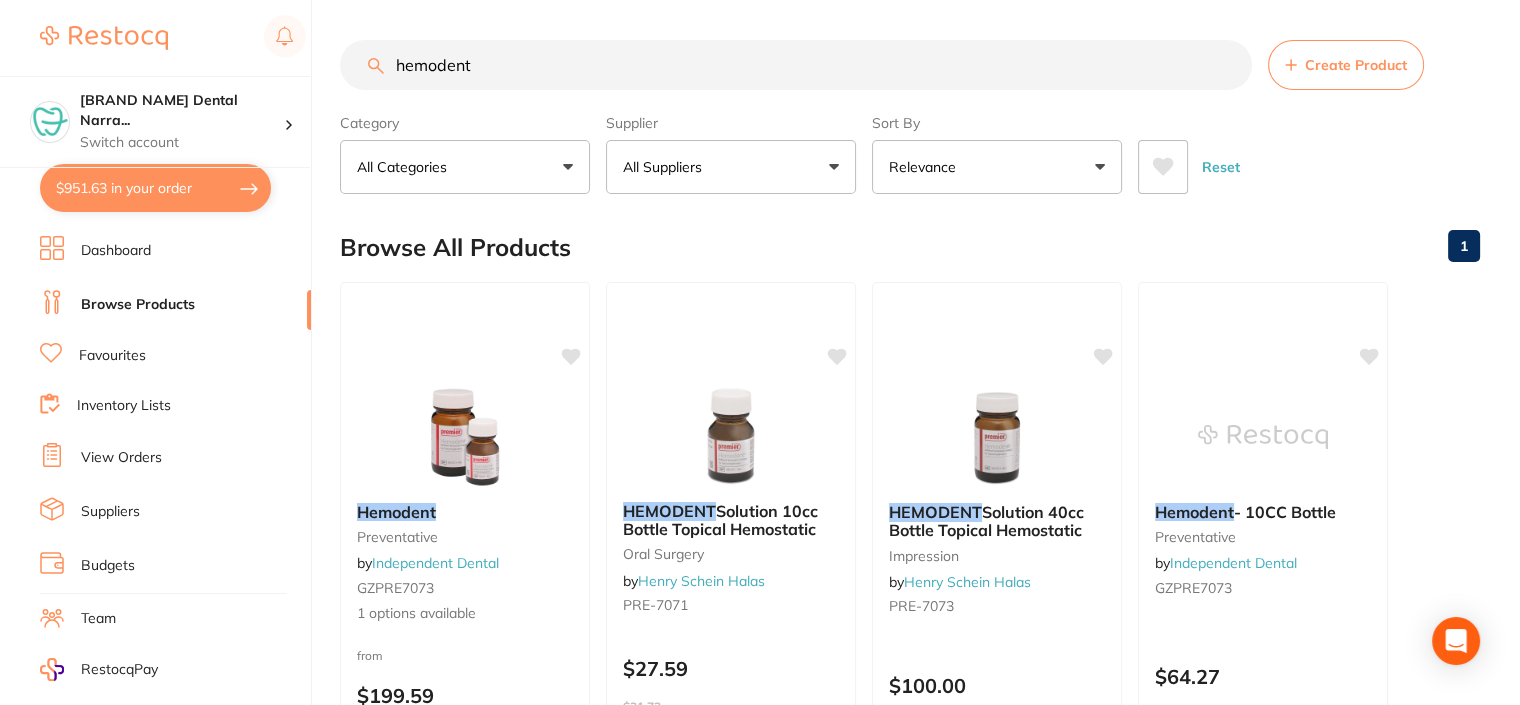 drag, startPoint x: 492, startPoint y: 71, endPoint x: 388, endPoint y: 70, distance: 104.00481 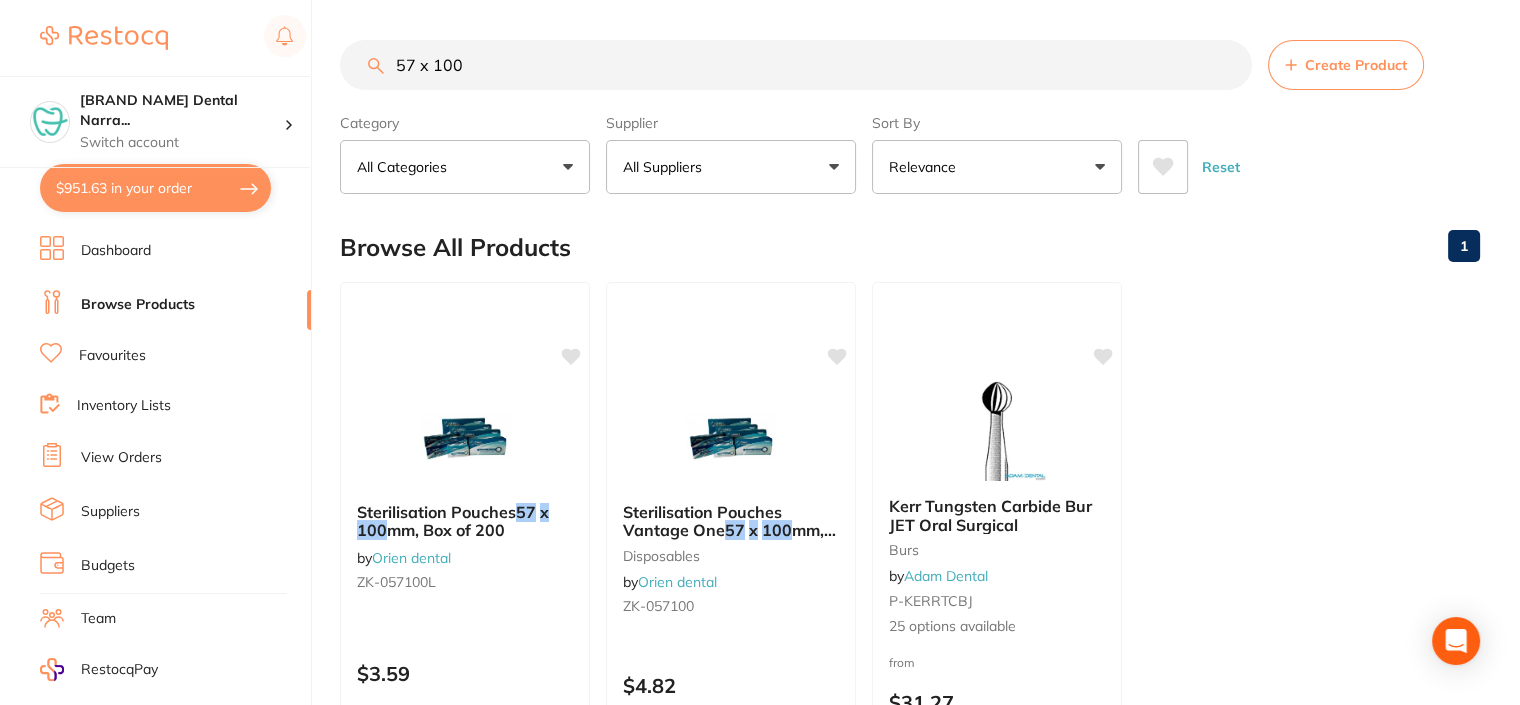 drag, startPoint x: 476, startPoint y: 63, endPoint x: 375, endPoint y: 55, distance: 101.31634 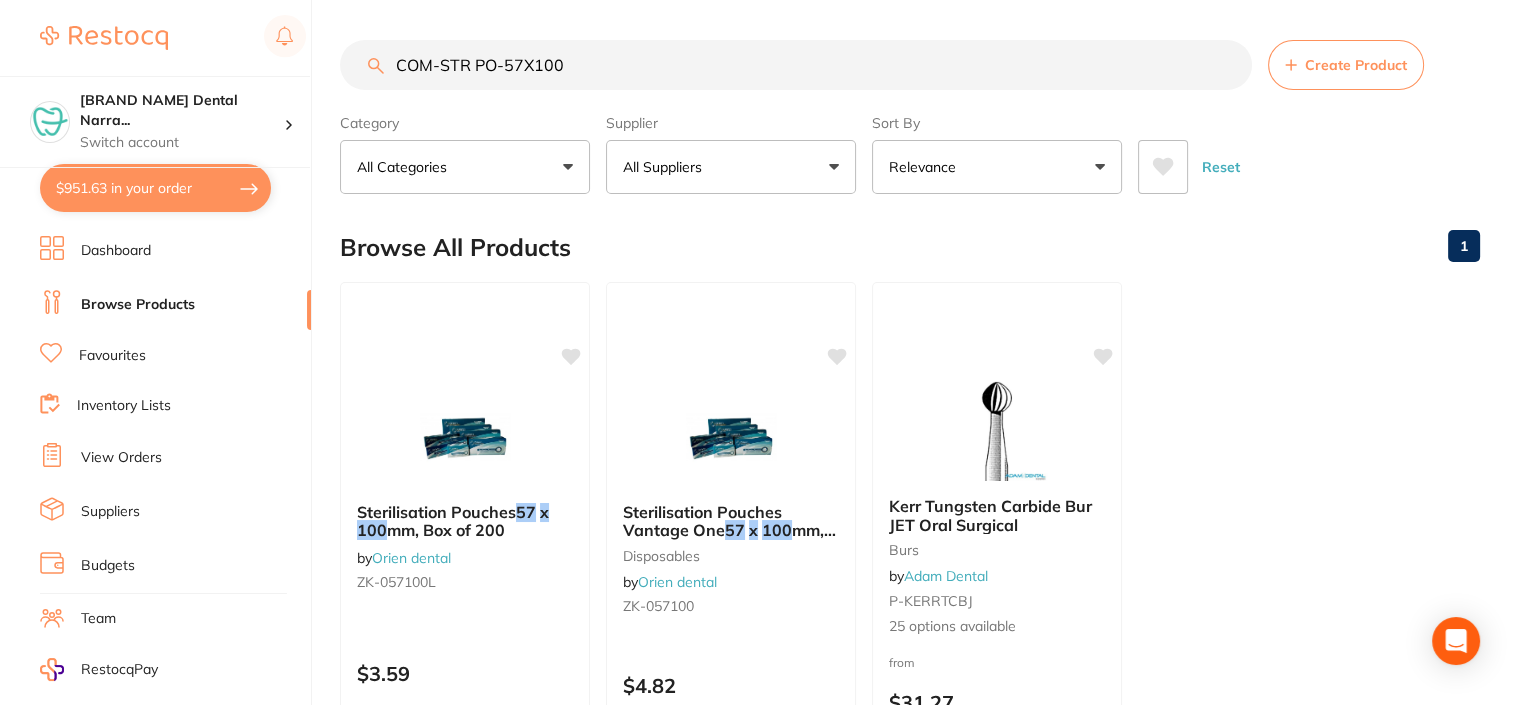 type on "COM-STR PO-57X100" 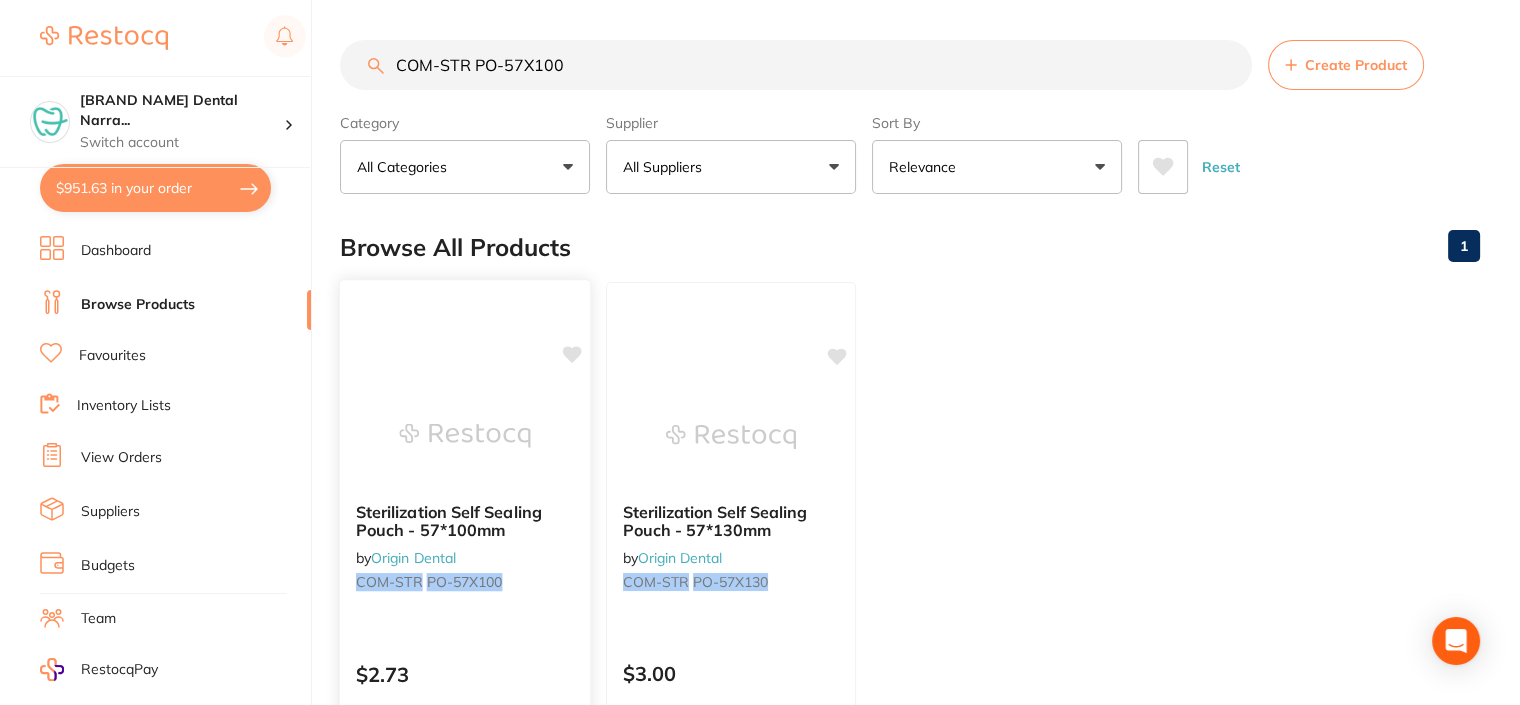 click on "Sterilization Self Sealing Pouch - 57*100mm   by  Origin Dental COM-STR   PO-57X100" at bounding box center (465, 550) 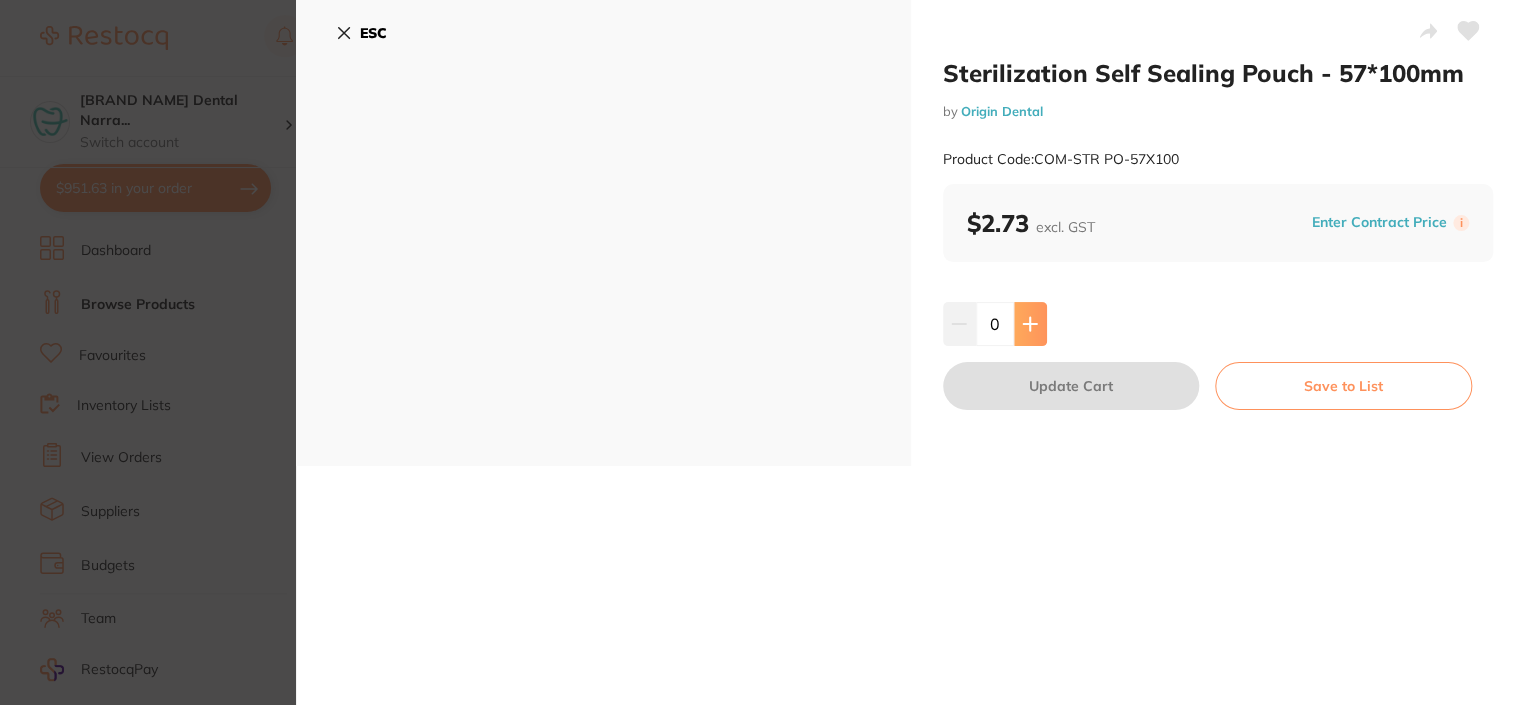 click at bounding box center [1030, 324] 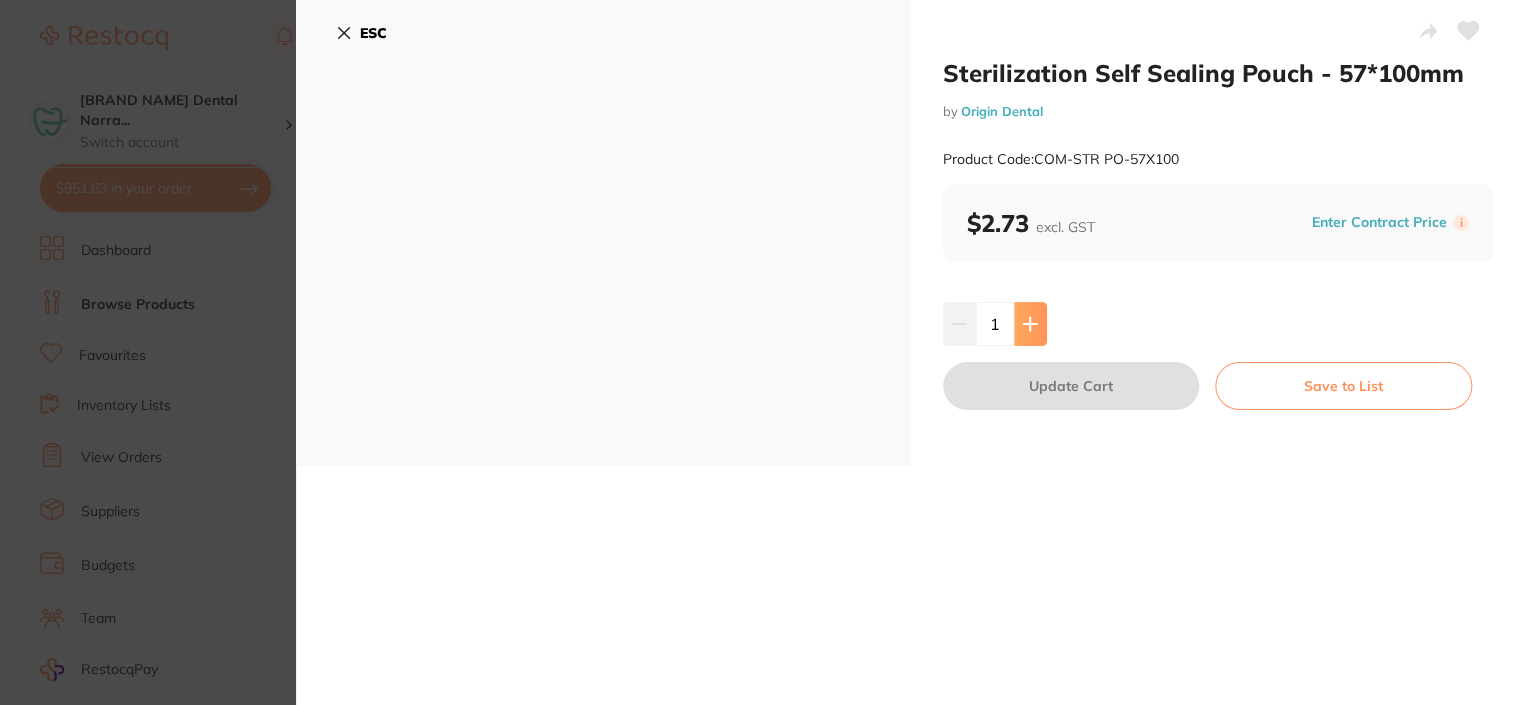 click at bounding box center (1030, 324) 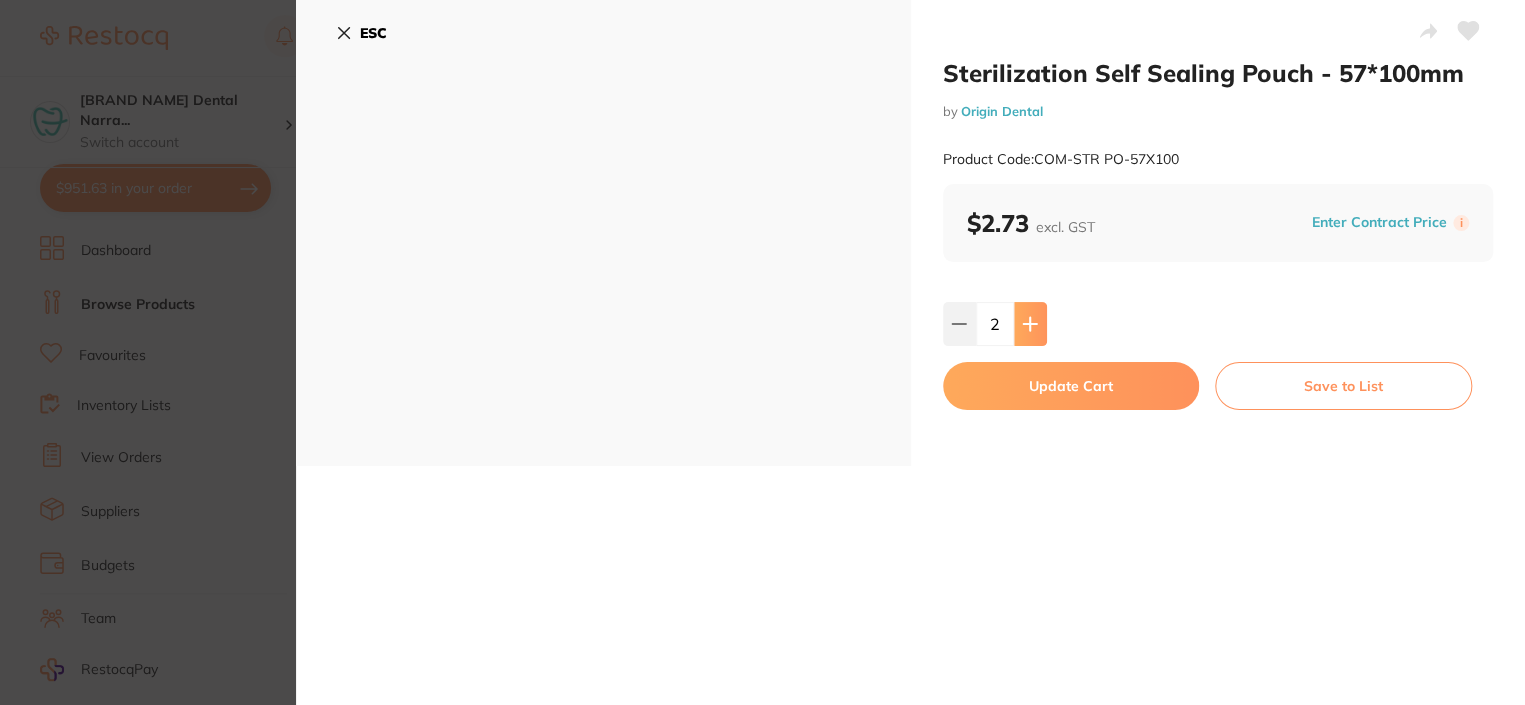 click at bounding box center [1030, 324] 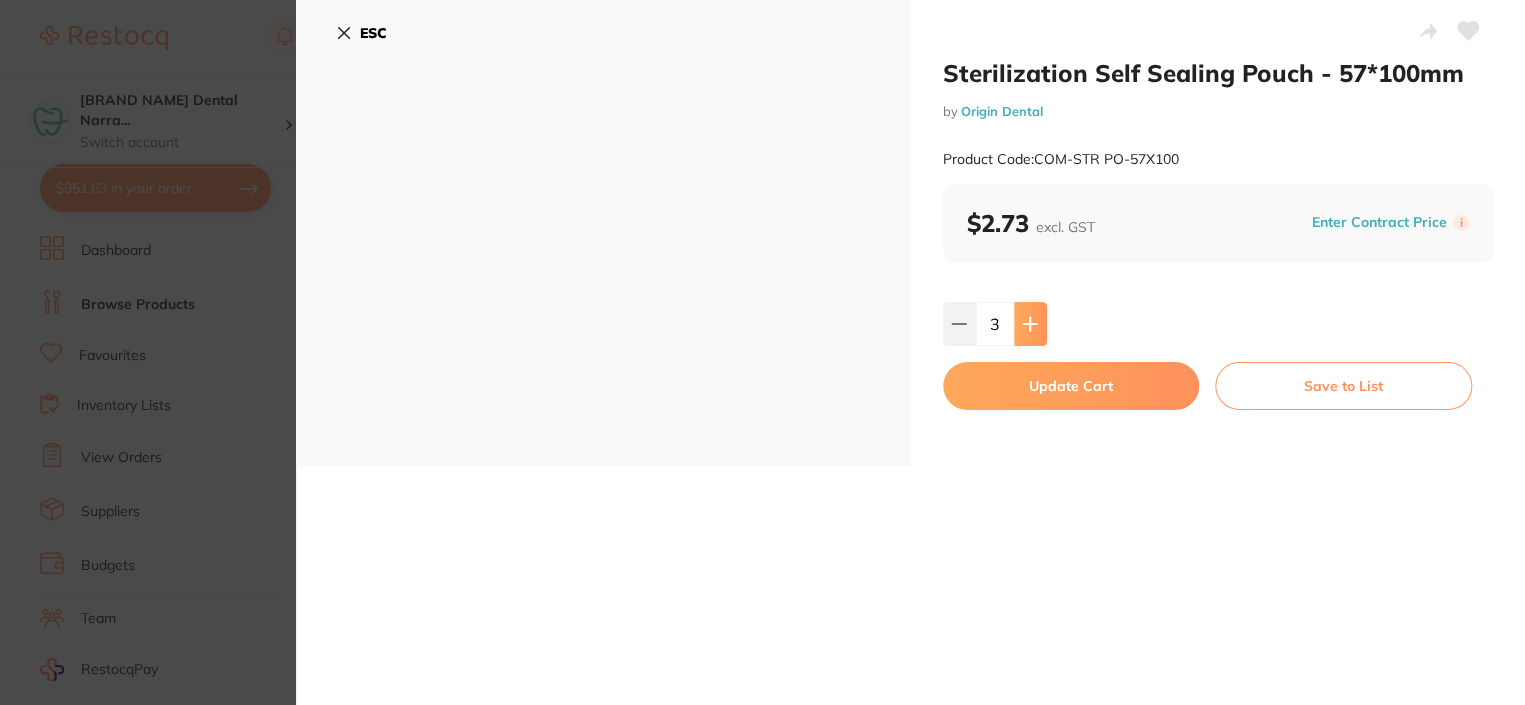 click at bounding box center (1030, 324) 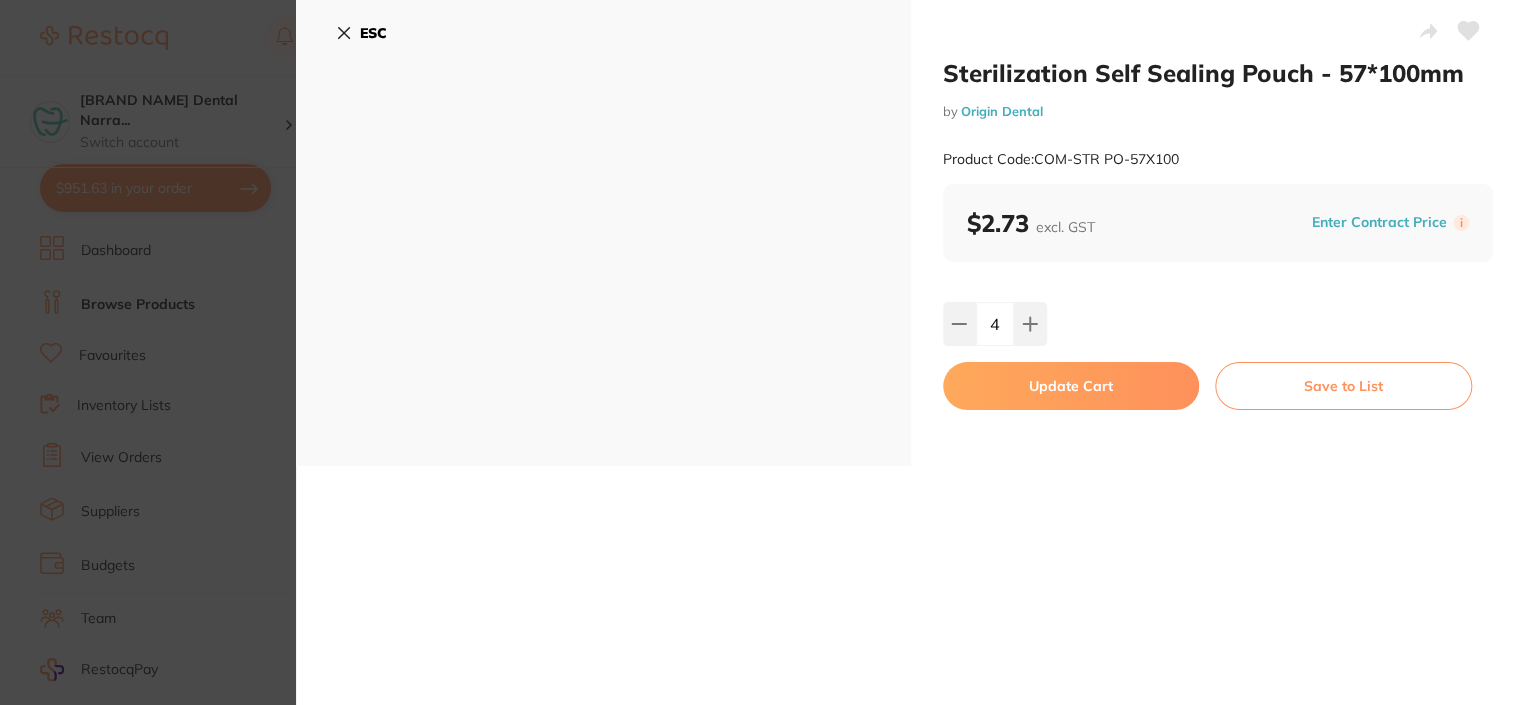 click on "Update Cart" at bounding box center [1071, 386] 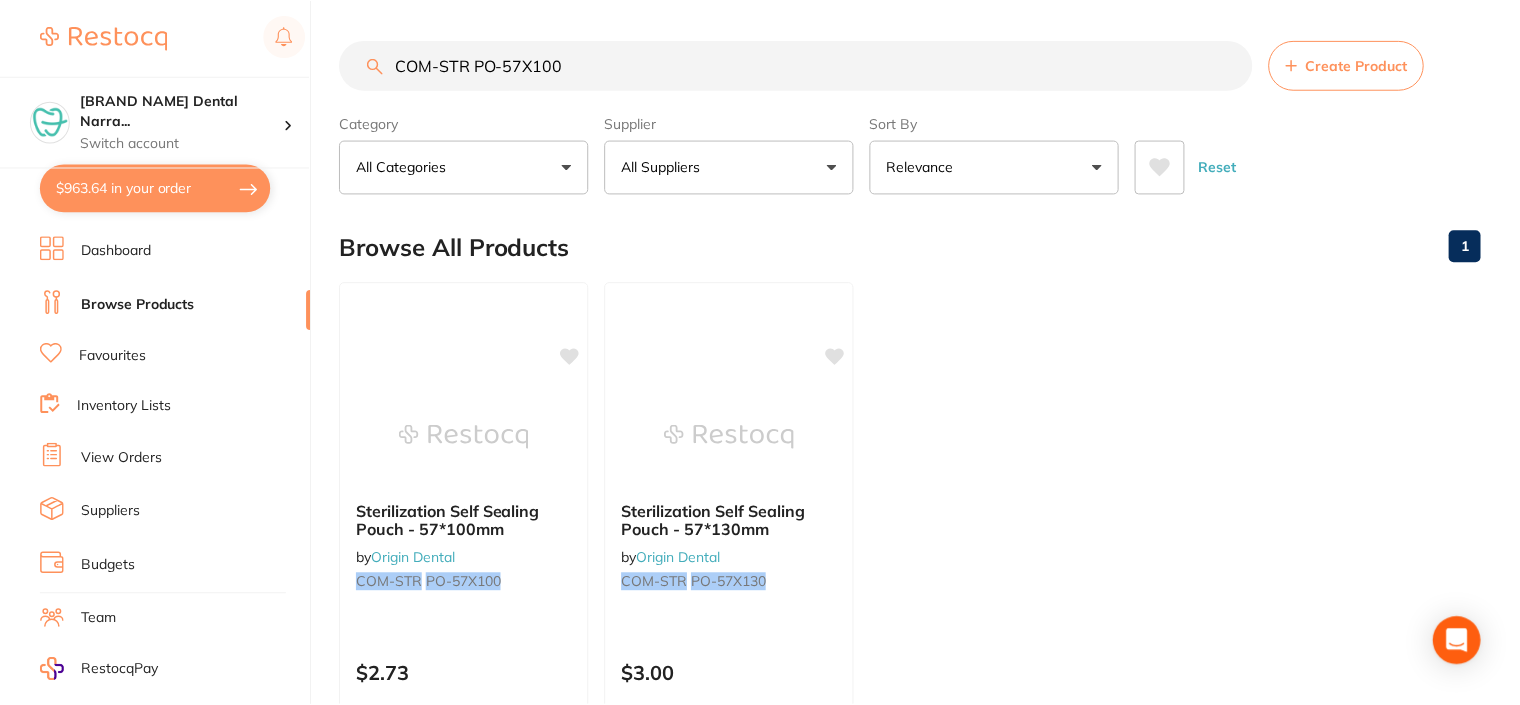 scroll, scrollTop: 0, scrollLeft: 0, axis: both 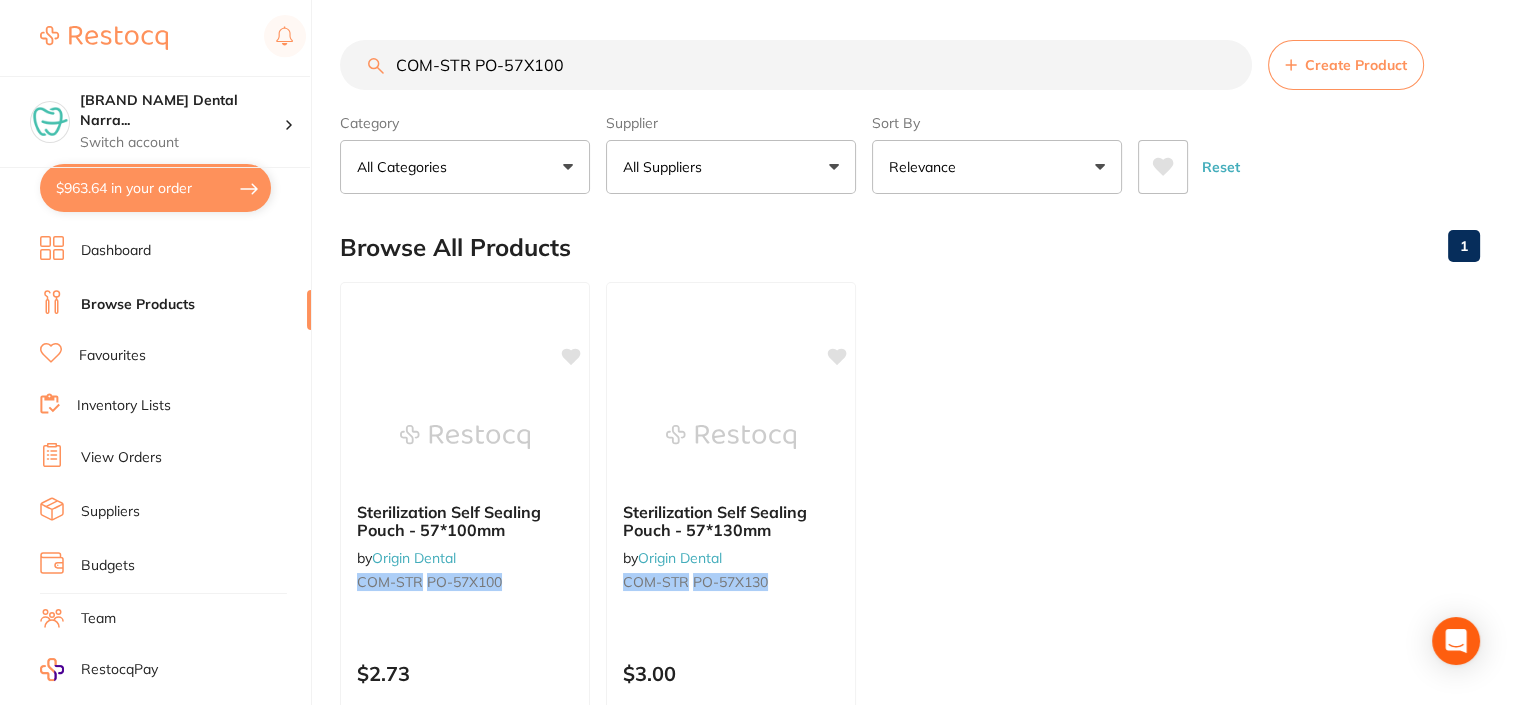 click on "$963.64   in your order" at bounding box center (155, 188) 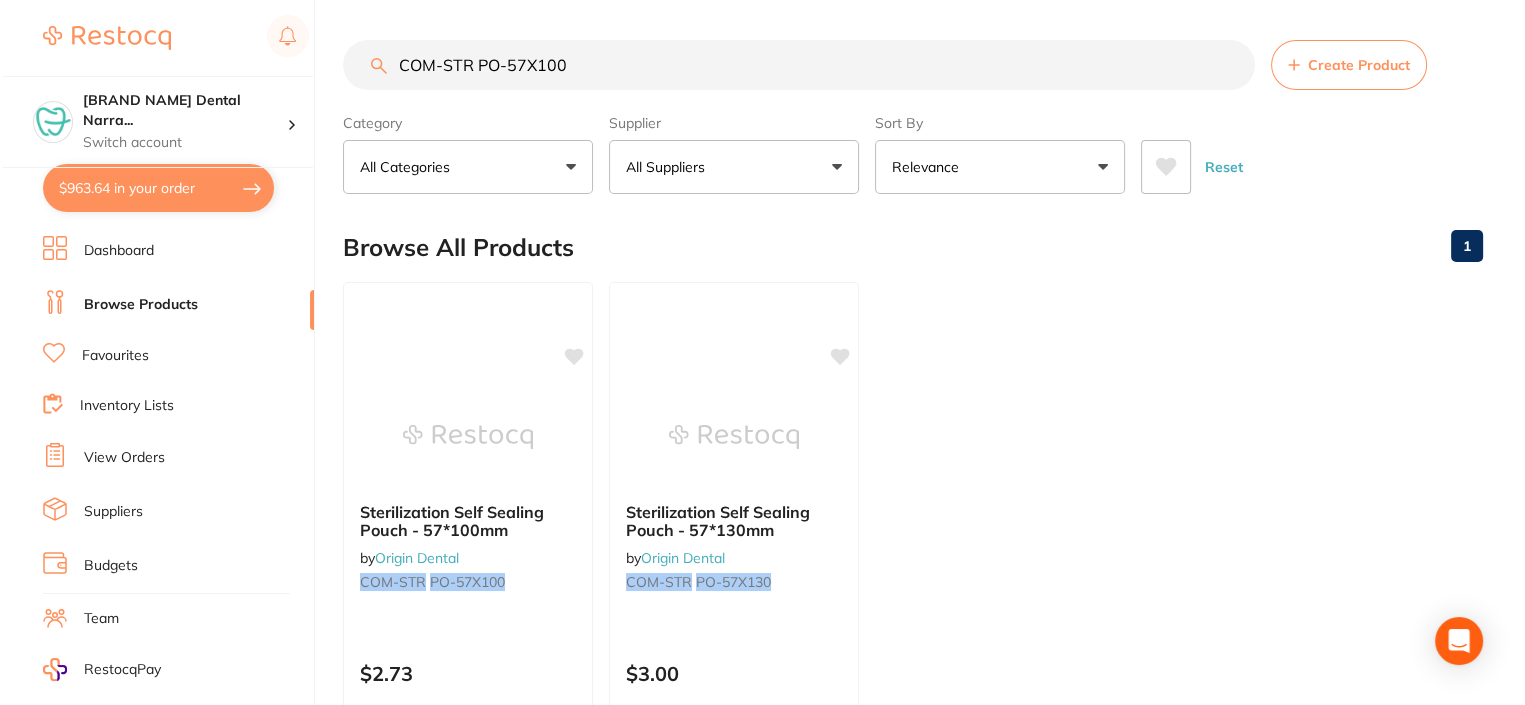 scroll, scrollTop: 0, scrollLeft: 0, axis: both 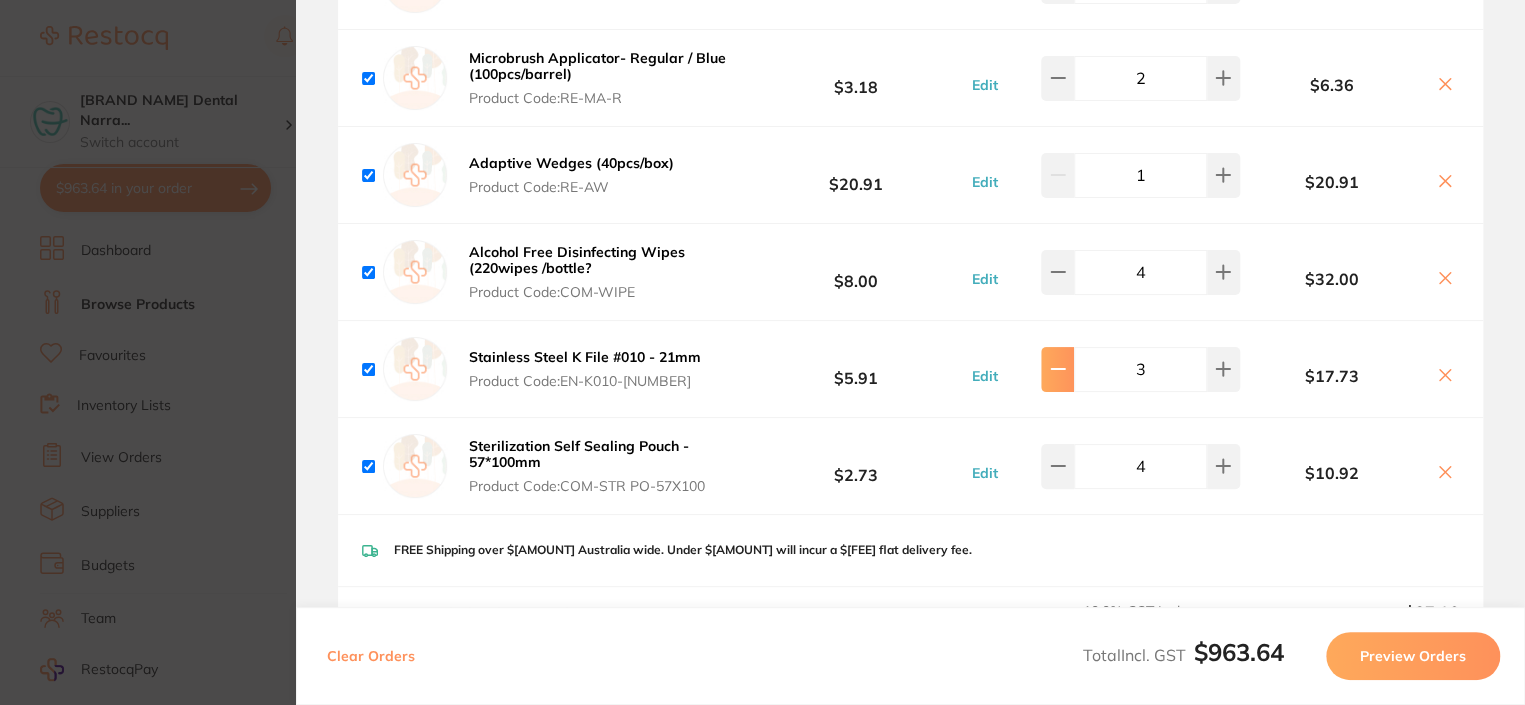 click at bounding box center (1057, -1382) 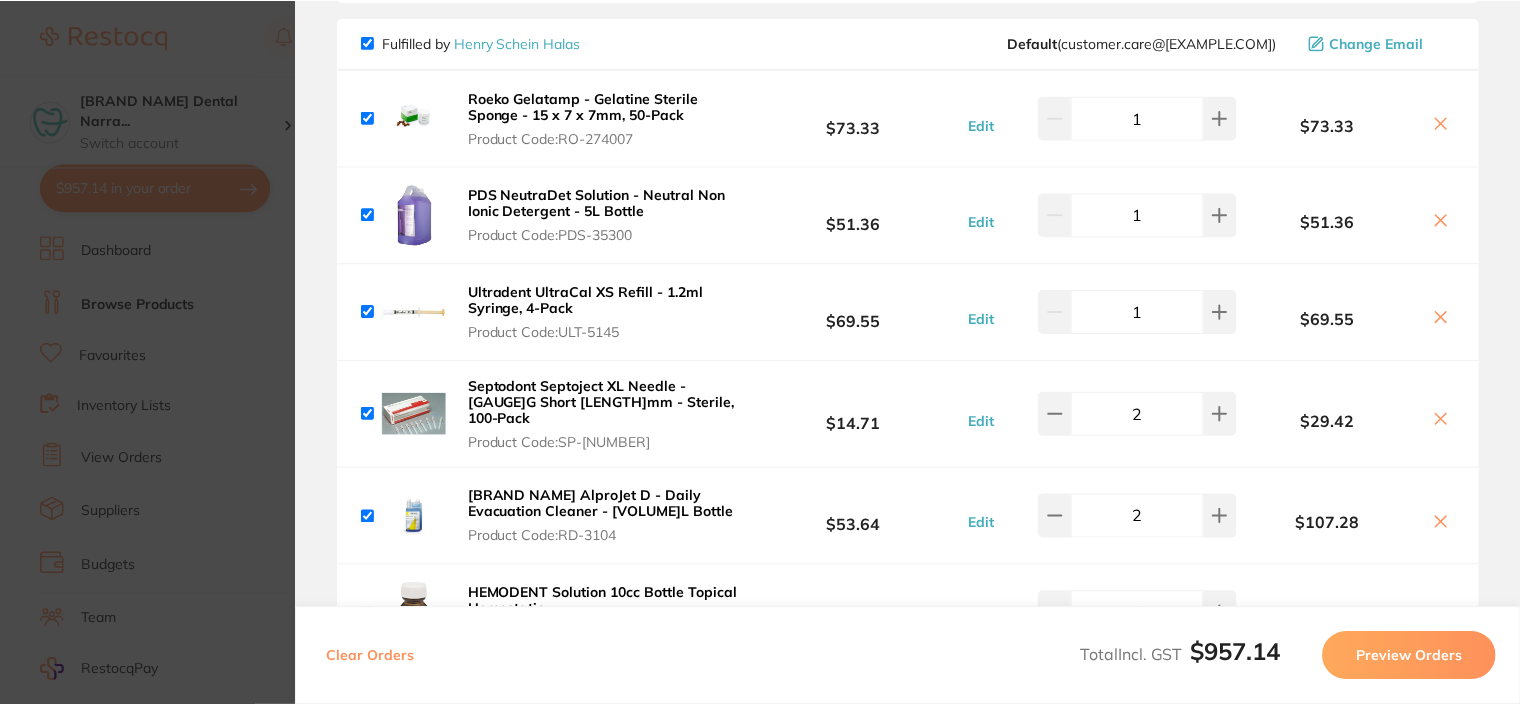 scroll, scrollTop: 0, scrollLeft: 0, axis: both 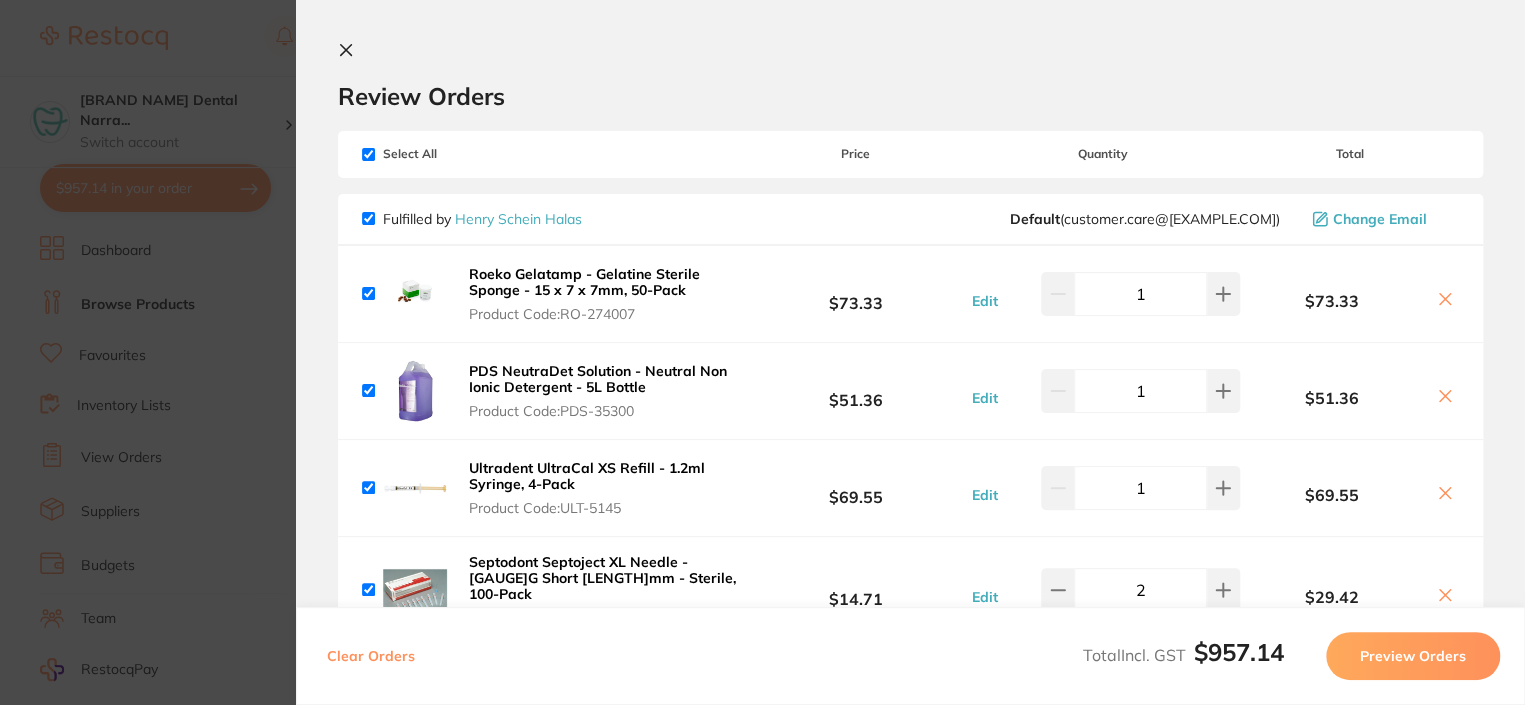 click 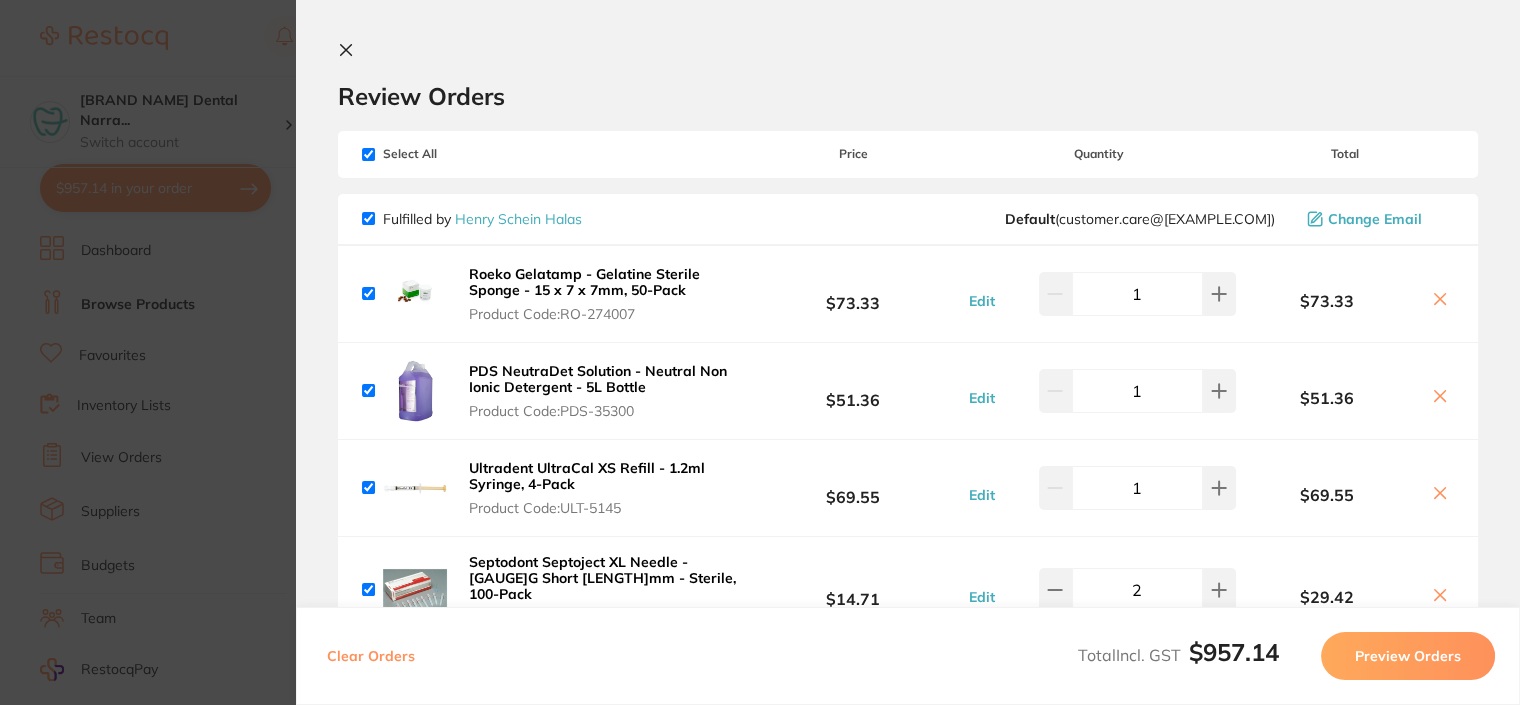 scroll, scrollTop: 0, scrollLeft: 0, axis: both 